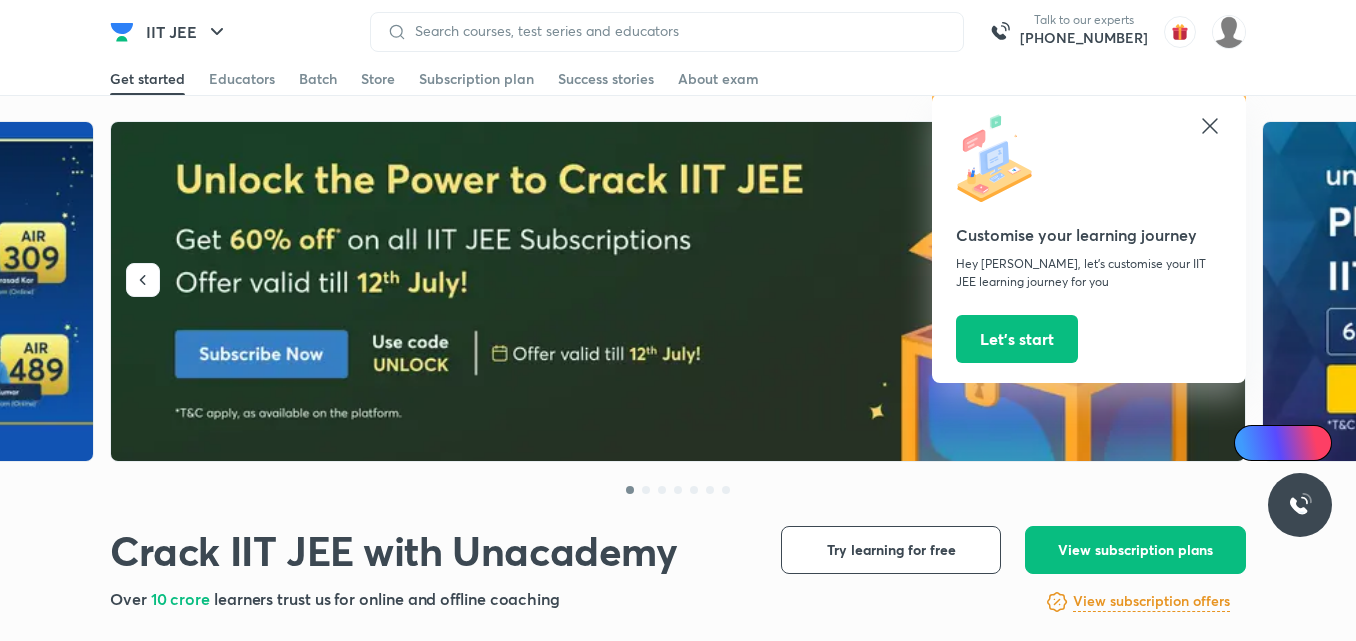 scroll, scrollTop: 0, scrollLeft: 0, axis: both 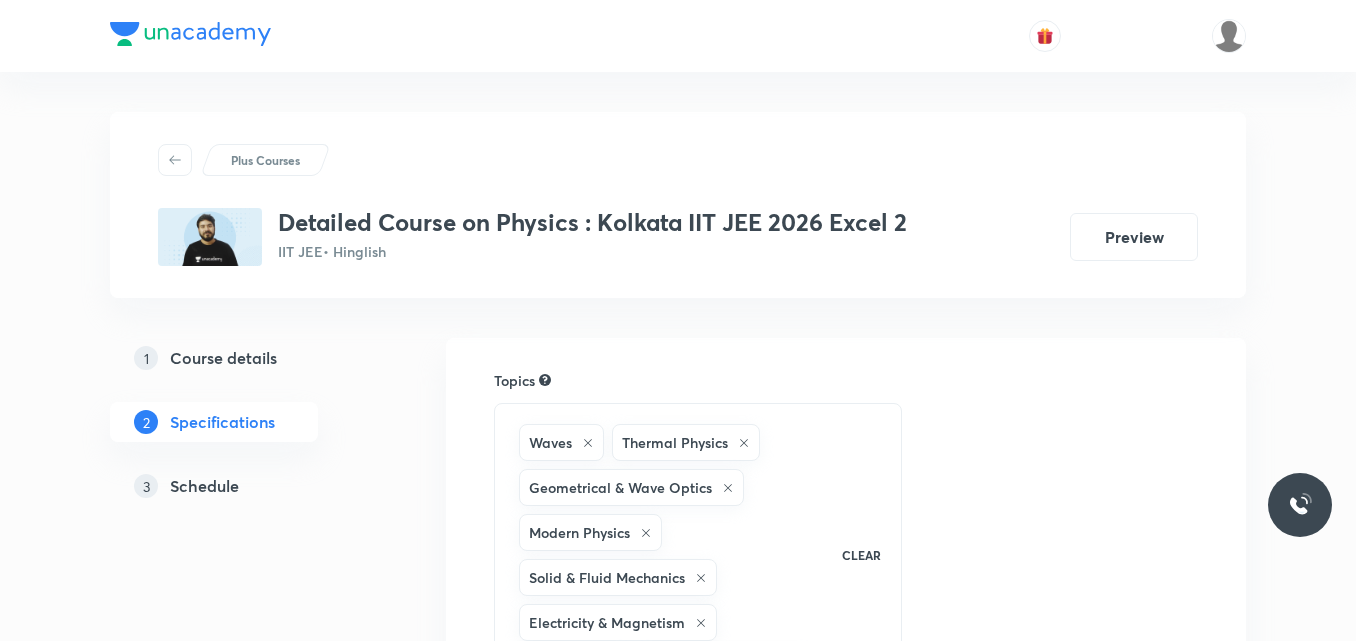 click on "Schedule" at bounding box center (204, 486) 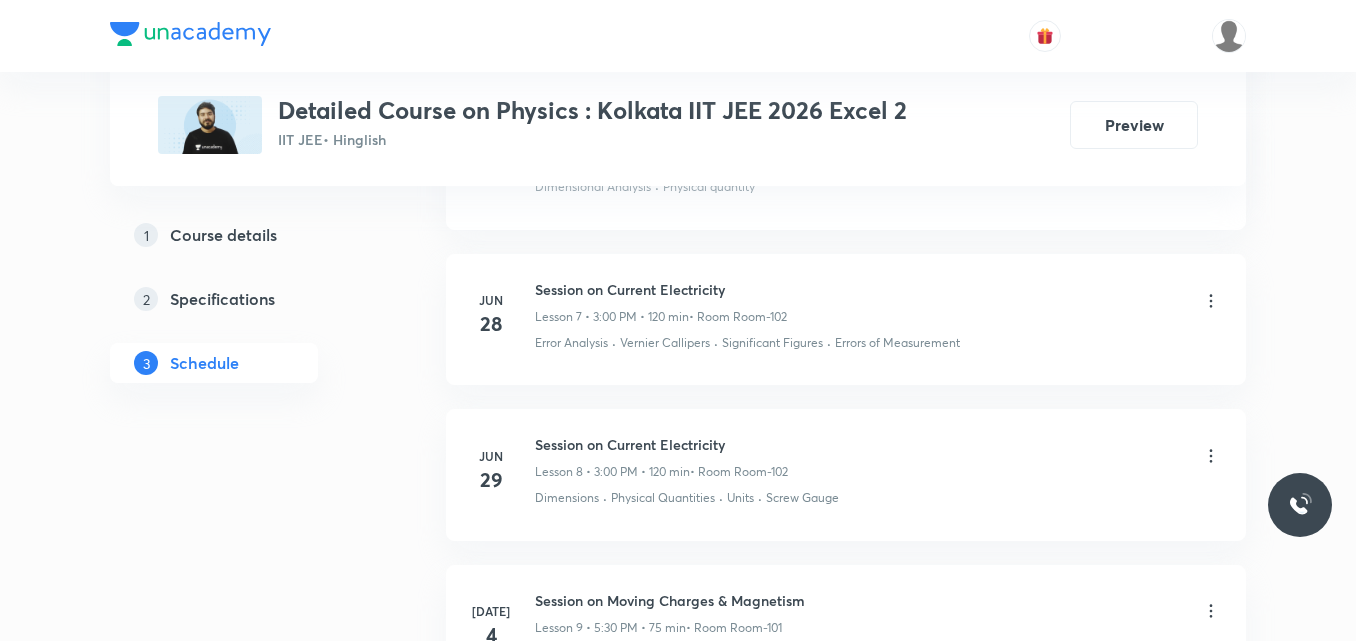 scroll, scrollTop: 2726, scrollLeft: 0, axis: vertical 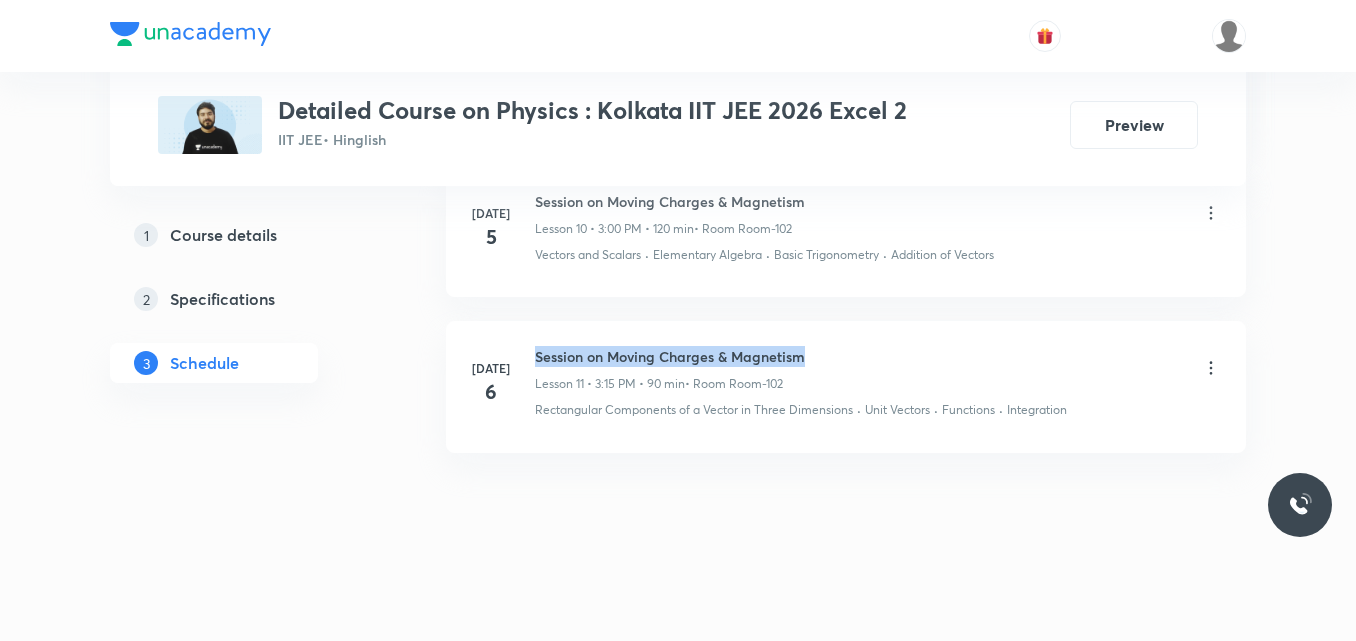 drag, startPoint x: 534, startPoint y: 358, endPoint x: 838, endPoint y: 333, distance: 305.0262 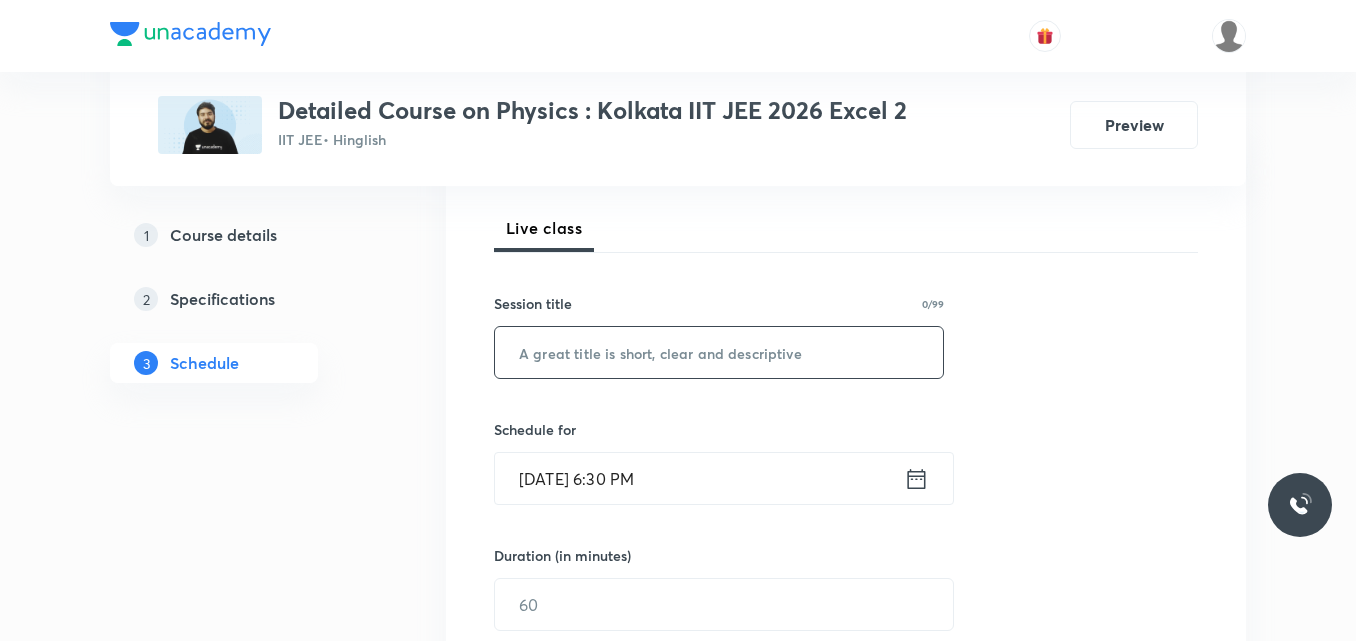 scroll, scrollTop: 273, scrollLeft: 0, axis: vertical 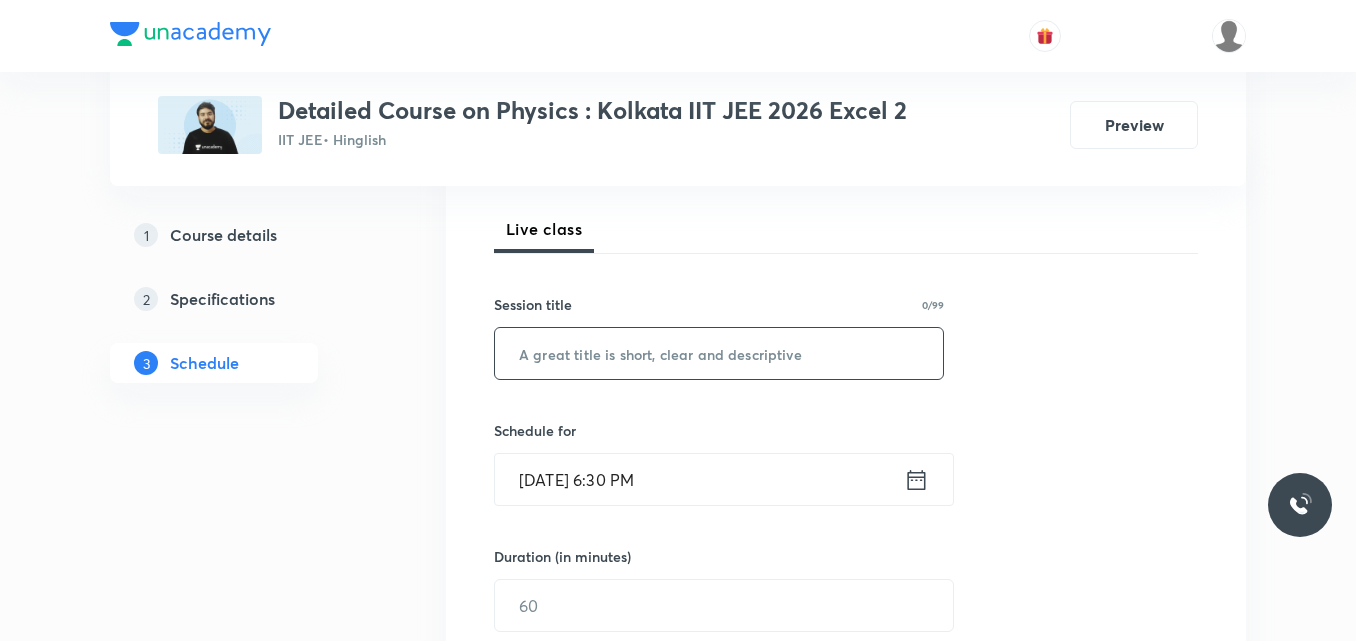 click at bounding box center [719, 353] 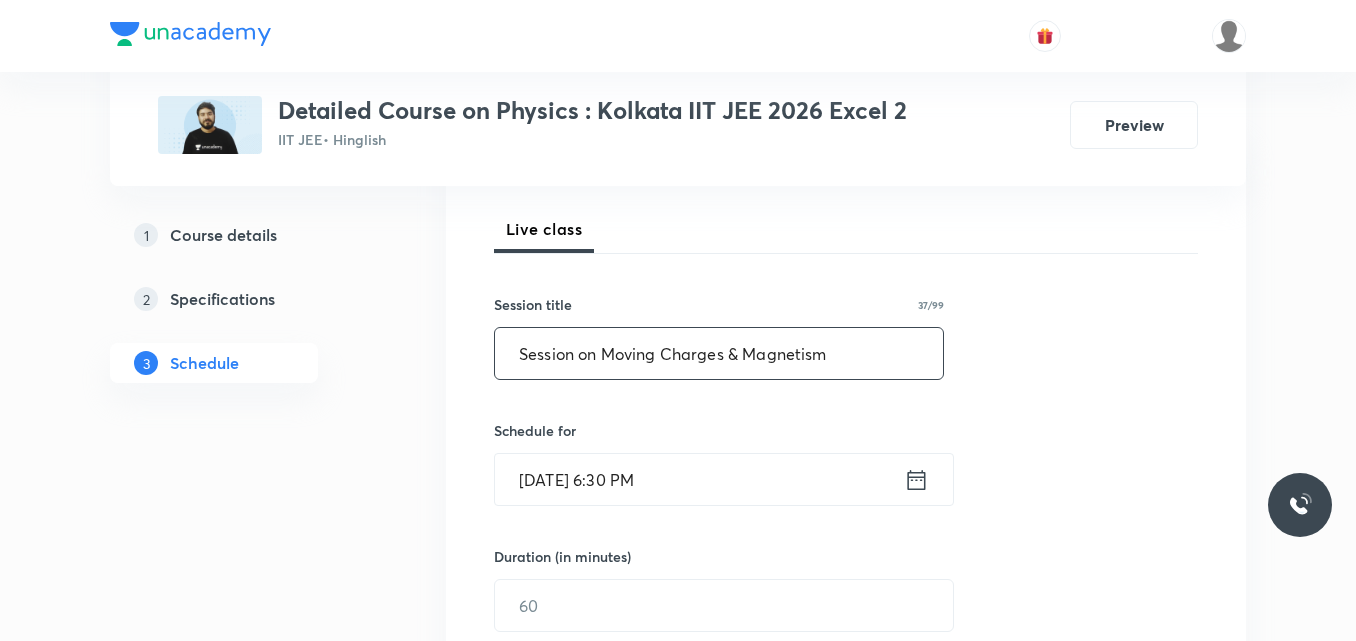 type on "Session on Moving Charges & Magnetism" 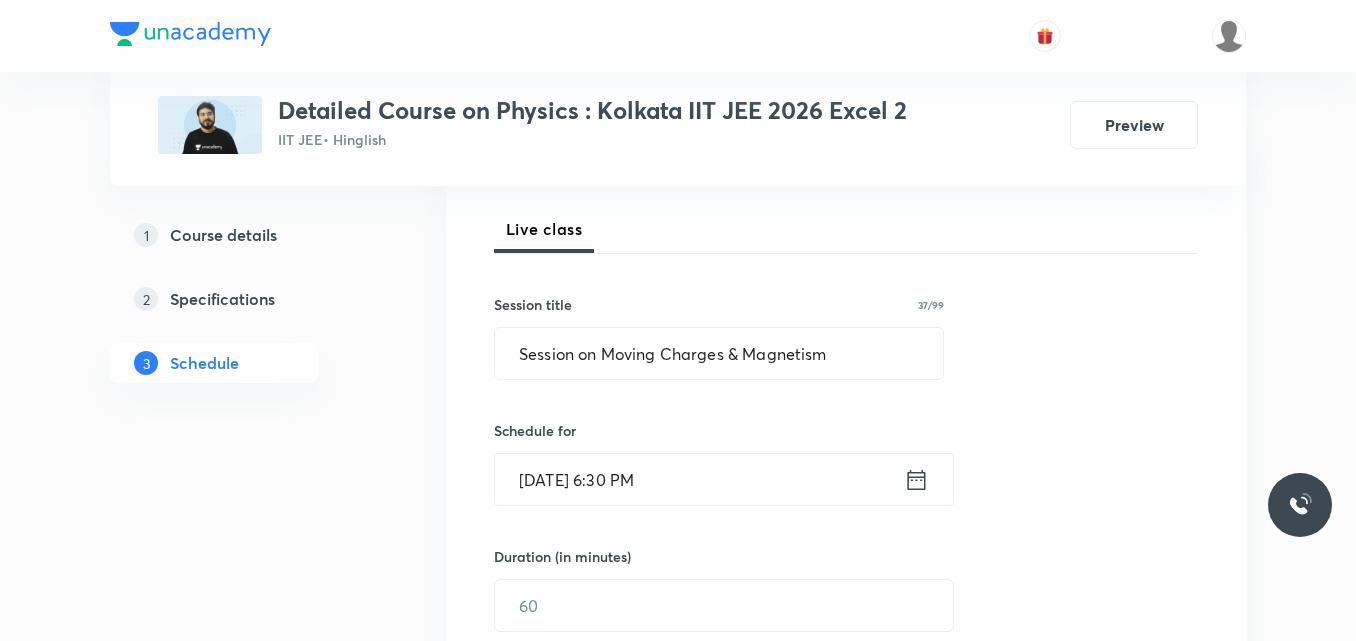 click 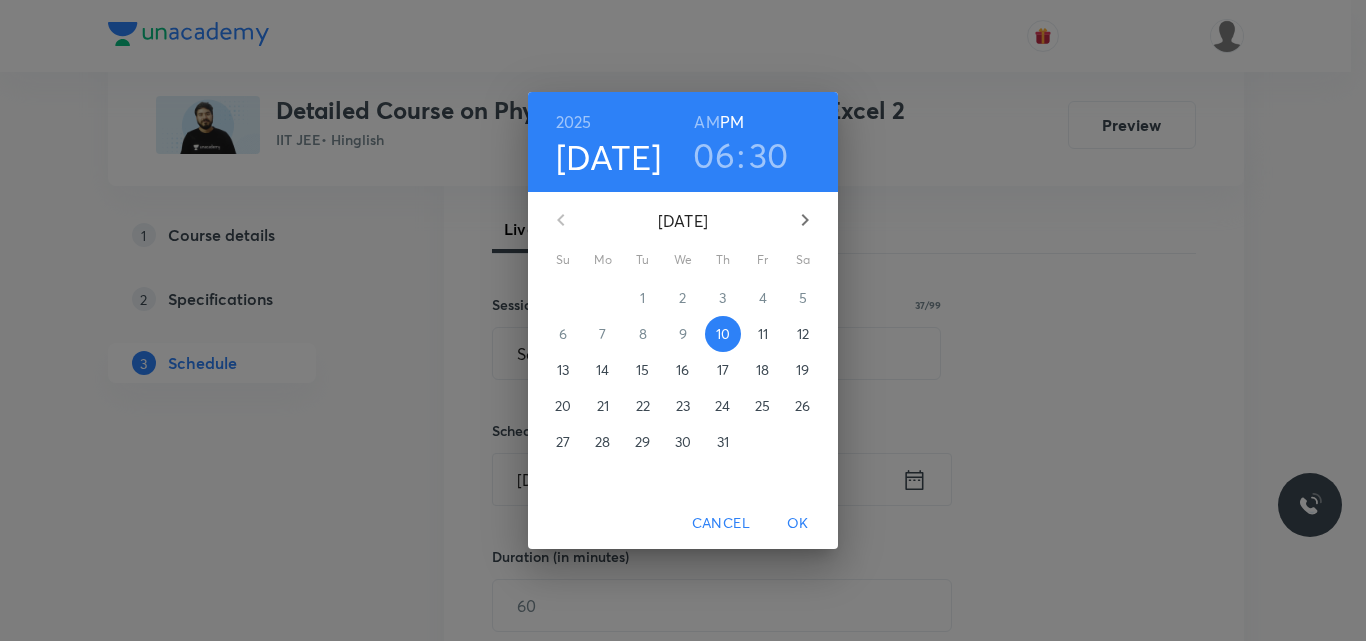 click on "12" at bounding box center [803, 334] 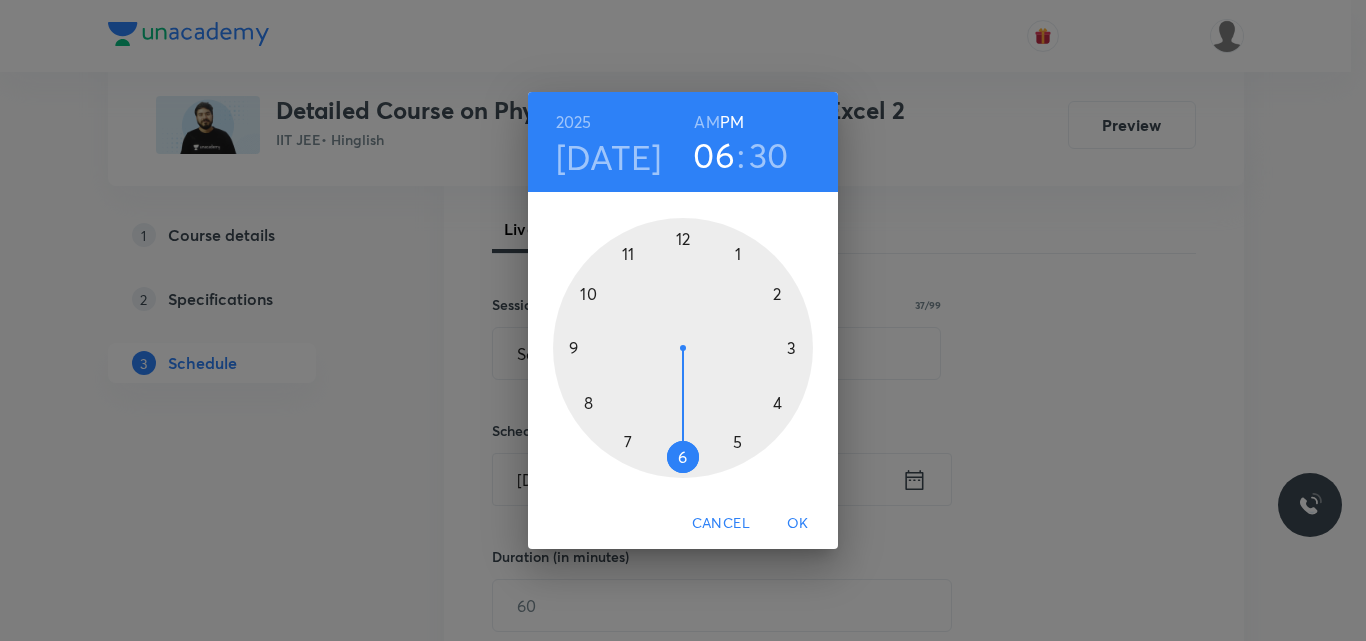 click at bounding box center (683, 348) 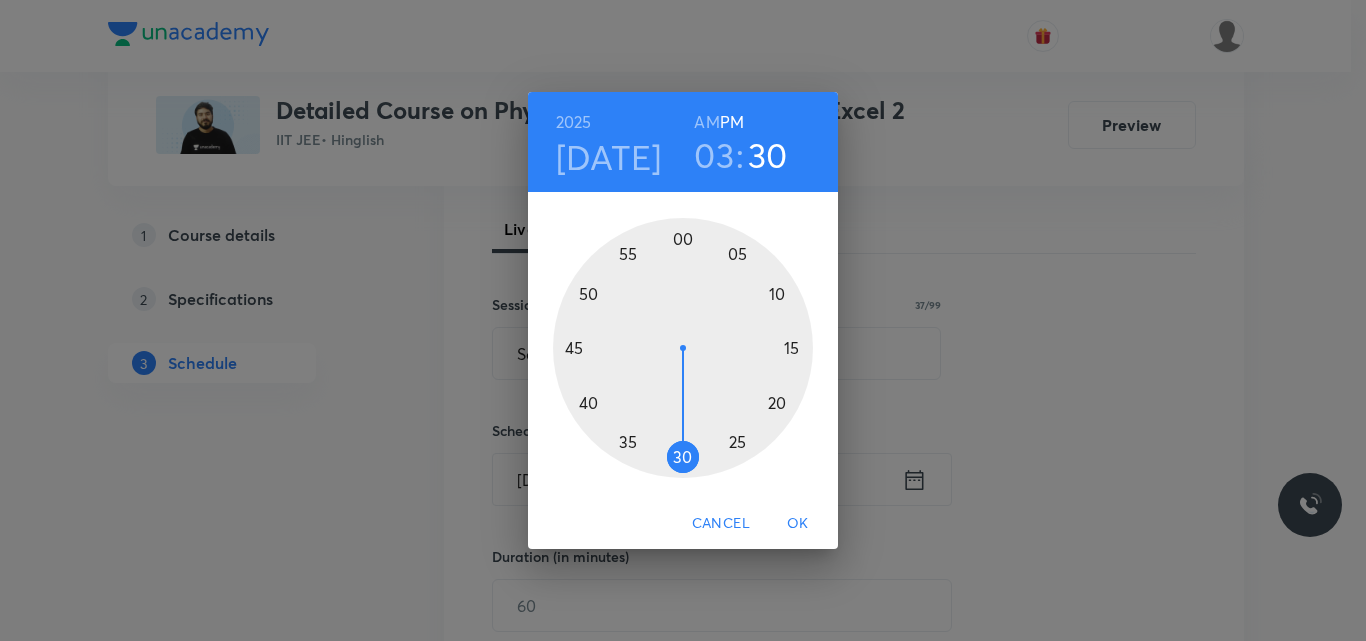 click at bounding box center (683, 348) 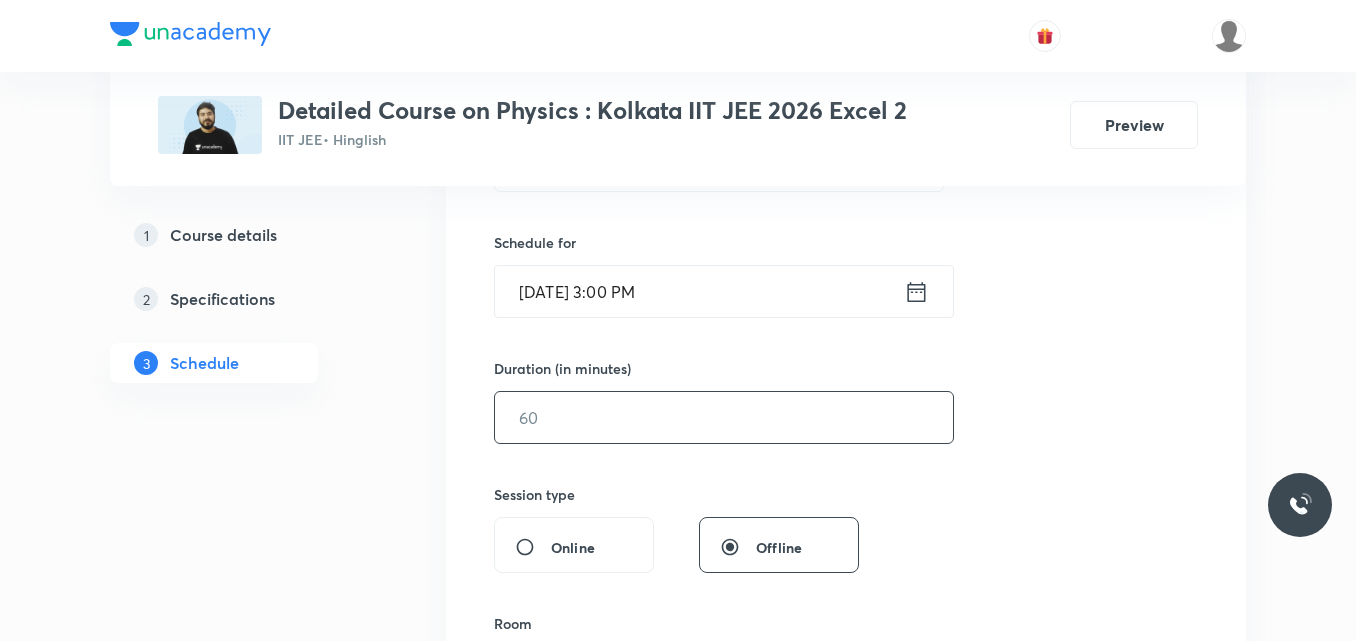 scroll, scrollTop: 462, scrollLeft: 0, axis: vertical 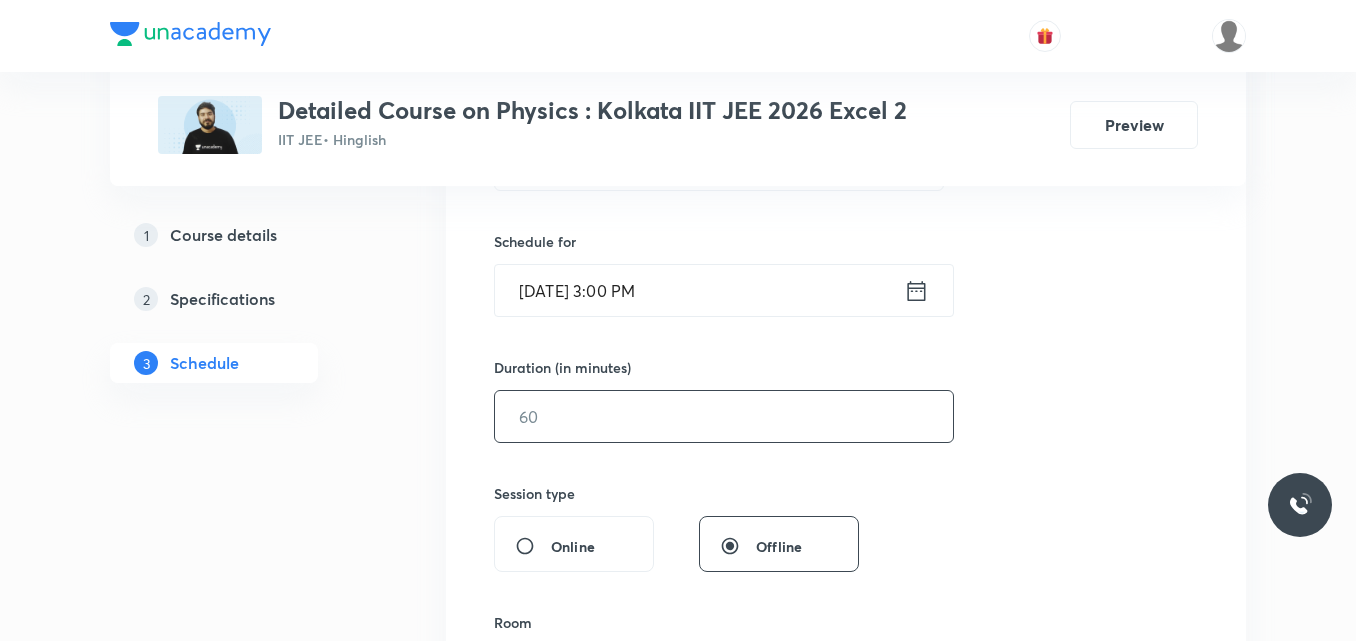 click at bounding box center (724, 416) 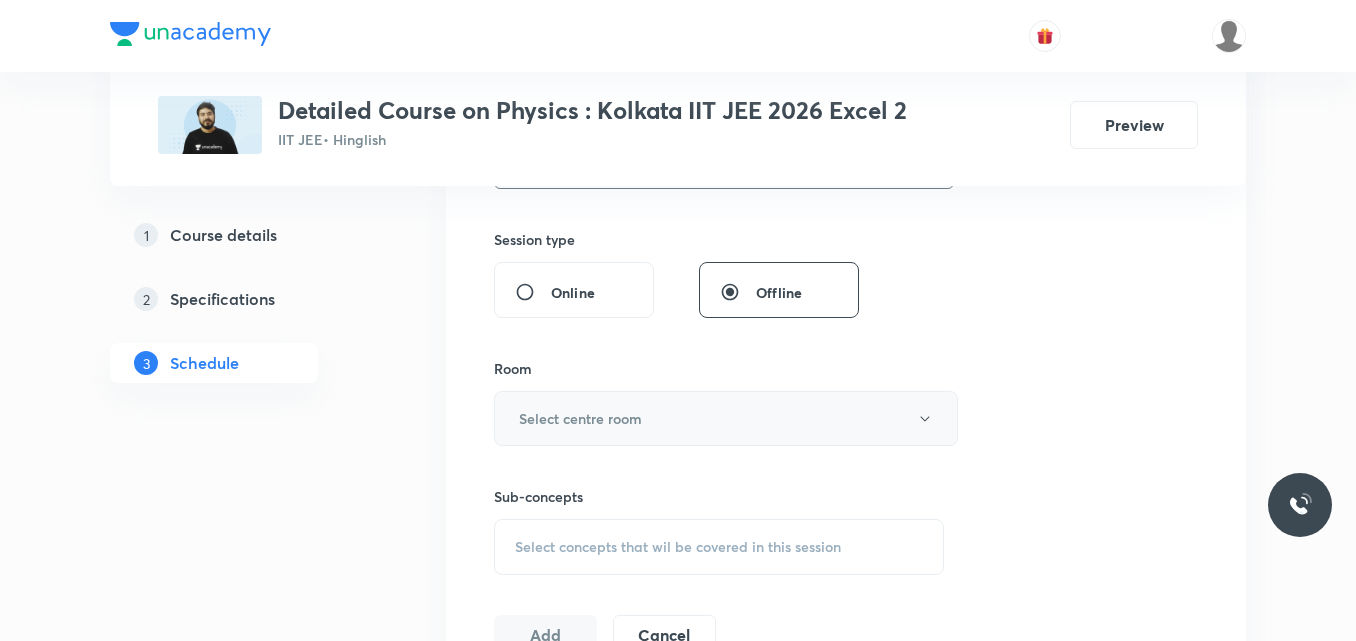 scroll, scrollTop: 717, scrollLeft: 0, axis: vertical 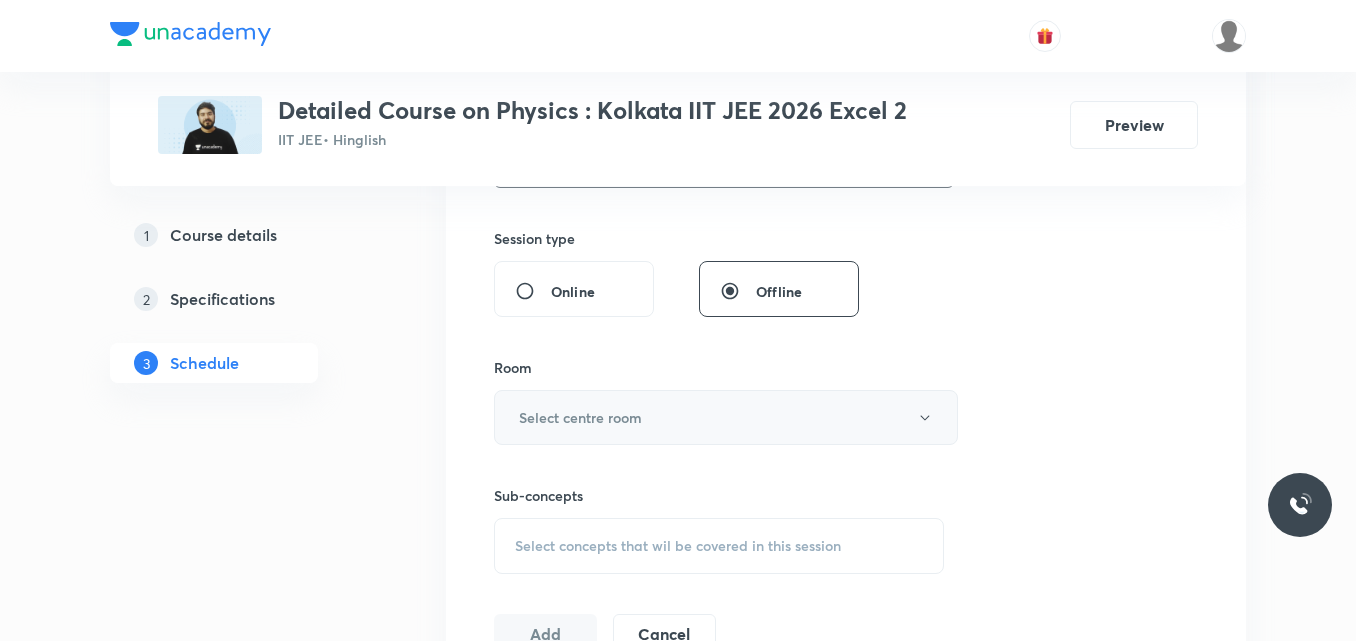 type on "120" 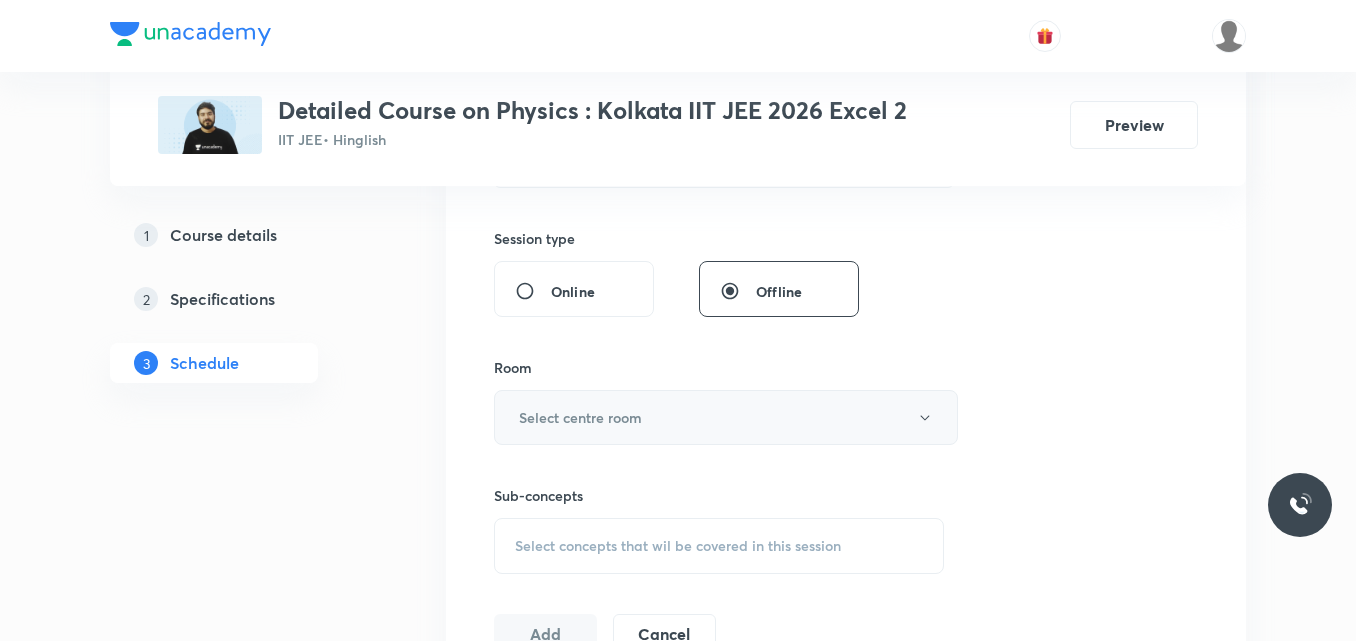 click on "Select centre room" at bounding box center [580, 417] 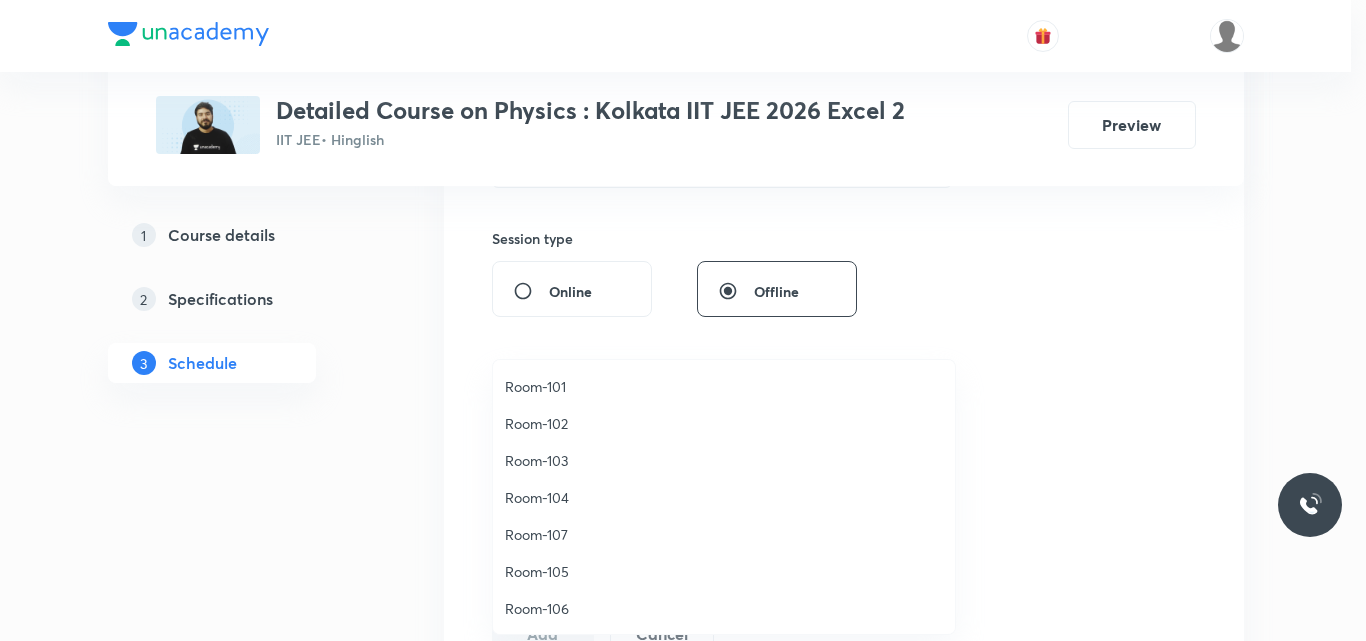 click on "Room-102" at bounding box center (724, 423) 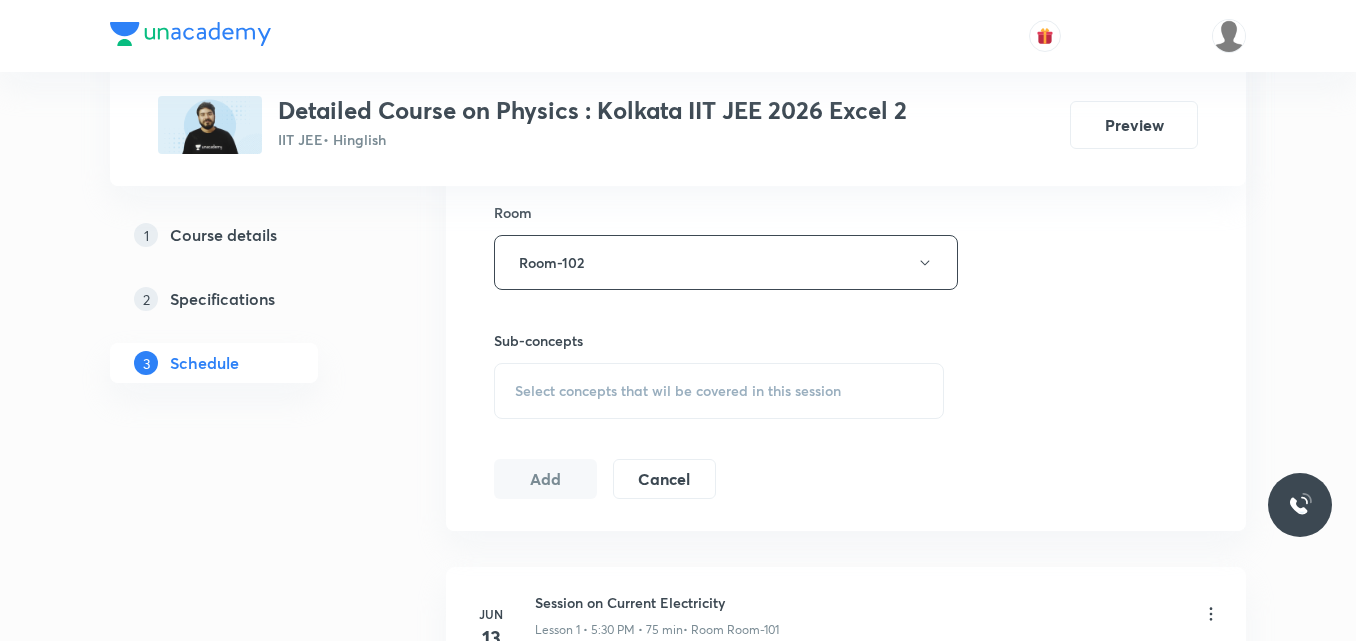 scroll, scrollTop: 873, scrollLeft: 0, axis: vertical 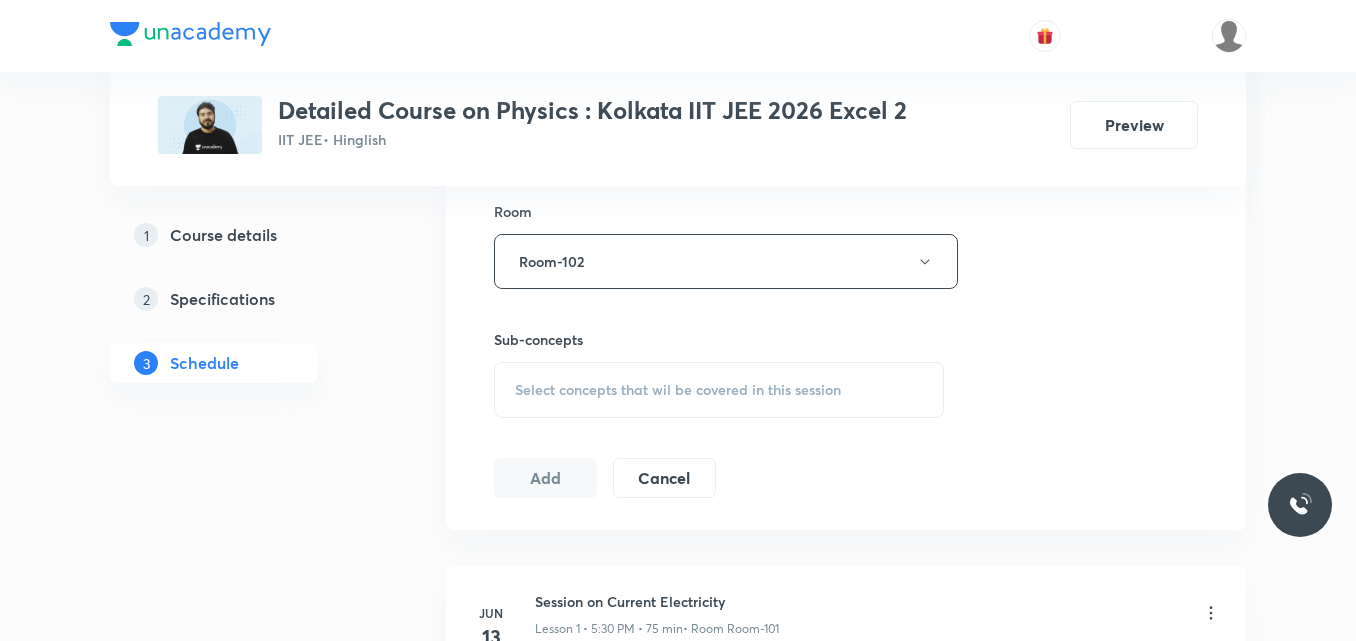 click on "Select concepts that wil be covered in this session" at bounding box center (678, 390) 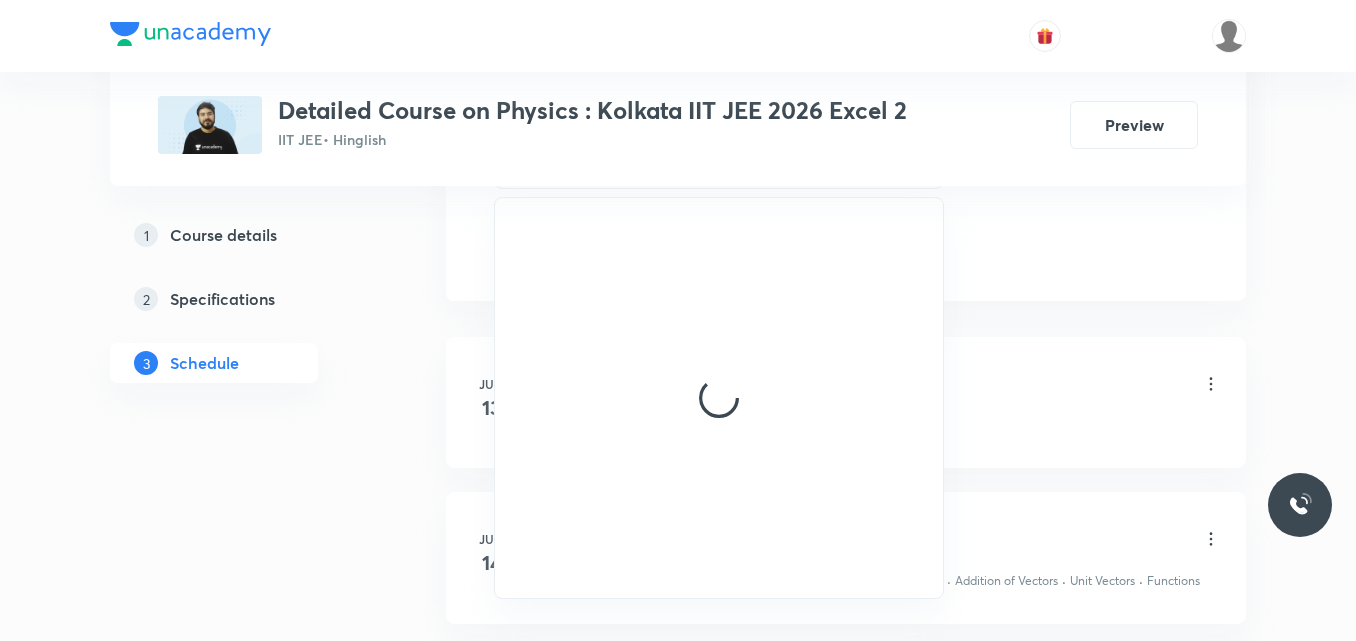scroll, scrollTop: 1106, scrollLeft: 0, axis: vertical 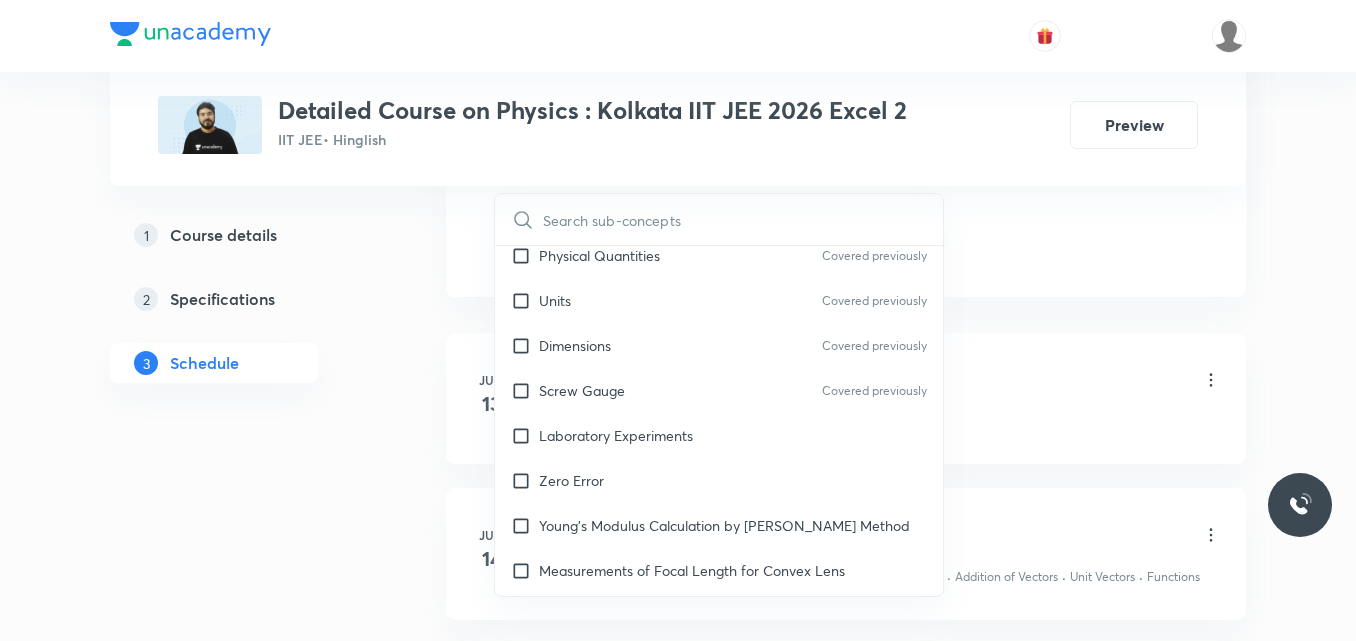 click on "Zero Error" at bounding box center [719, 480] 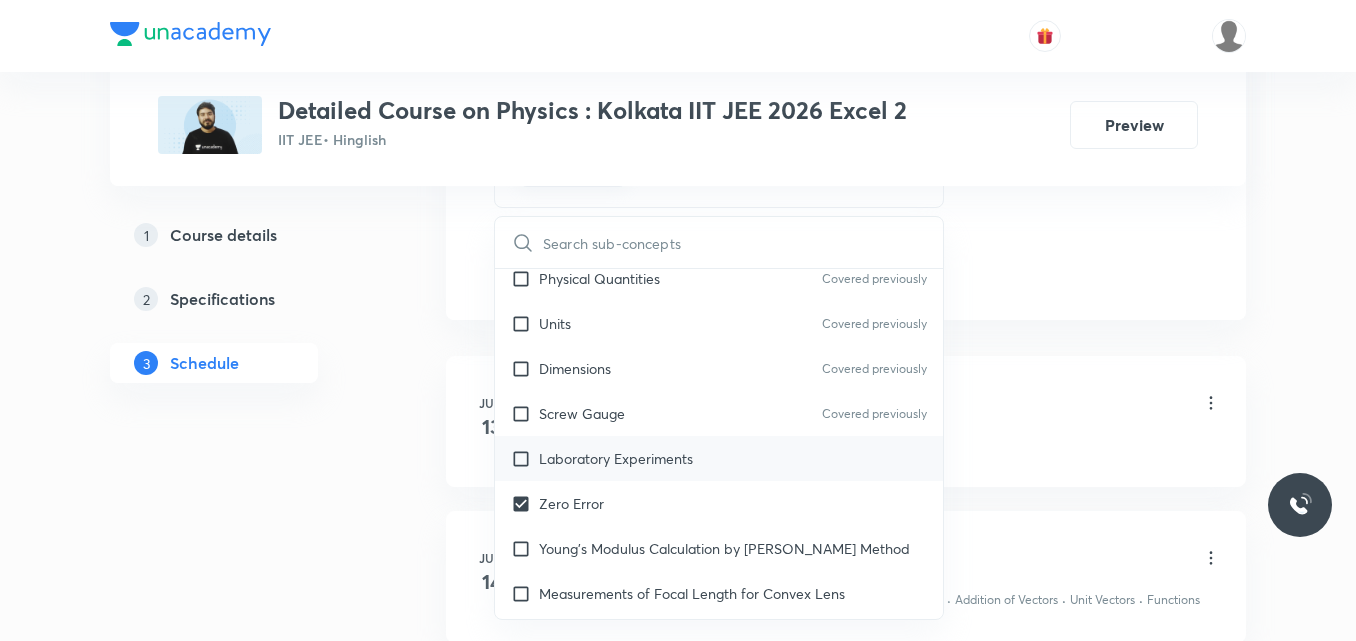 click on "Laboratory Experiments" at bounding box center [616, 458] 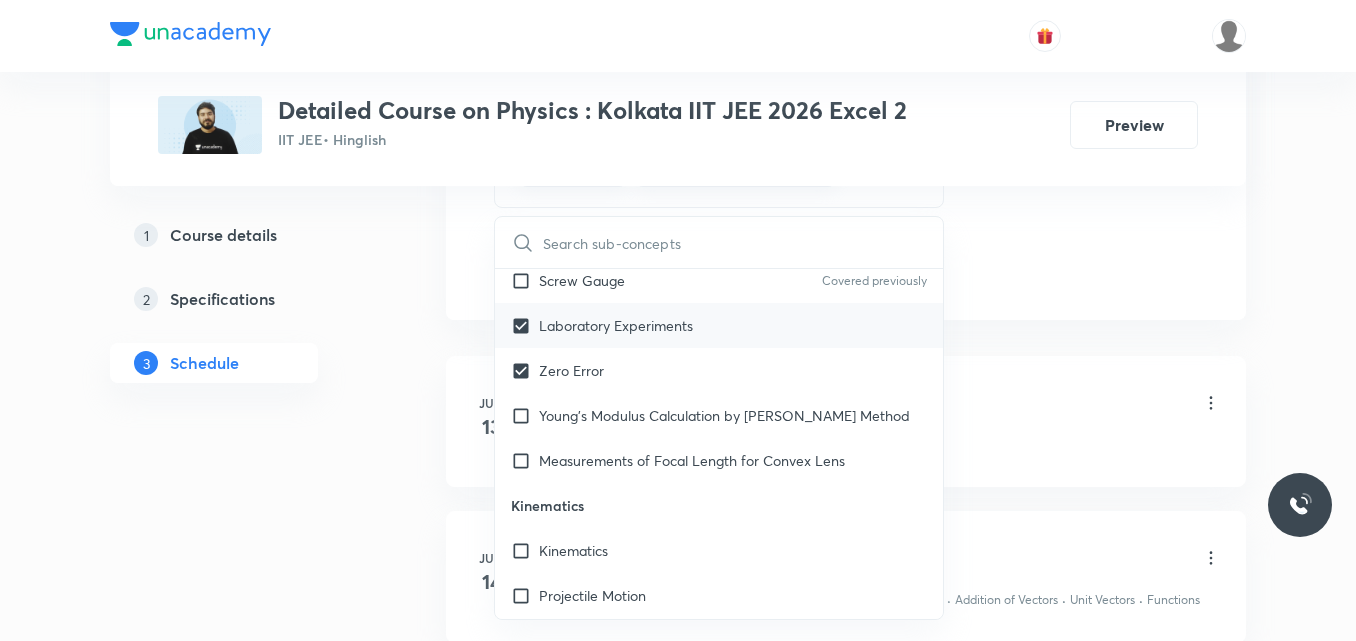 scroll, scrollTop: 1899, scrollLeft: 0, axis: vertical 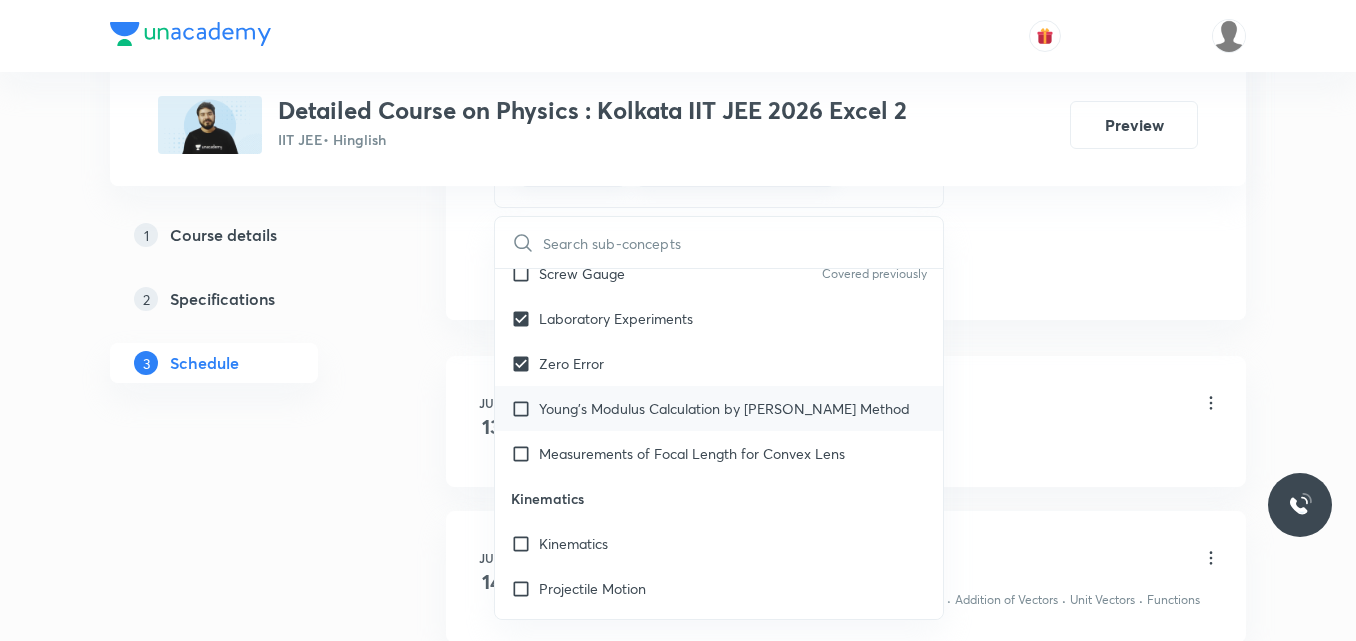 click on "Young's Modulus Calculation by Searle's Method" at bounding box center (724, 408) 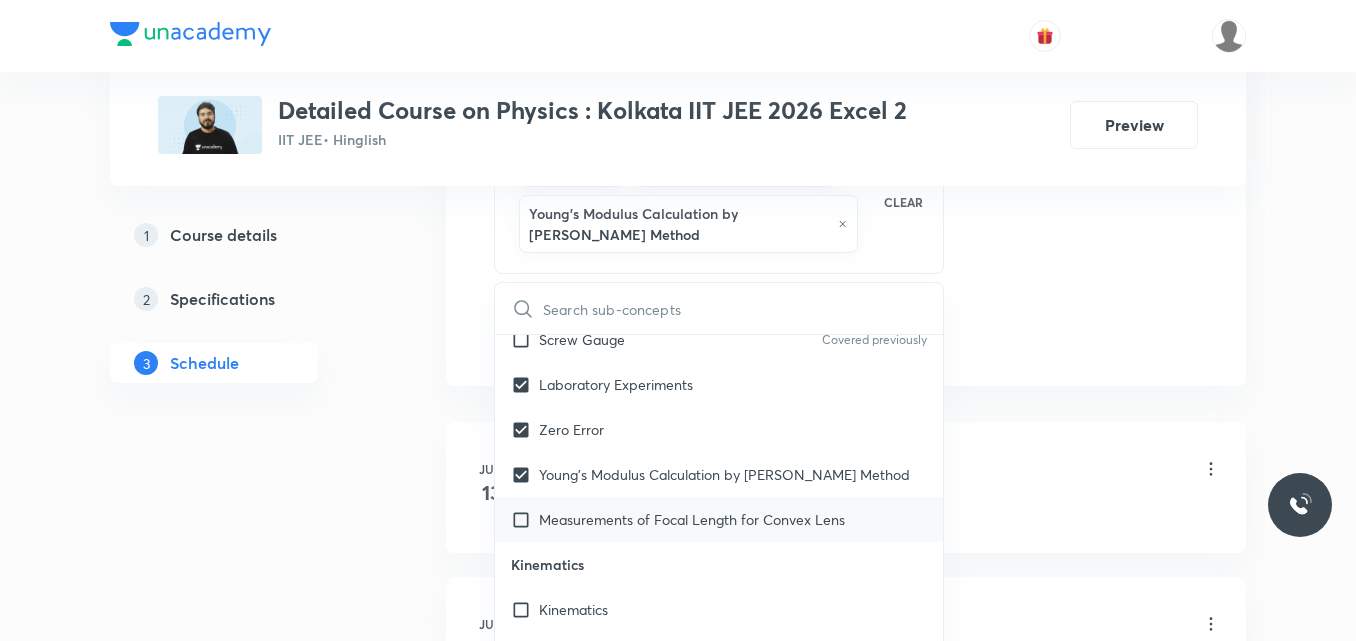click on "Measurements of Focal Length for Convex Lens" at bounding box center [719, 519] 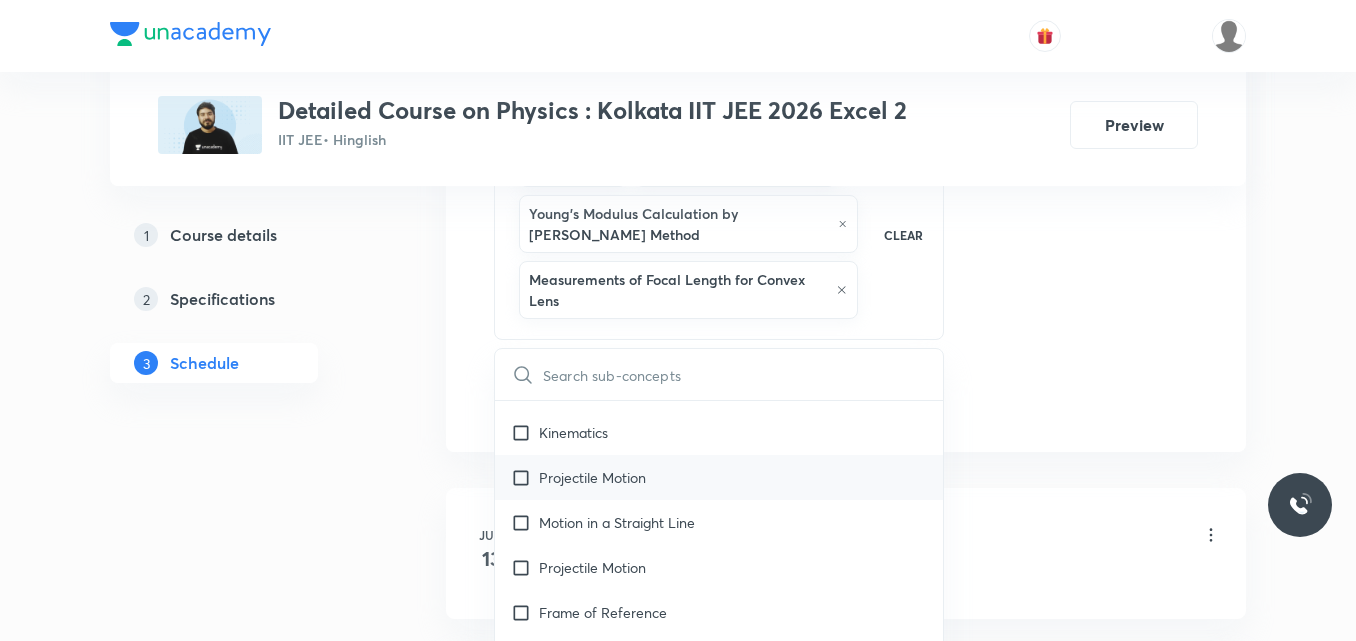 scroll, scrollTop: 2143, scrollLeft: 0, axis: vertical 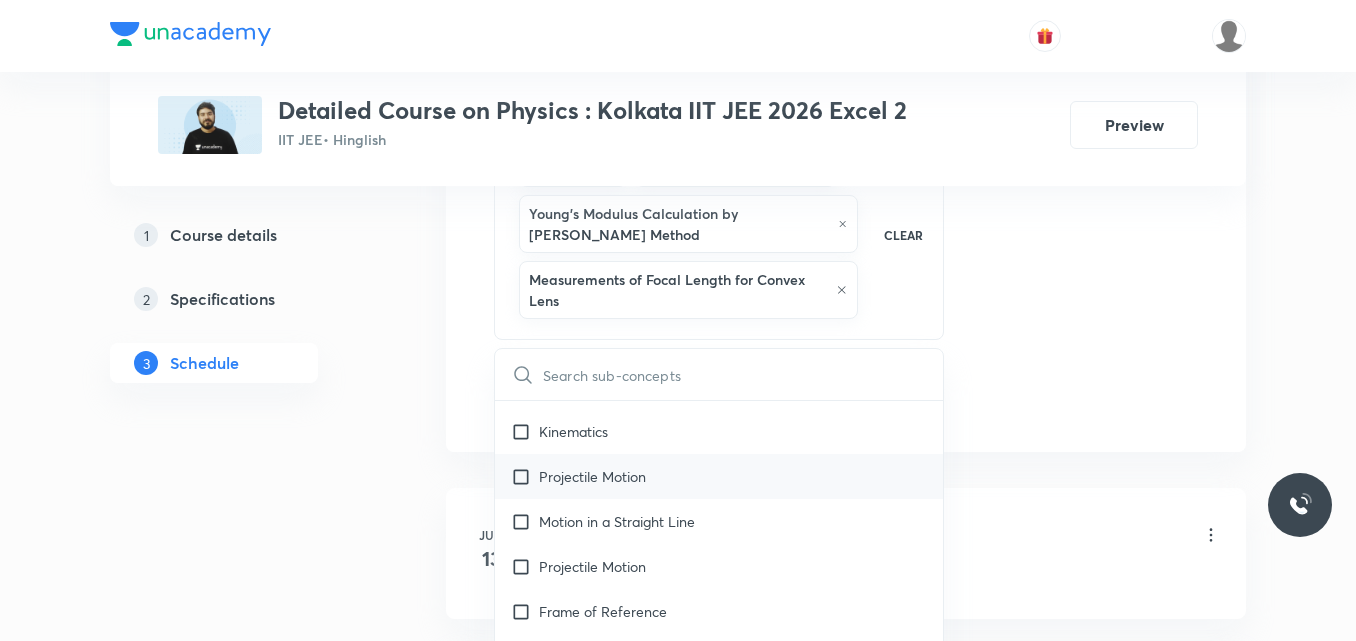 click on "Projectile Motion" at bounding box center [719, 476] 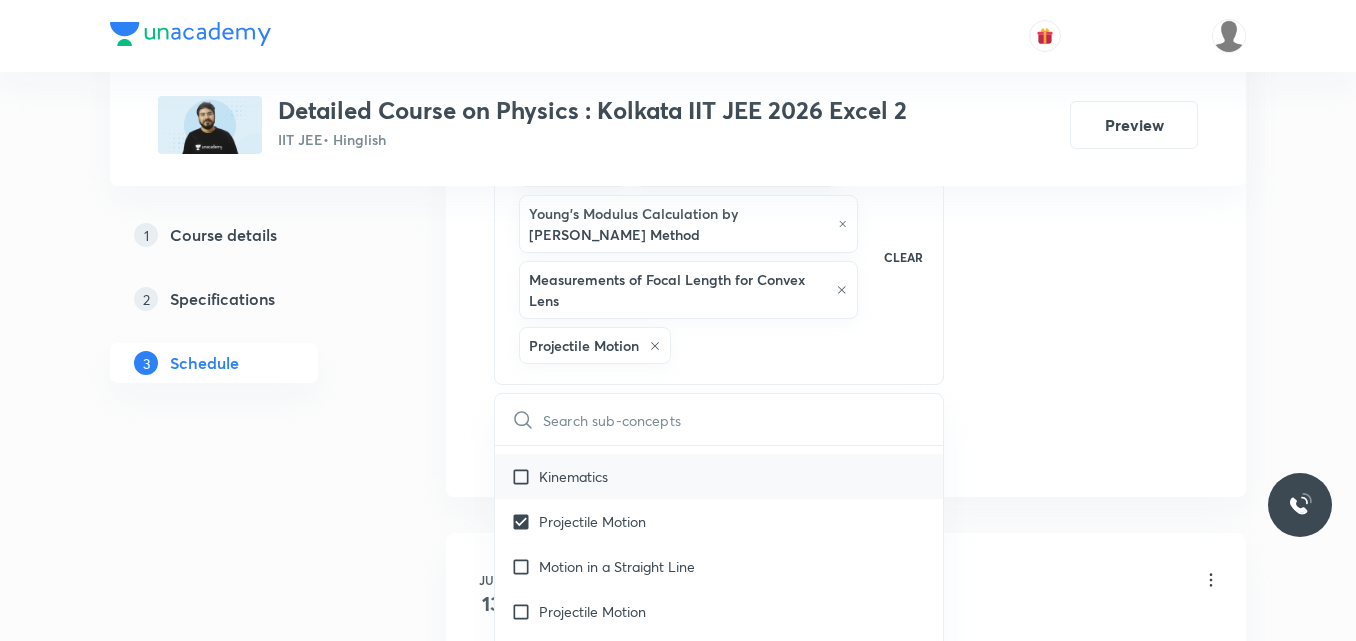 click on "Kinematics" at bounding box center [573, 476] 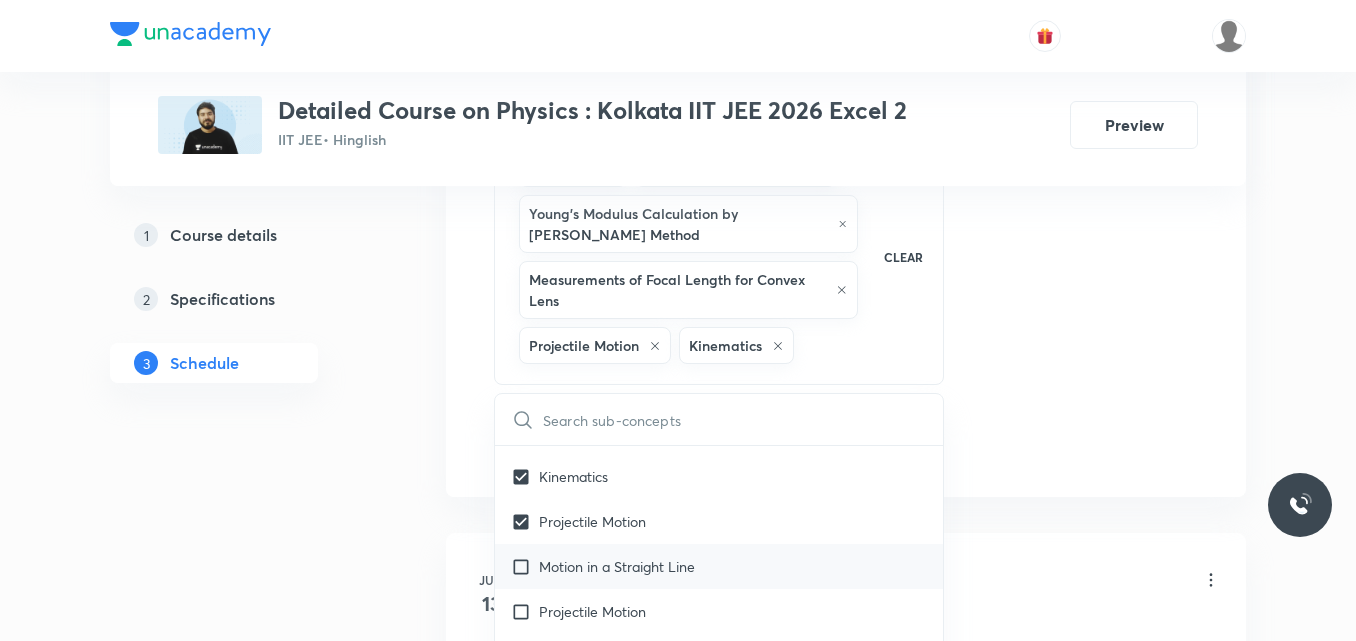 click on "Motion in a Straight Line" at bounding box center [719, 566] 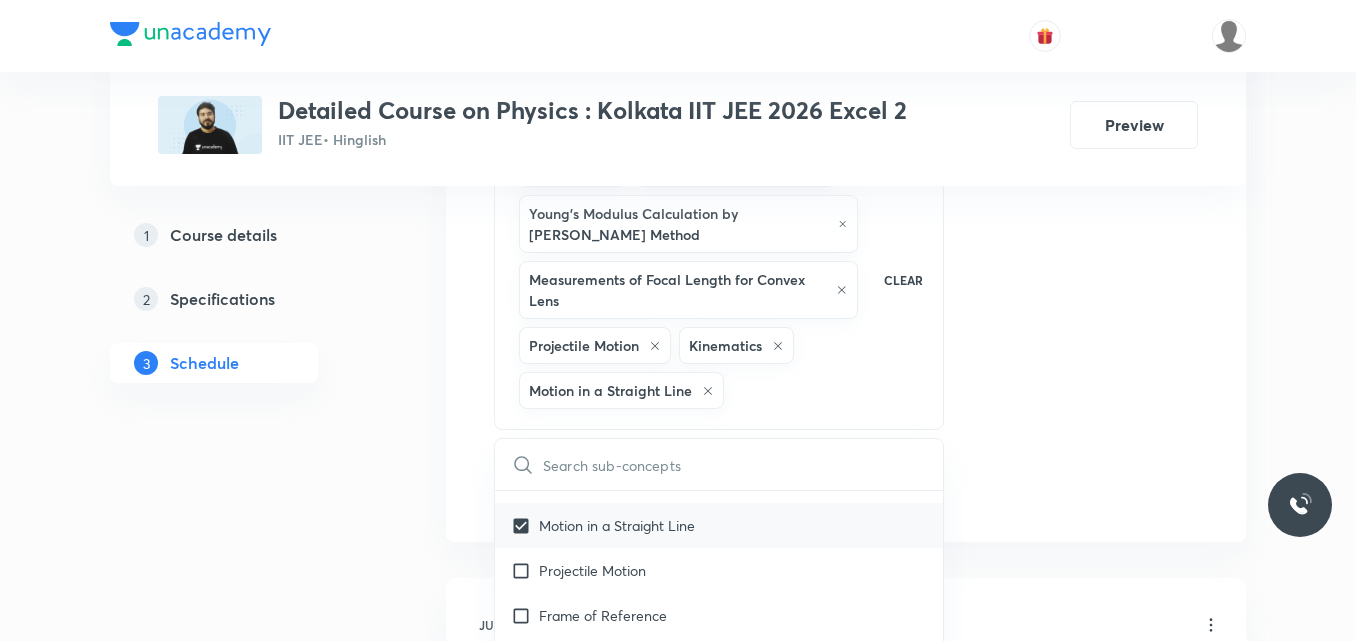 scroll, scrollTop: 2230, scrollLeft: 0, axis: vertical 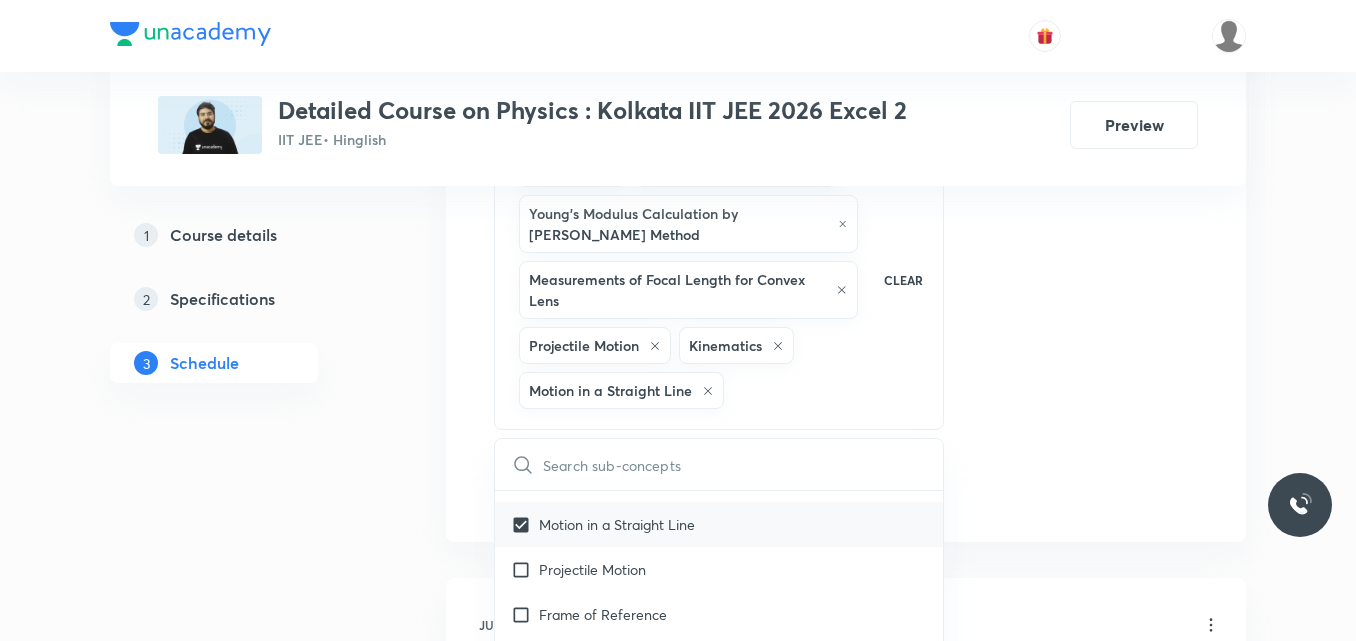 click on "Projectile Motion" at bounding box center (719, 569) 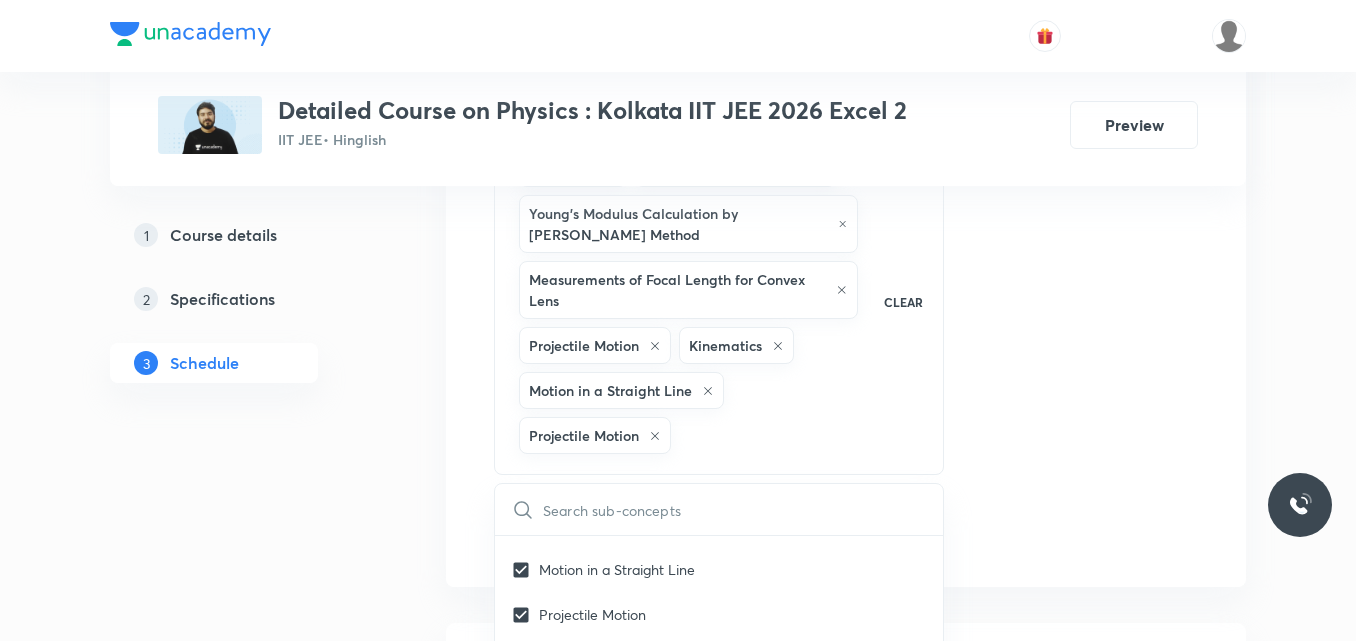 click on "Session  12 Live class Session title 37/99 Session on Moving Charges & Magnetism ​ Schedule for Jul 12, 2025, 3:00 PM ​ Duration (in minutes) 120 ​   Session type Online Offline Room Room-102 Sub-concepts Zero Error Laboratory Experiments Young's Modulus Calculation by Searle's Method Measurements of Focal Length for Convex Lens Projectile Motion Kinematics Motion in a Straight Line Projectile Motion CLEAR ​ Mathematical Tools Vectors and Scalars  Covered previously Elementary Algebra Covered previously Basic Trigonometry Covered previously Addition of Vectors Covered previously 2D and 3D Geometry Covered previously Representation of Vector  Covered previously Components of a Vector Covered previously Functions Covered previously Unit Vectors Covered previously Differentiation Covered previously Integration Covered previously Rectangular Components of a Vector in Three Dimensions Covered previously Position Vector Covered previously Use of Differentiation & Integration in One Dimensional Motion Units" at bounding box center (846, -60) 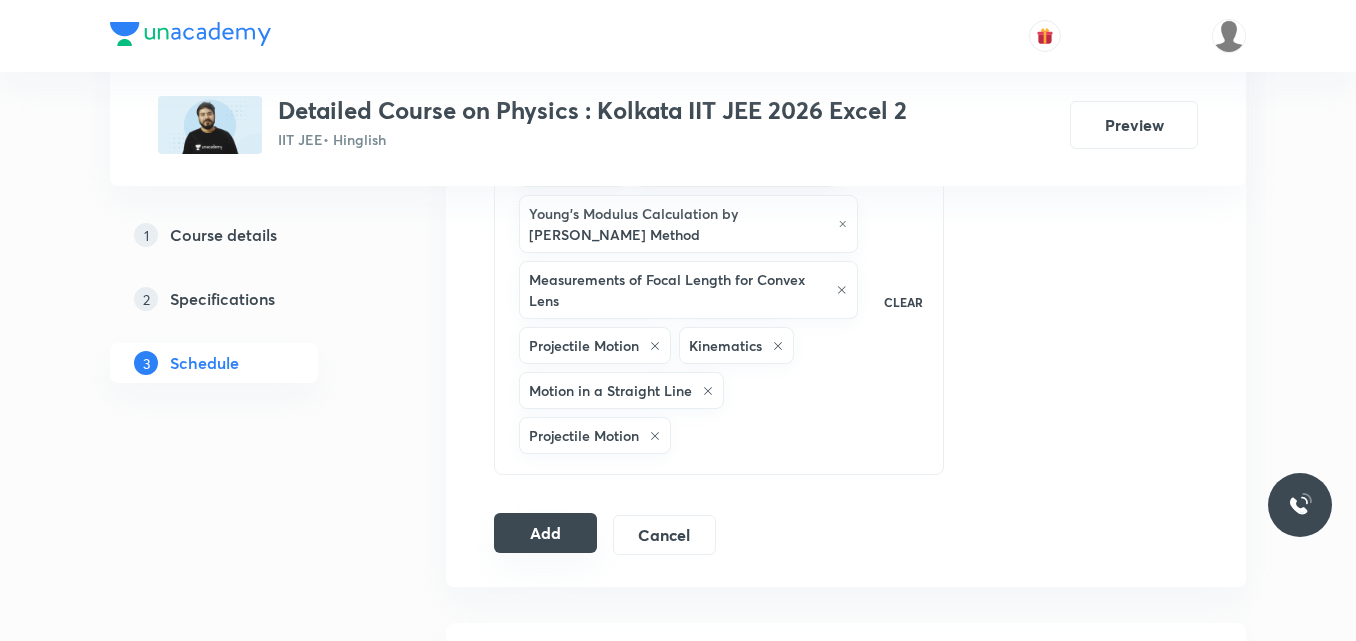 click on "Add" at bounding box center (545, 533) 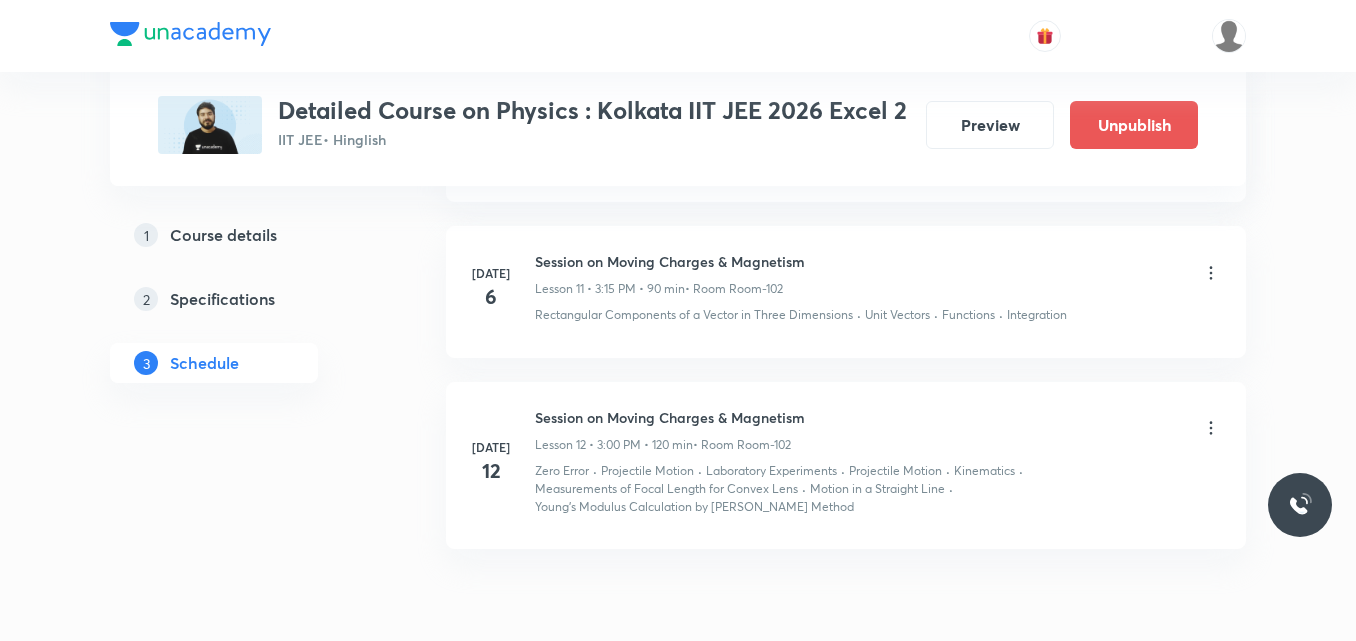 scroll, scrollTop: 2023, scrollLeft: 0, axis: vertical 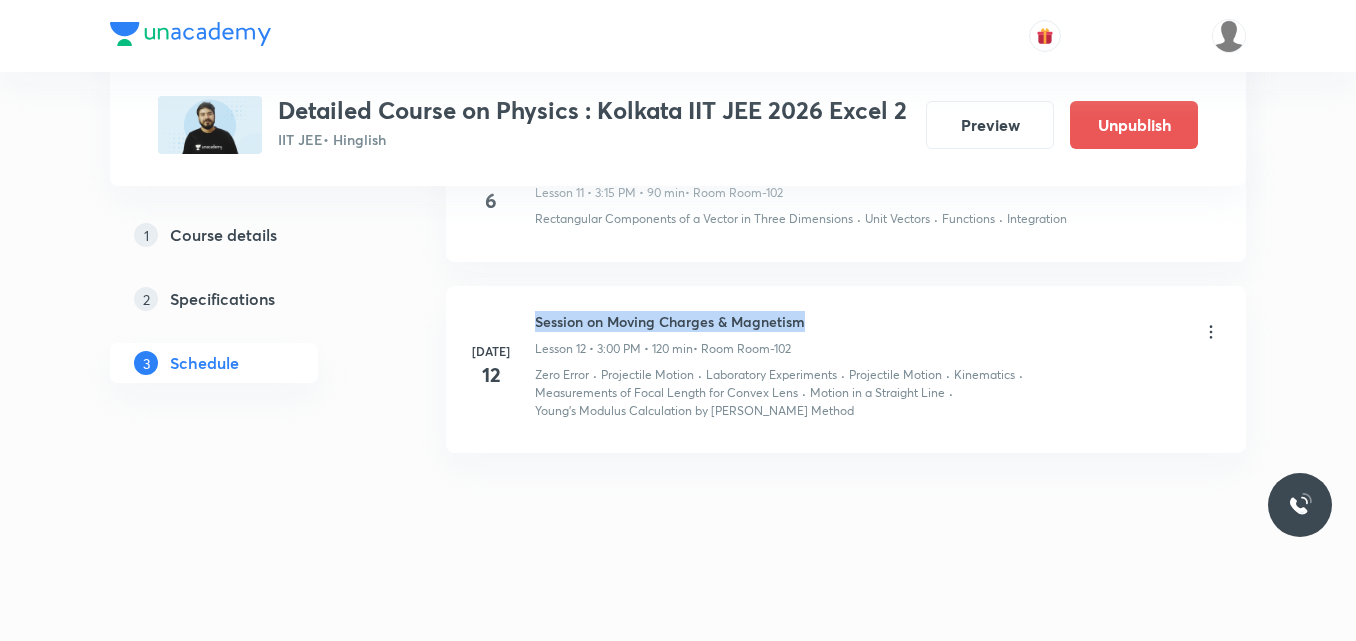 drag, startPoint x: 535, startPoint y: 322, endPoint x: 852, endPoint y: 301, distance: 317.69482 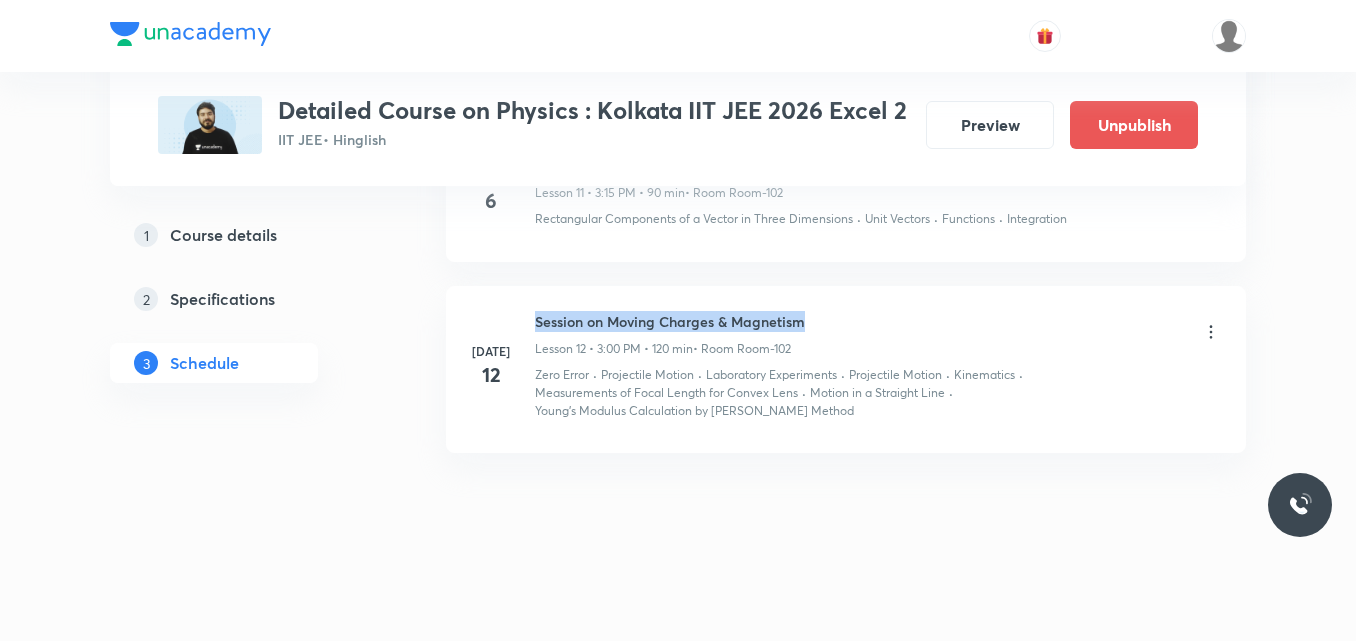 copy on "Session on Moving Charges & Magnetism" 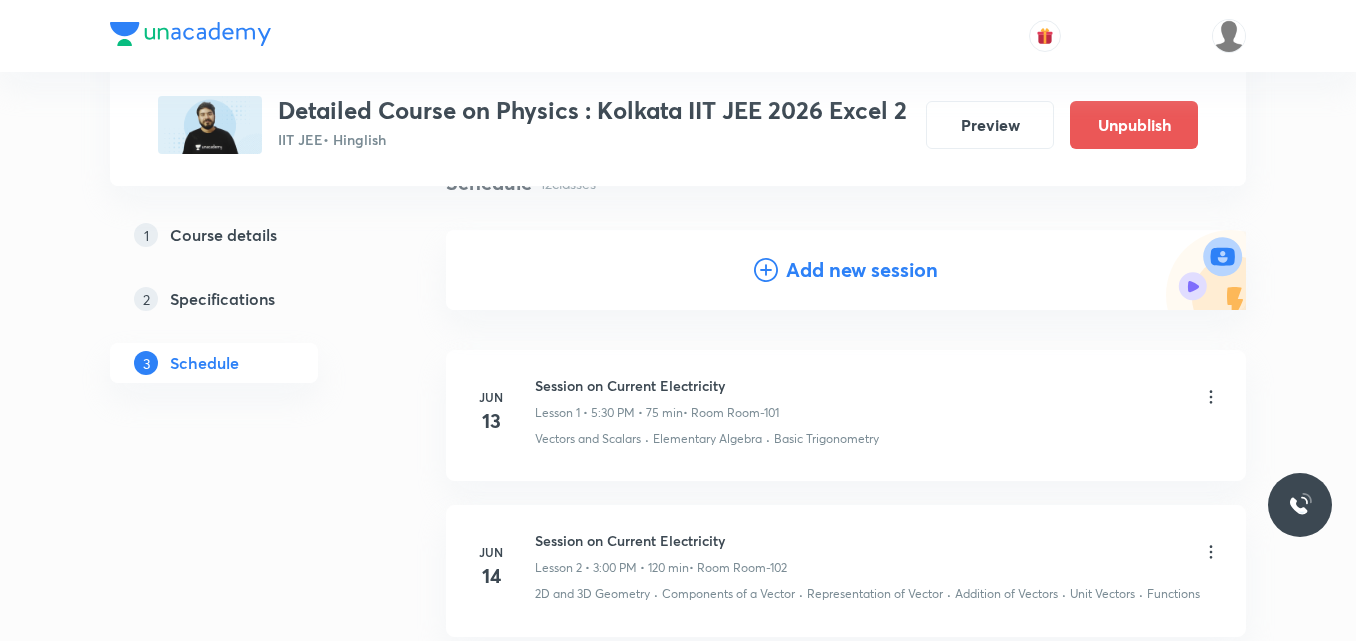 scroll, scrollTop: 0, scrollLeft: 0, axis: both 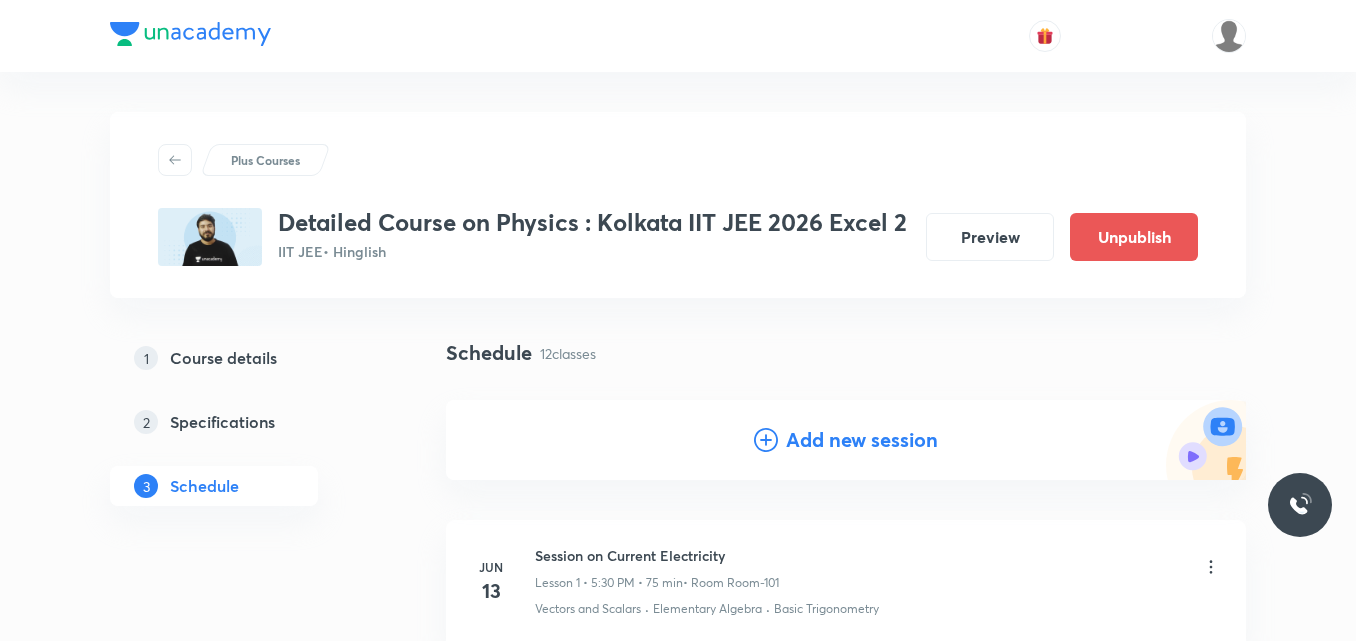 click 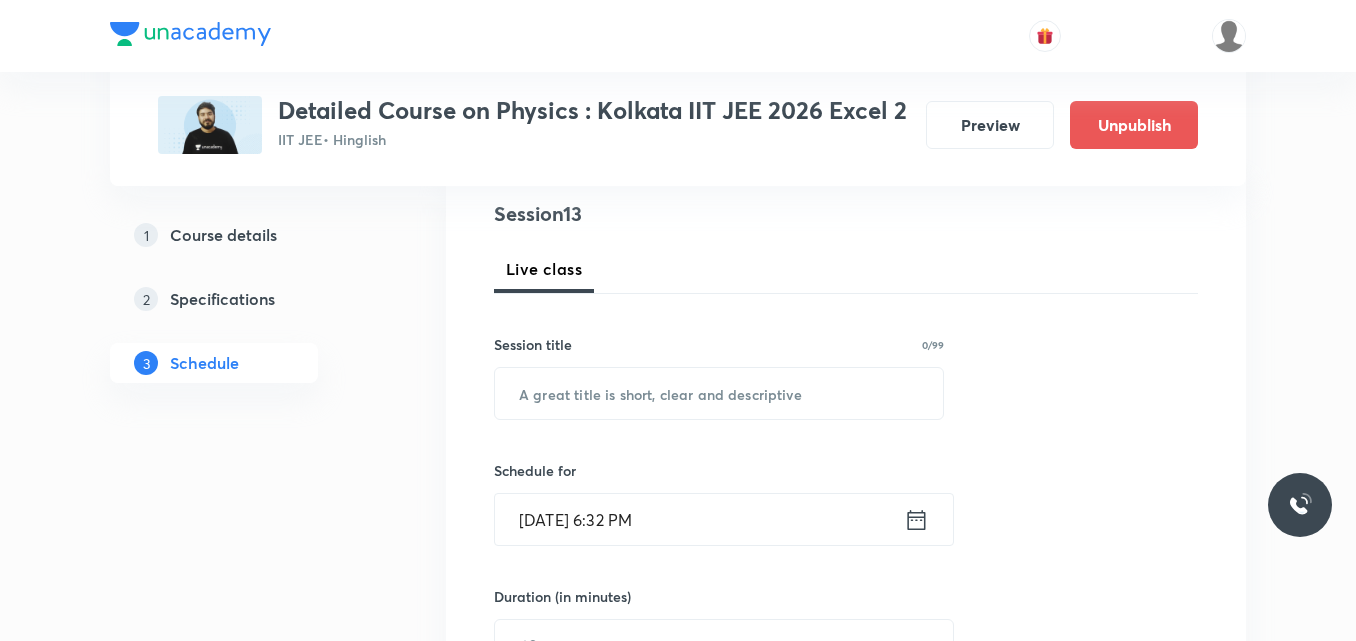 scroll, scrollTop: 247, scrollLeft: 0, axis: vertical 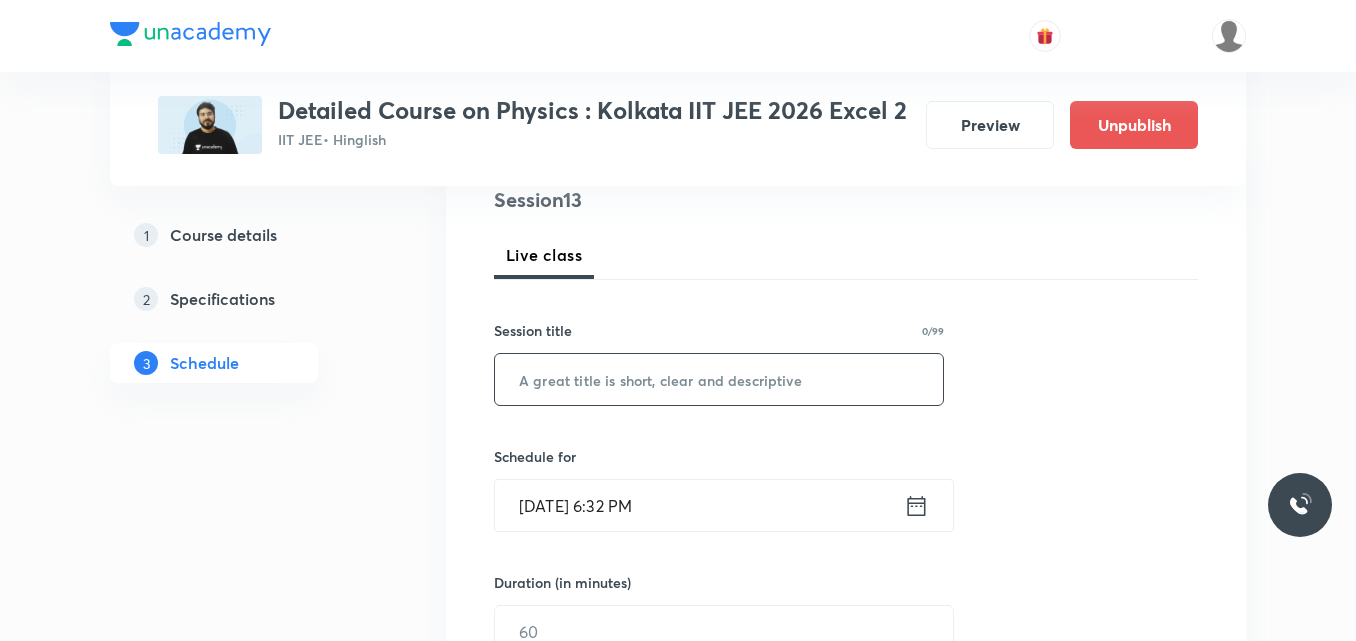 click at bounding box center (719, 379) 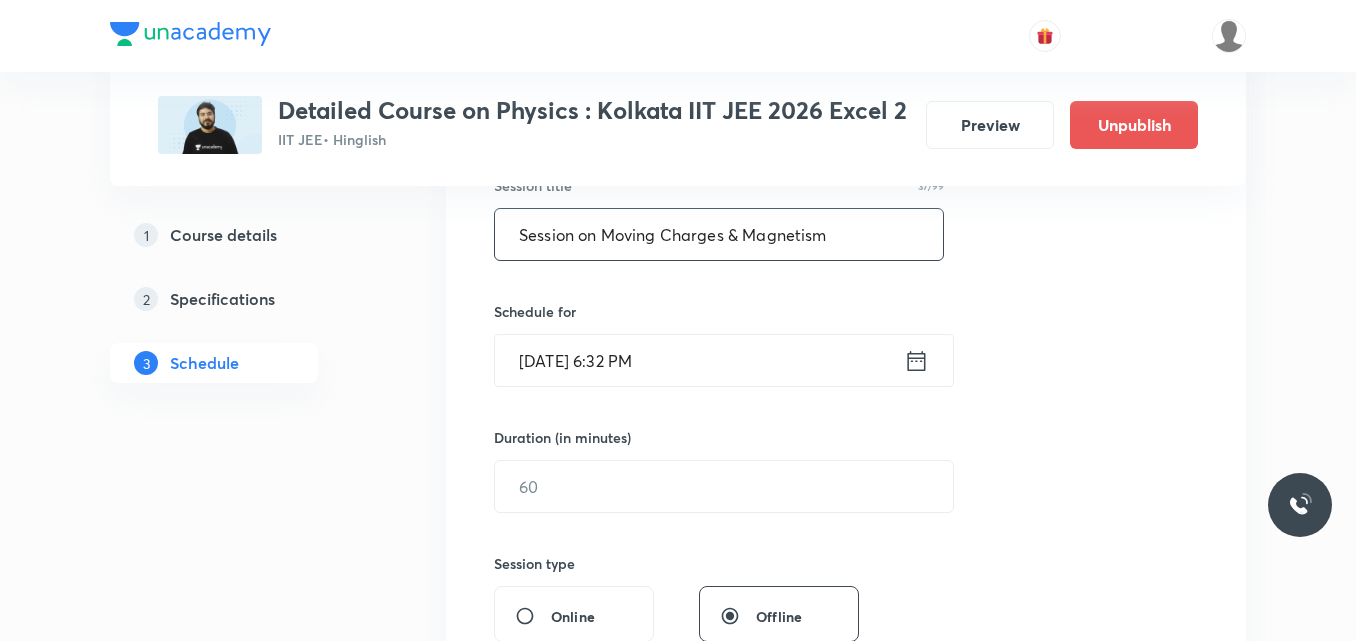 scroll, scrollTop: 393, scrollLeft: 0, axis: vertical 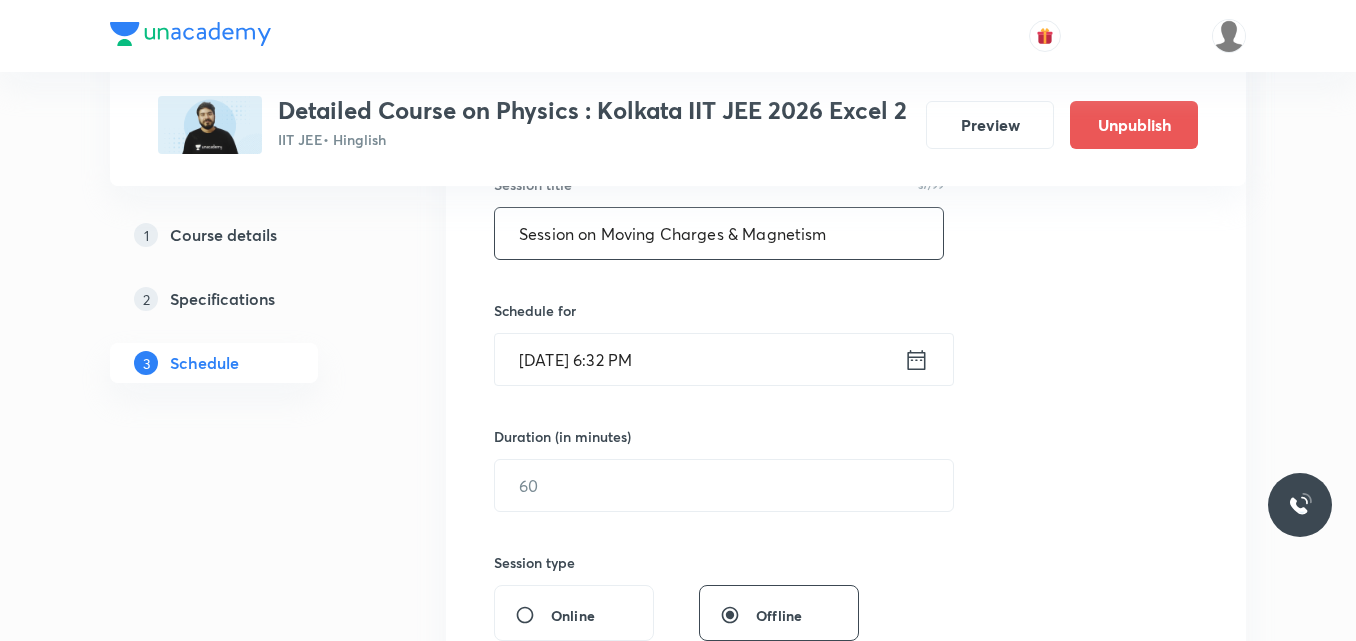 type on "Session on Moving Charges & Magnetism" 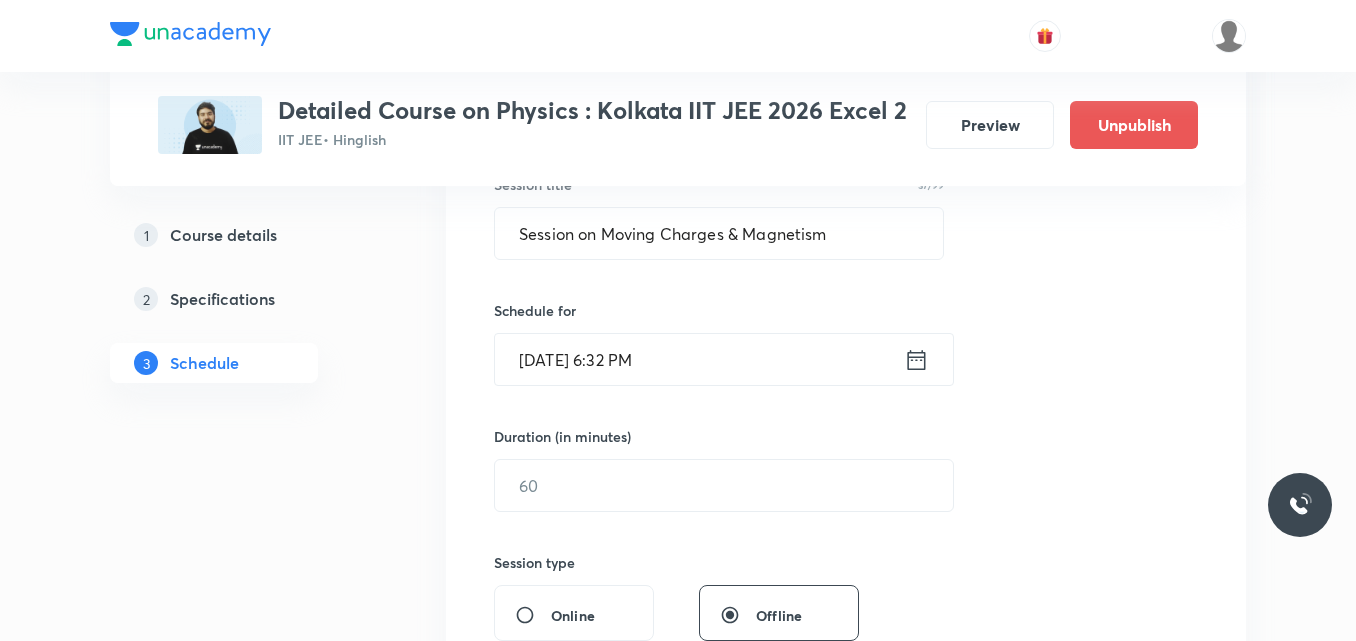 click 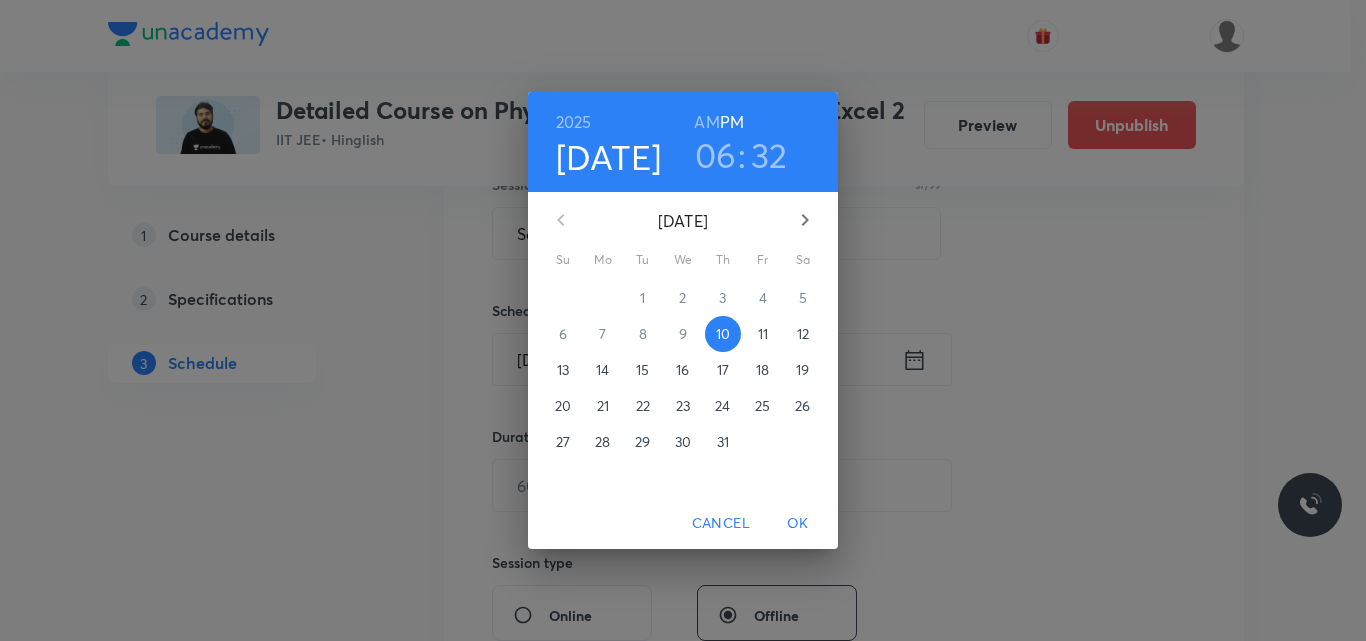 click on "13" at bounding box center [563, 370] 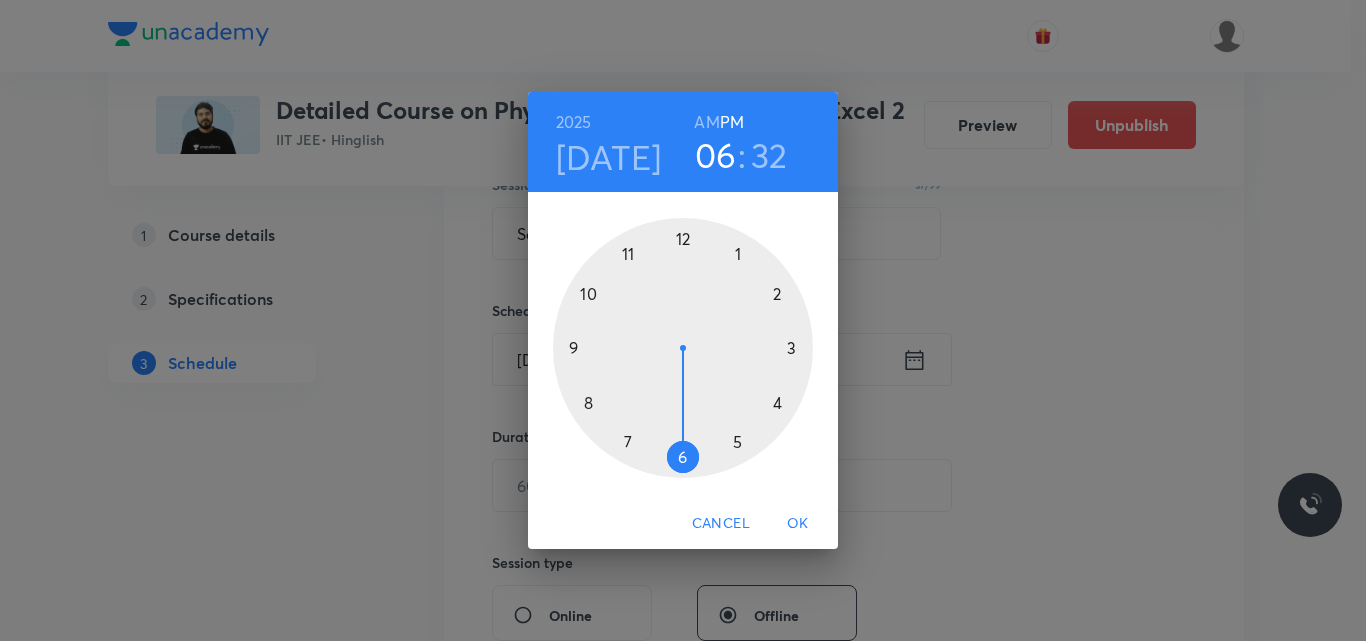 click at bounding box center [683, 348] 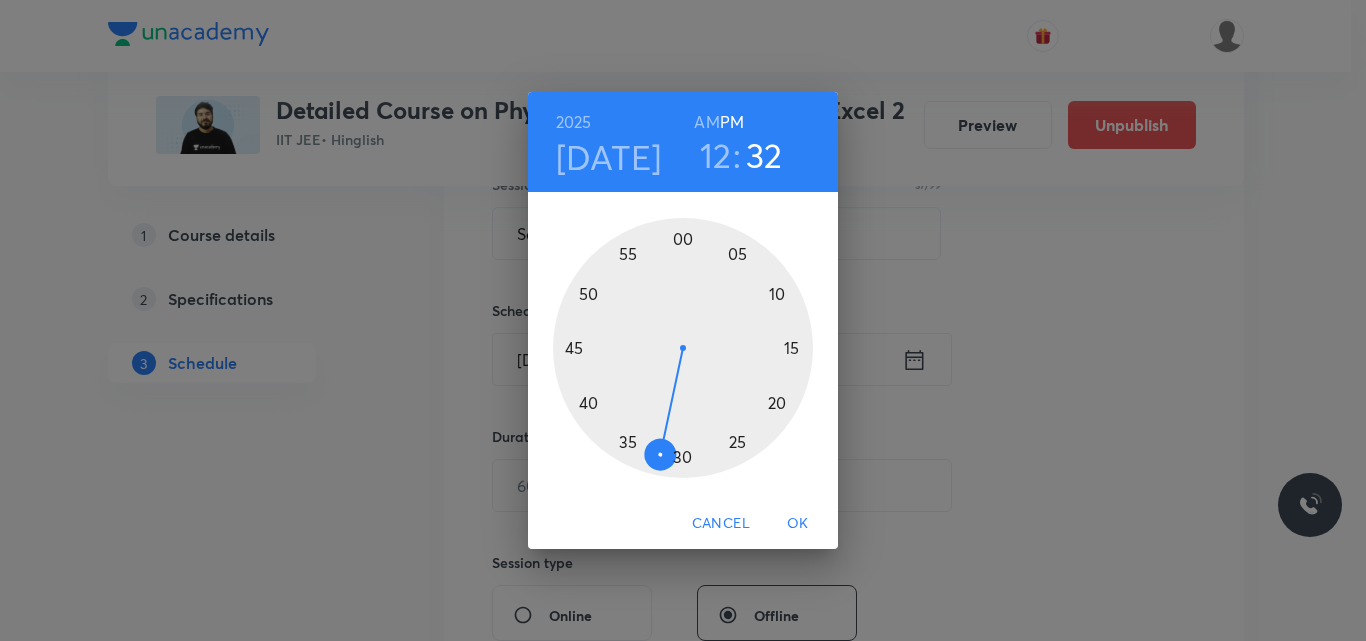 click at bounding box center (683, 348) 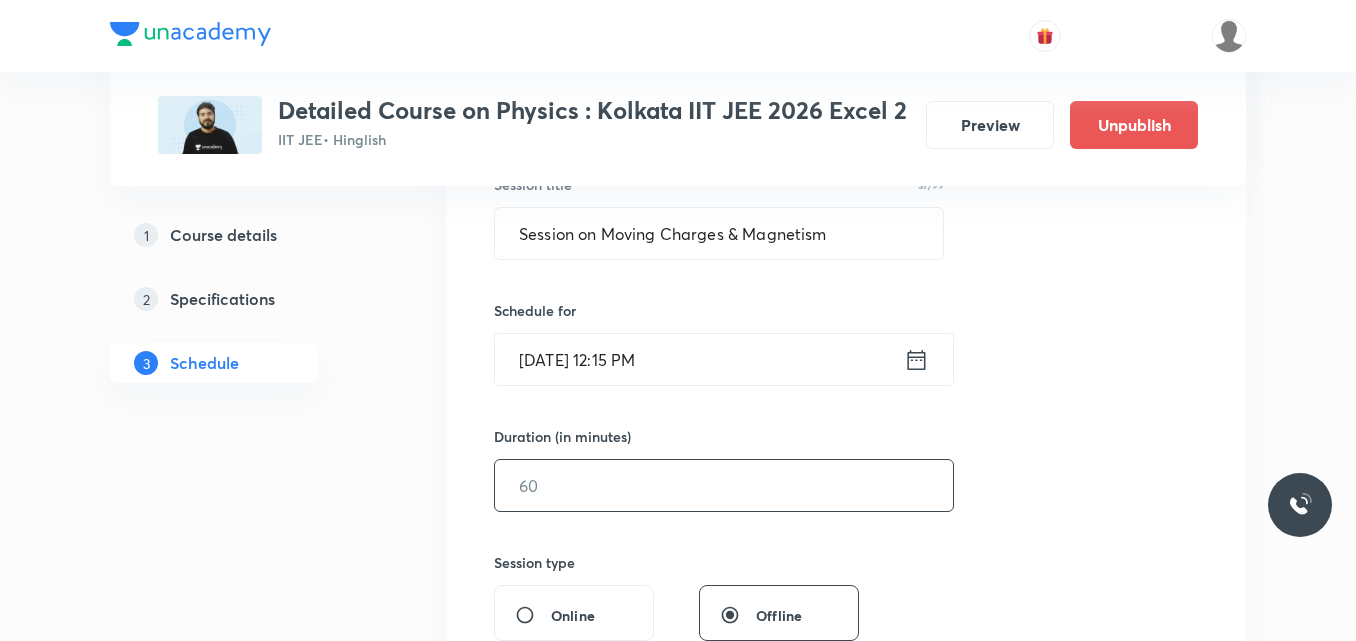 click at bounding box center [724, 485] 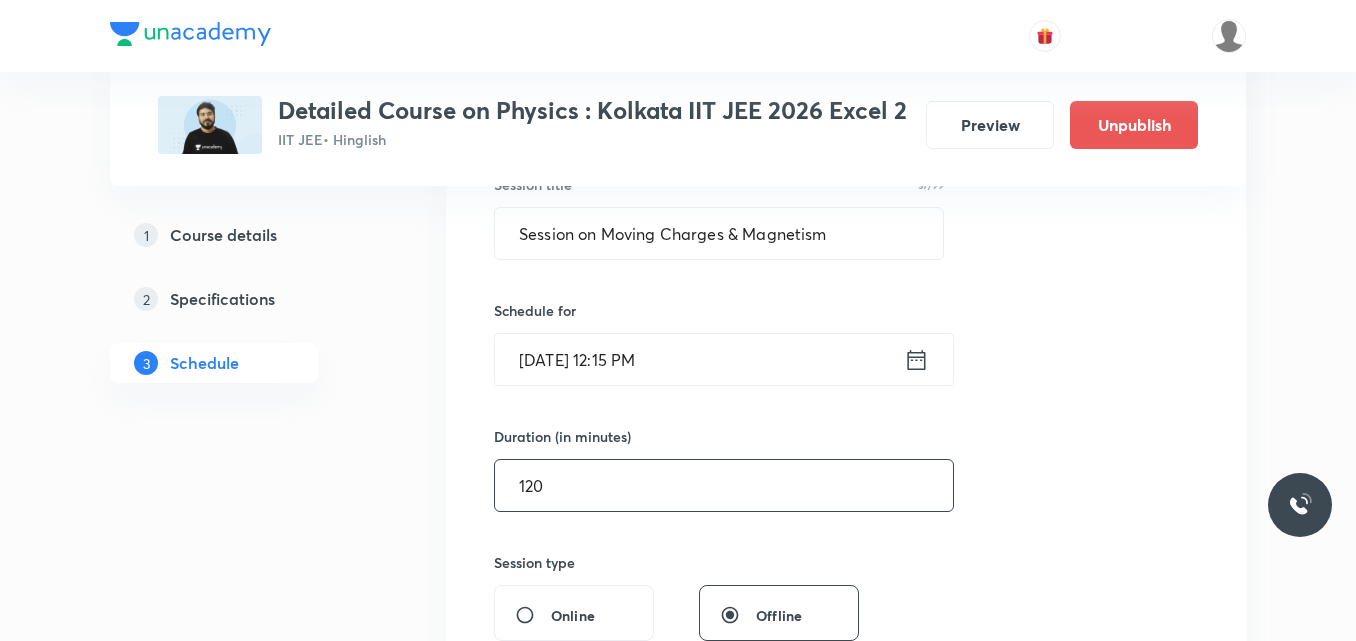 type on "120" 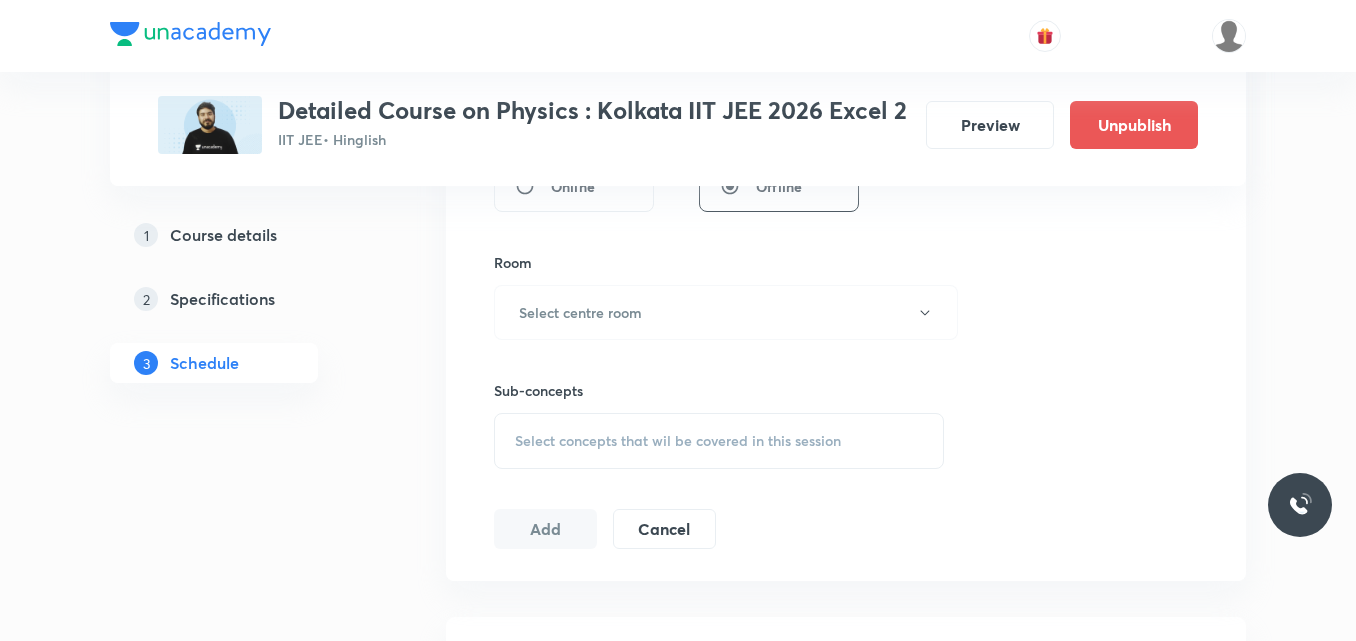 scroll, scrollTop: 821, scrollLeft: 0, axis: vertical 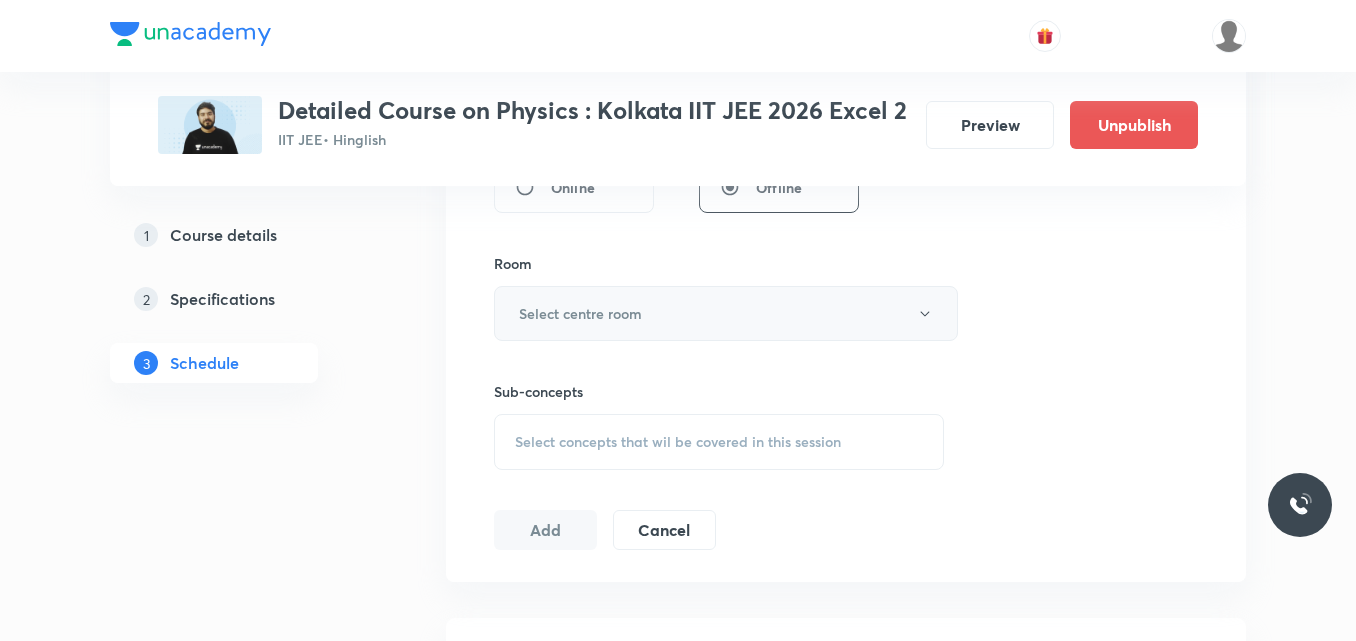 click on "Select centre room" at bounding box center (580, 313) 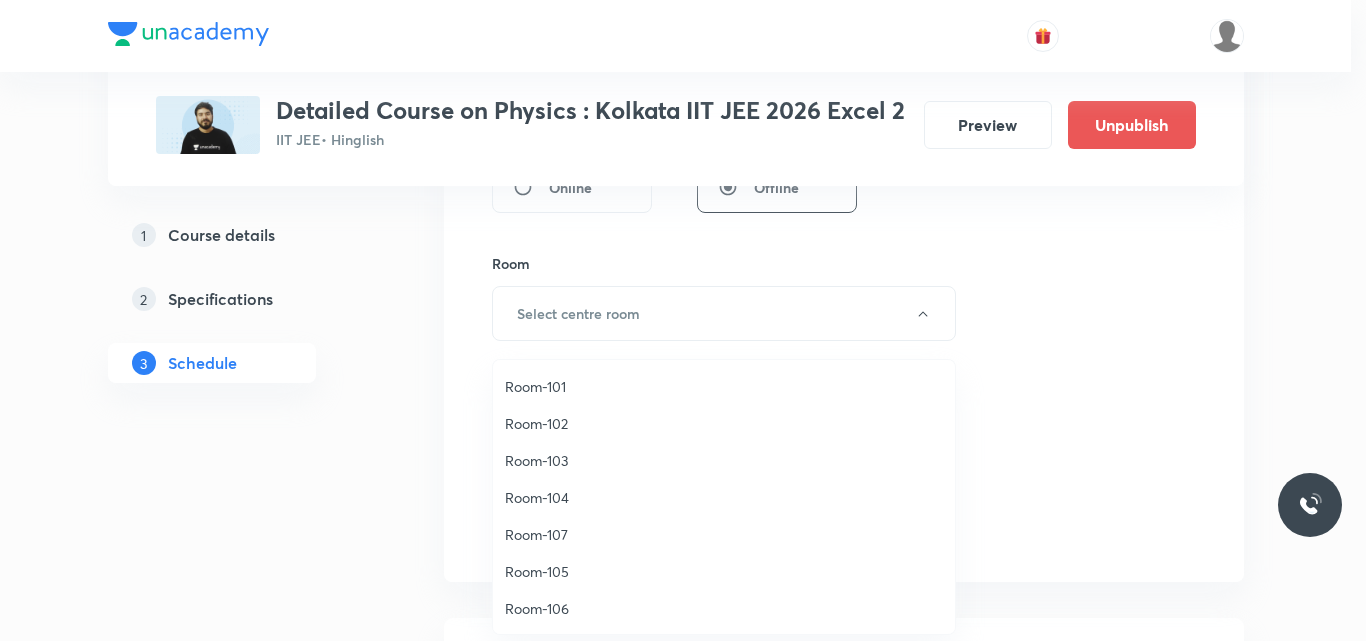 click on "Room-102" at bounding box center (724, 423) 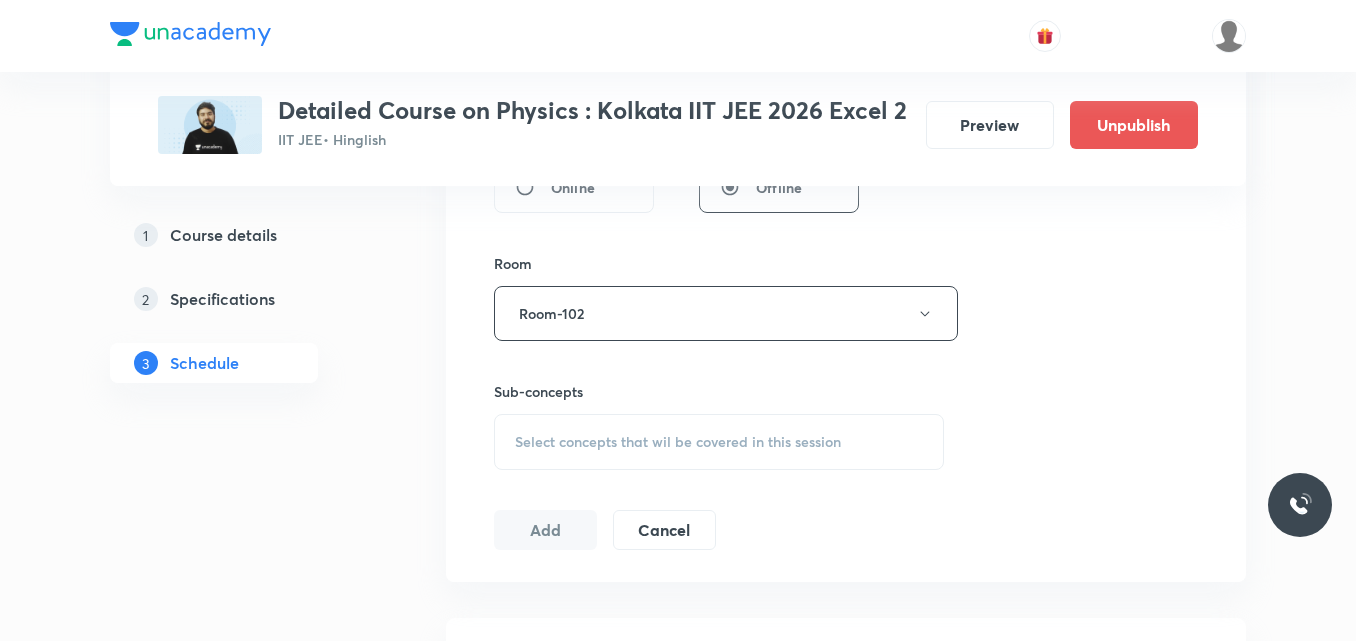 click on "Select concepts that wil be covered in this session" at bounding box center (678, 442) 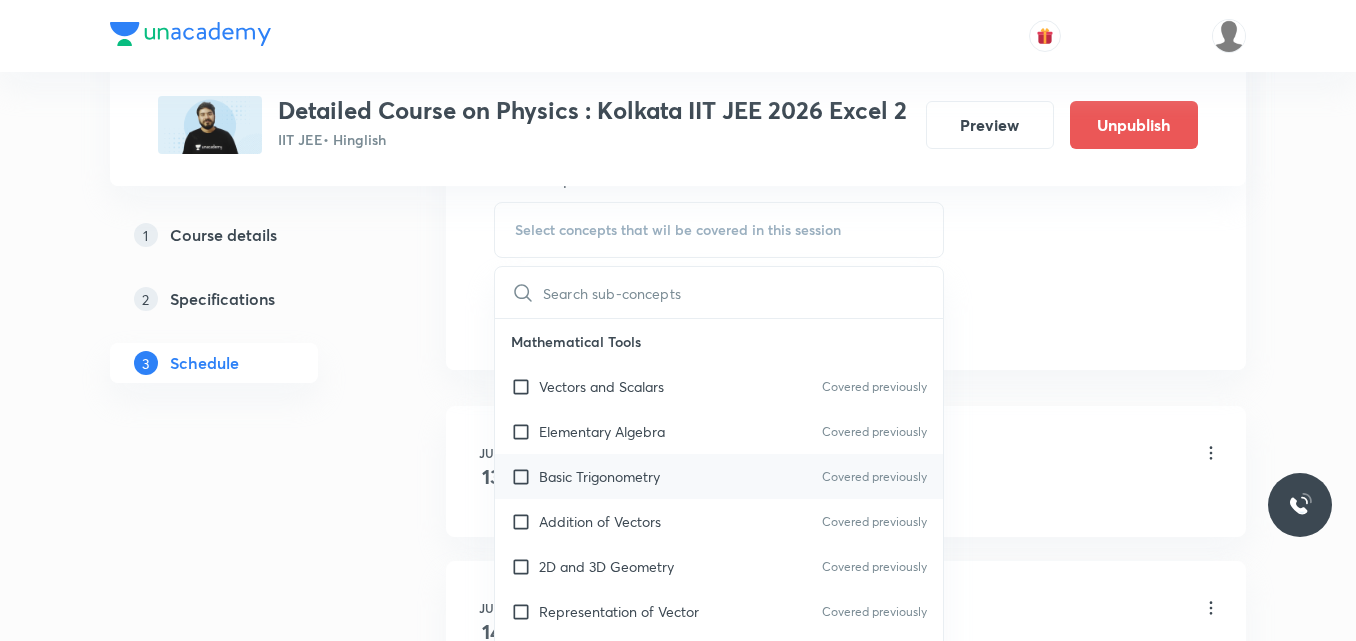 scroll, scrollTop: 1038, scrollLeft: 0, axis: vertical 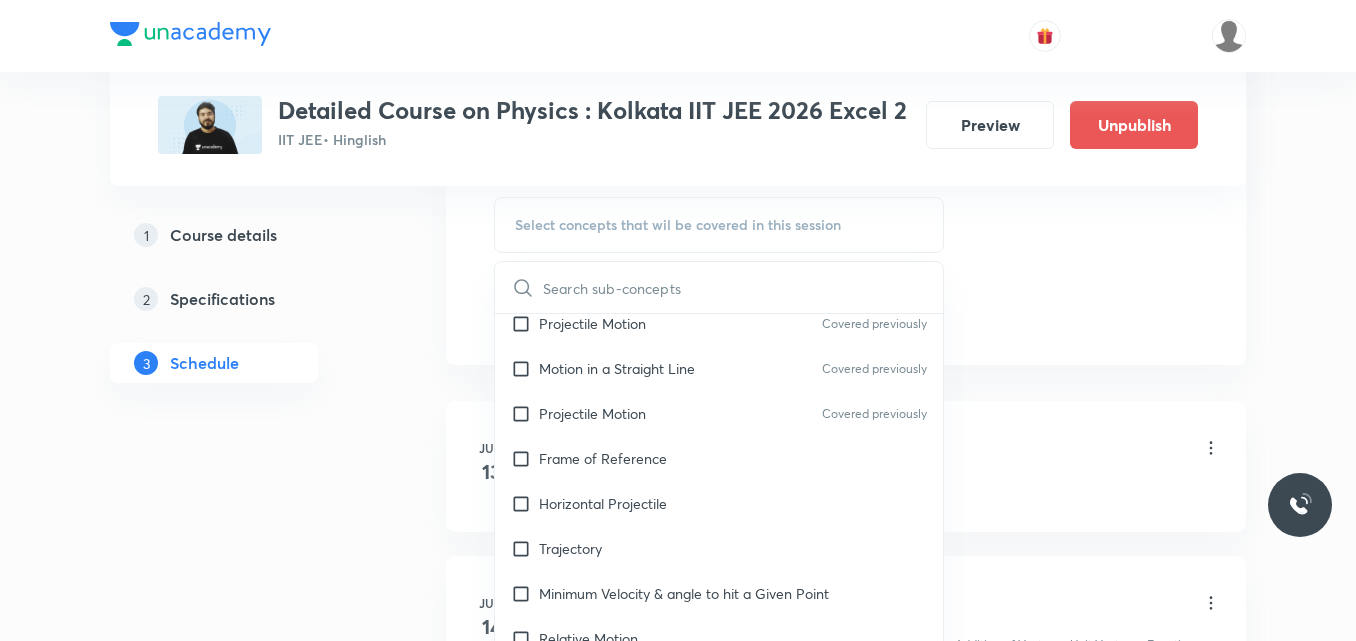 click on "Frame of Reference" at bounding box center (719, 458) 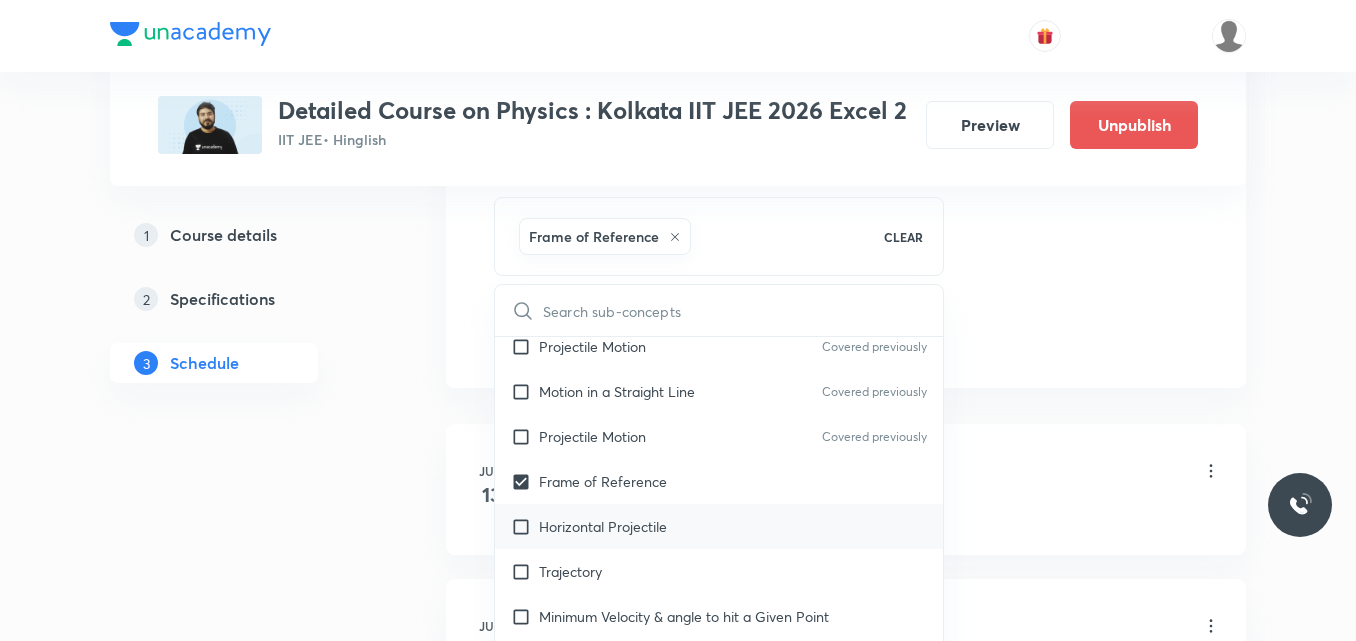 click on "Horizontal Projectile" at bounding box center (603, 526) 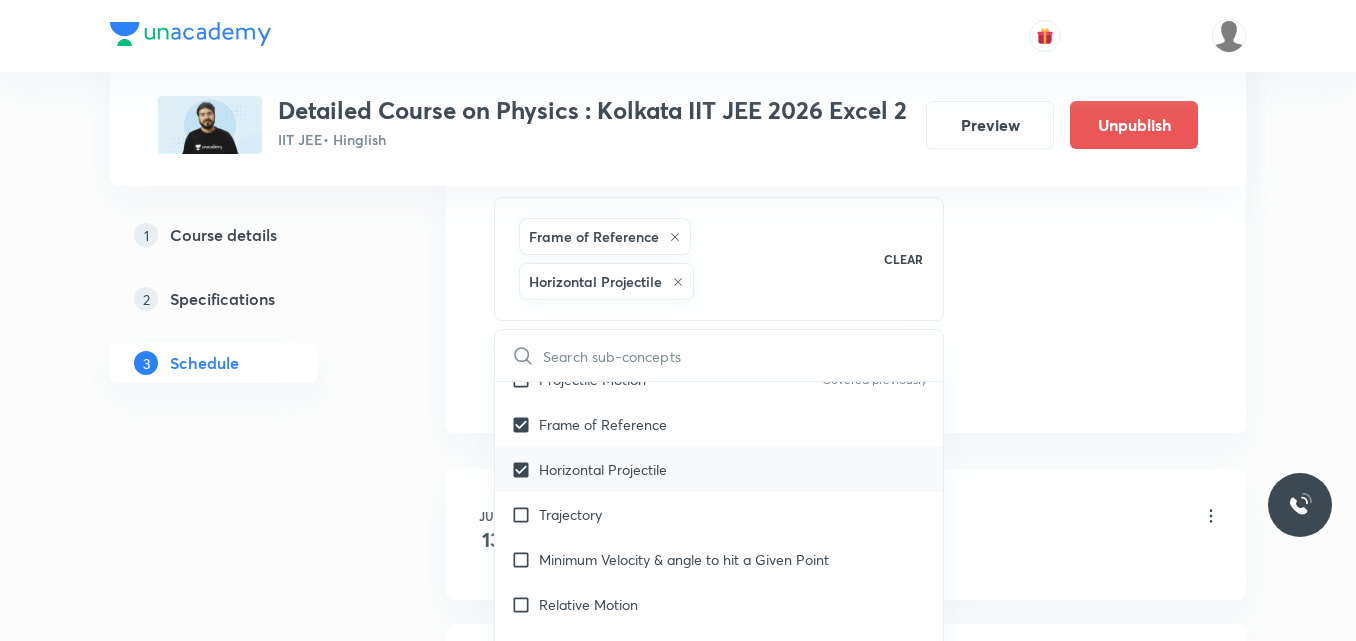 scroll, scrollTop: 2354, scrollLeft: 0, axis: vertical 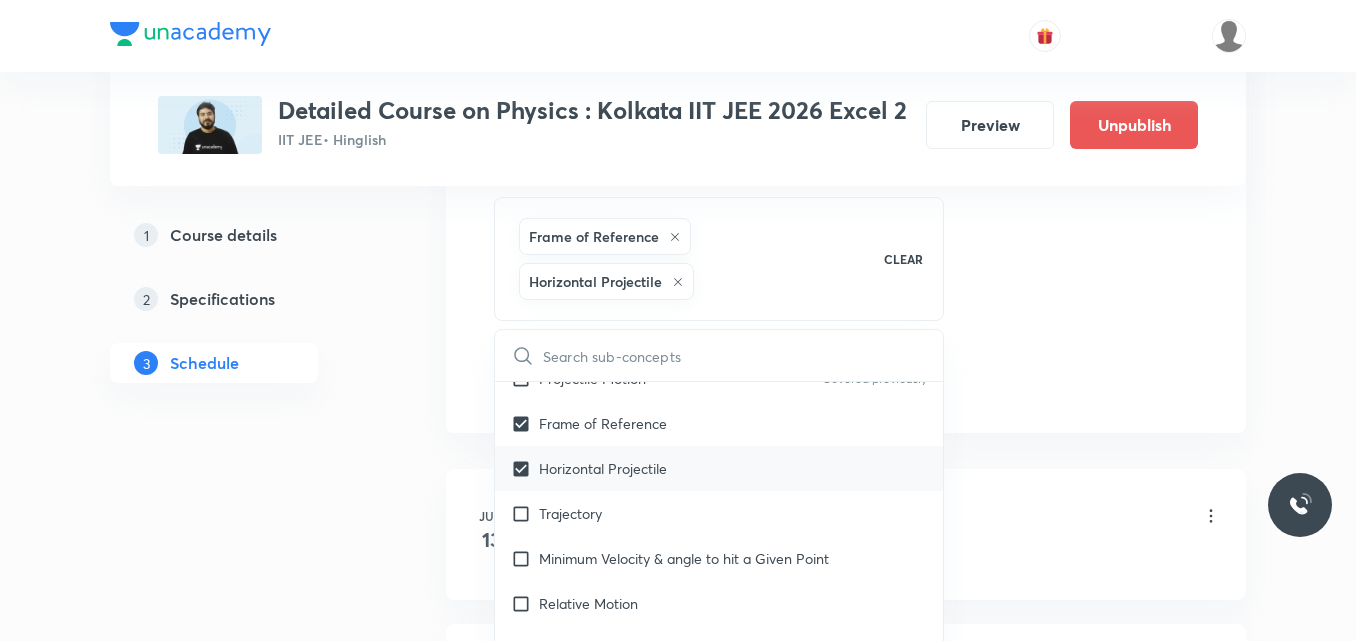 click on "Minimum Velocity & angle to hit a Given Point" at bounding box center [719, 558] 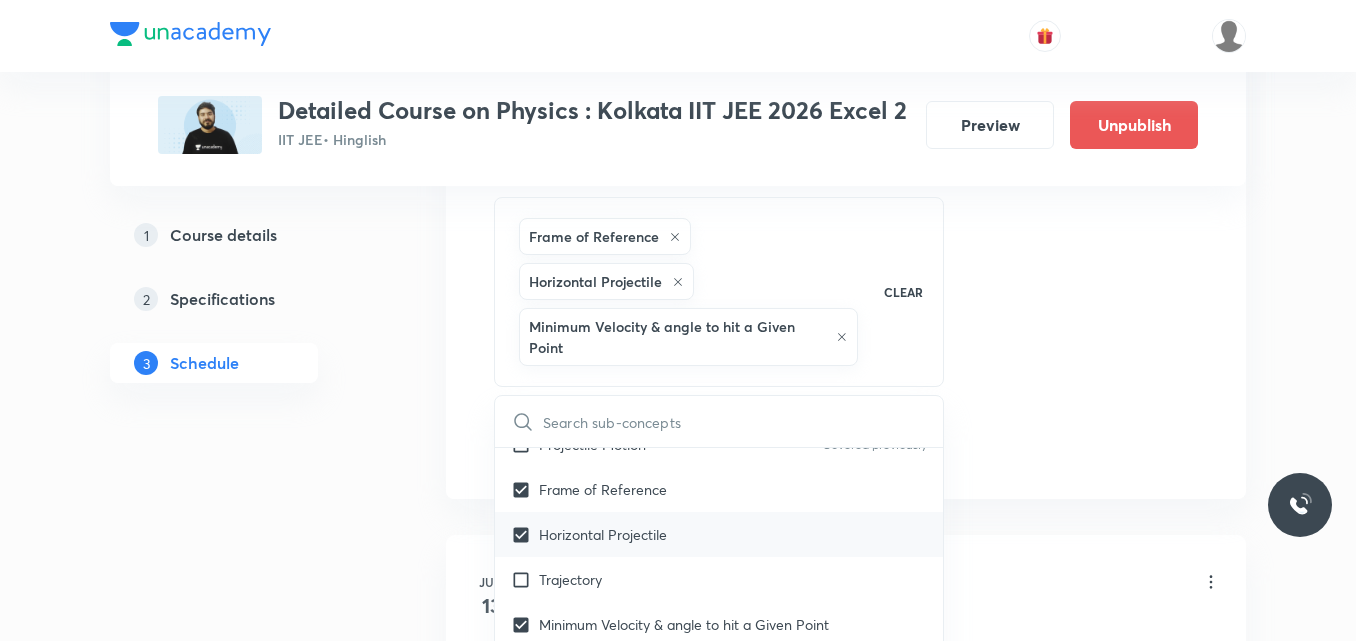scroll, scrollTop: 2427, scrollLeft: 0, axis: vertical 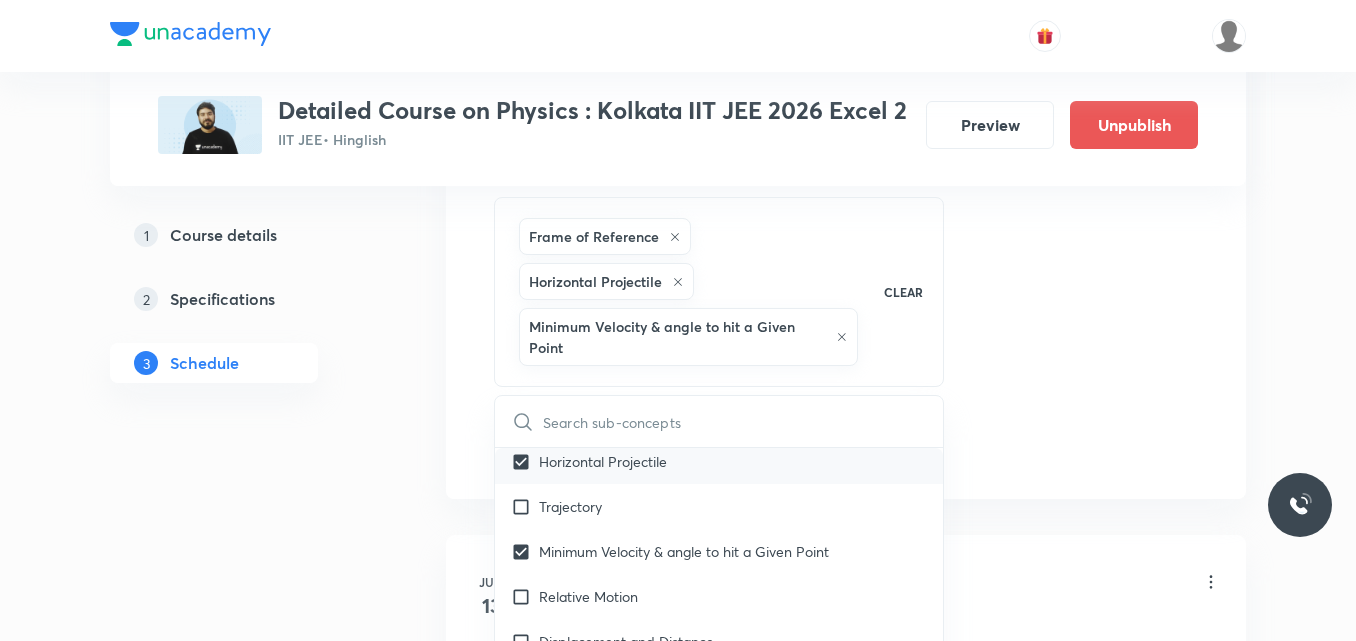 click on "Minimum Velocity & angle to hit a Given Point" at bounding box center [719, 551] 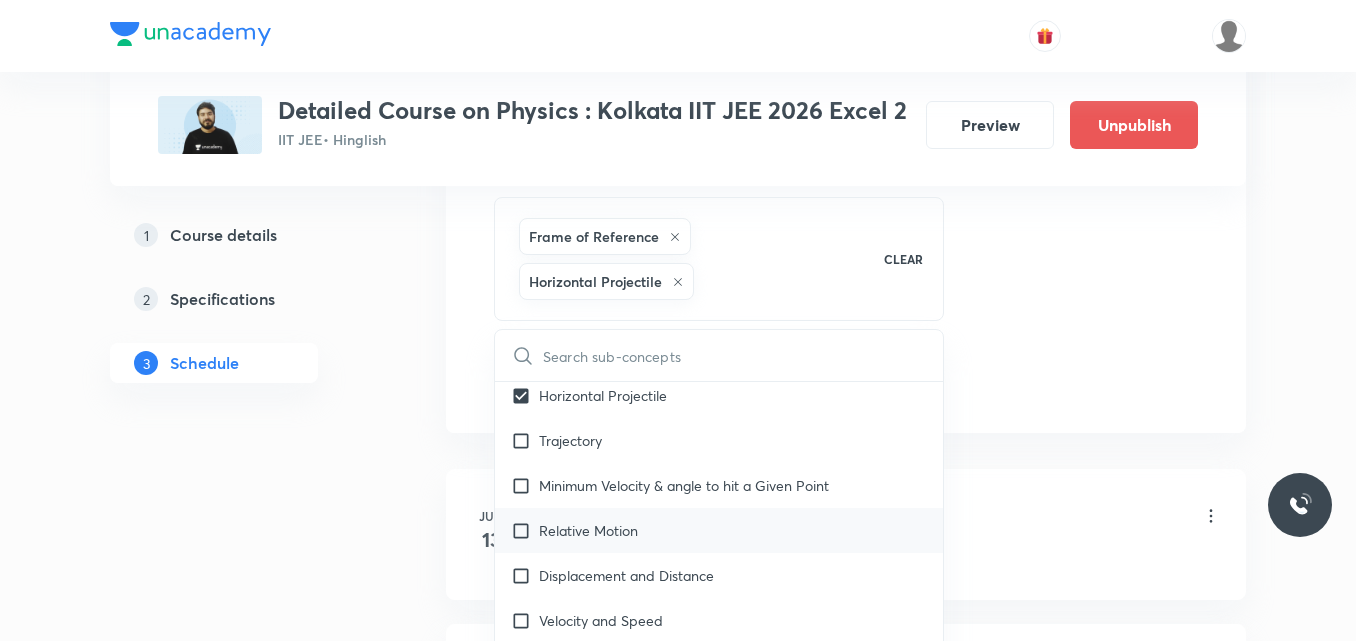 click on "Relative Motion" at bounding box center (588, 530) 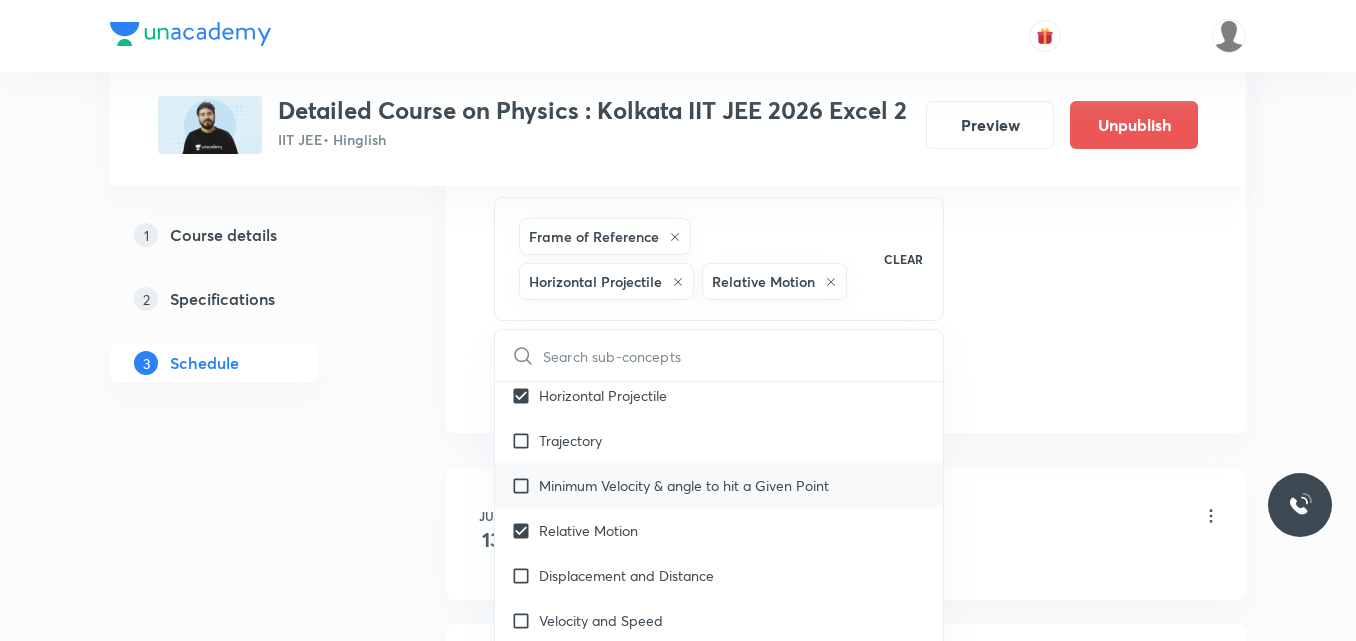 click on "Minimum Velocity & angle to hit a Given Point" at bounding box center [684, 485] 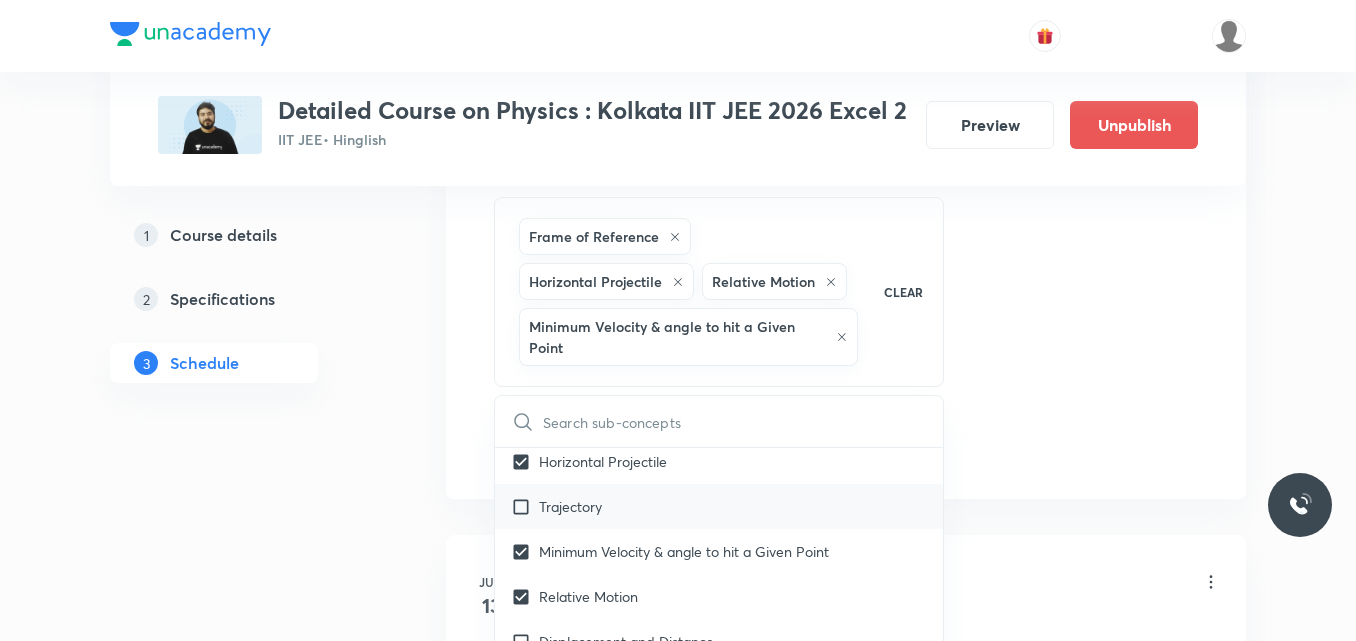 click on "Trajectory" at bounding box center [570, 506] 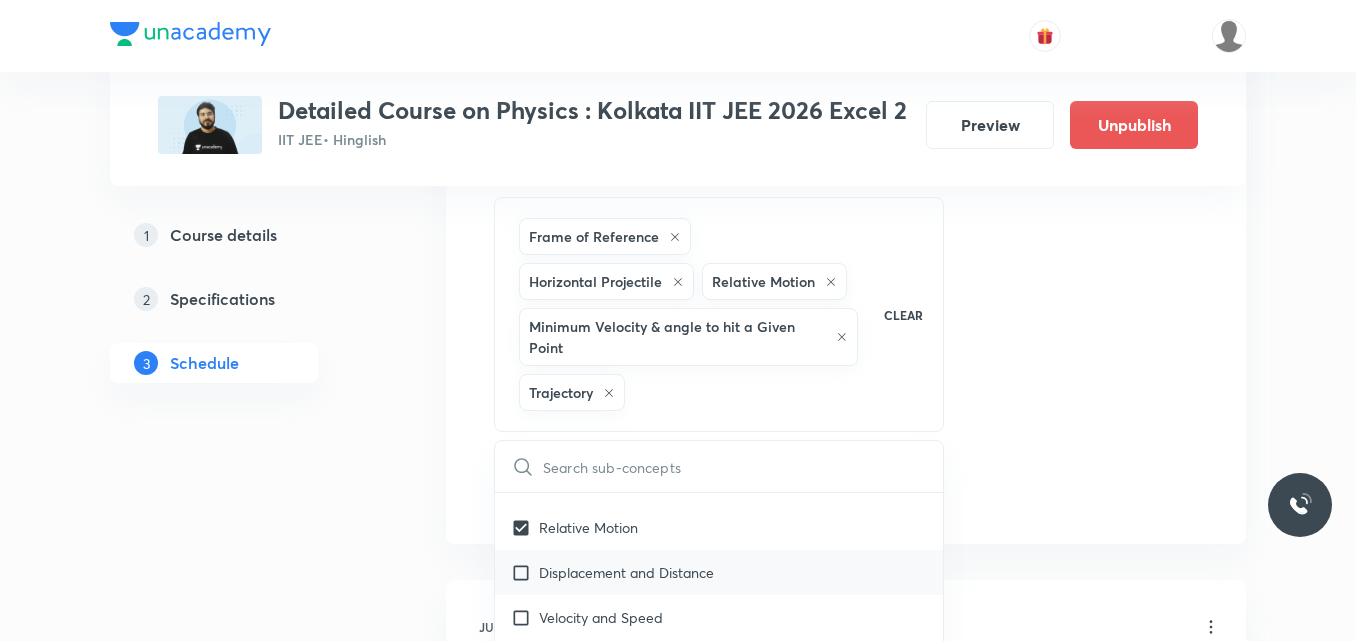 scroll, scrollTop: 2542, scrollLeft: 0, axis: vertical 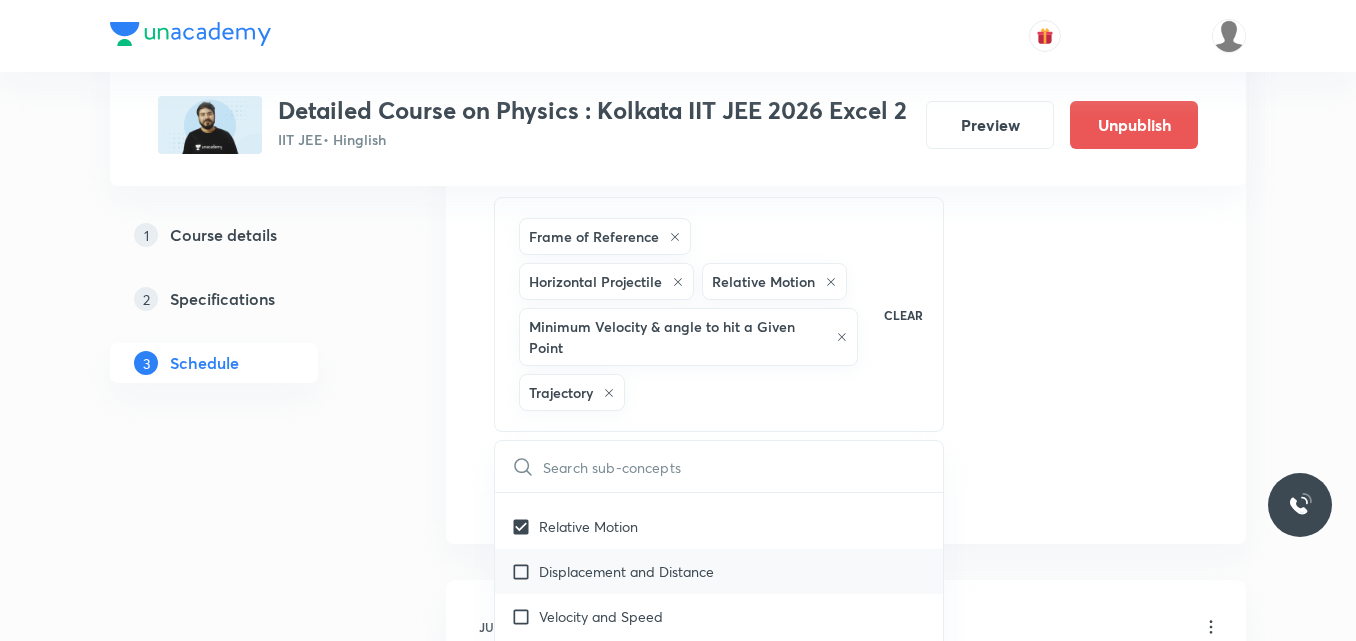 click on "Displacement and Distance" at bounding box center [626, 571] 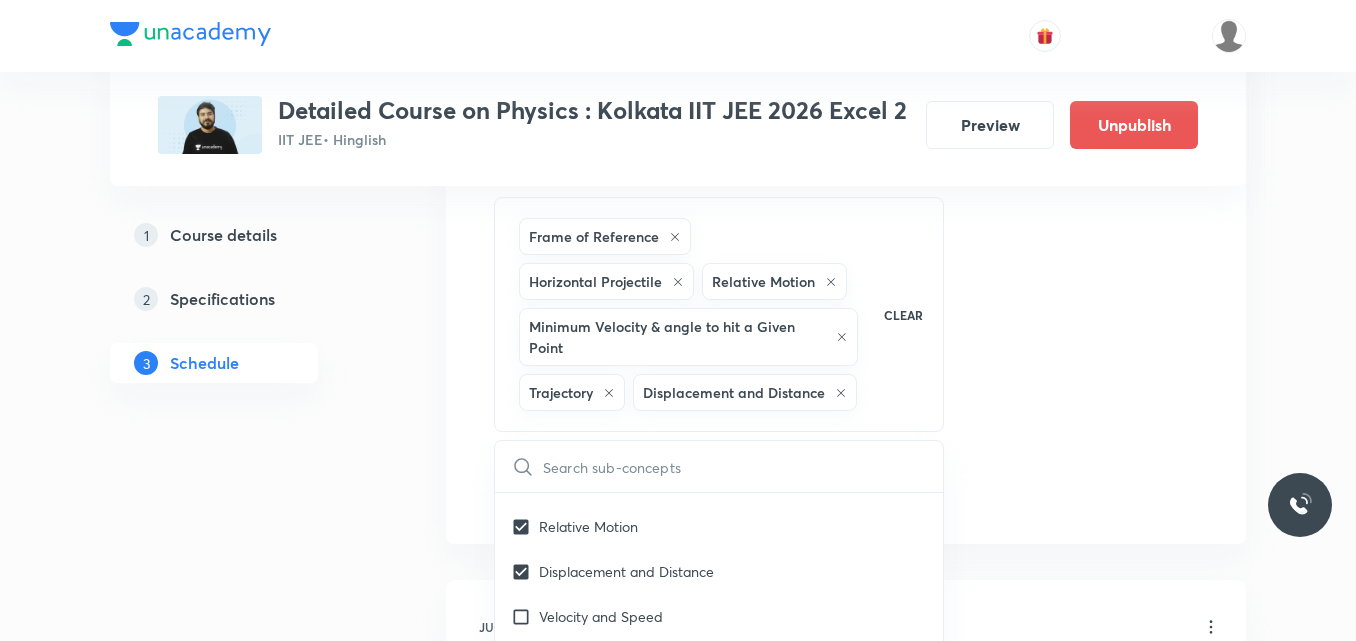 click on "Session  13 Live class Session title 37/99 Session on Moving Charges & Magnetism ​ Schedule for Jul 13, 2025, 12:15 PM ​ Duration (in minutes) 120 ​   Session type Online Offline Room Room-102 Sub-concepts Frame of Reference   Horizontal Projectile Relative Motion Minimum Velocity & angle to hit a Given Point   Trajectory  Displacement and Distance  CLEAR ​ Mathematical Tools Vectors and Scalars  Covered previously Elementary Algebra Covered previously Basic Trigonometry Covered previously Addition of Vectors Covered previously 2D and 3D Geometry Covered previously Representation of Vector  Covered previously Components of a Vector Covered previously Functions Covered previously Unit Vectors Covered previously Differentiation Covered previously Integration Covered previously Rectangular Components of a Vector in Three Dimensions Covered previously Position Vector Covered previously Use of Differentiation & Integration in One Dimensional Motion Covered previously Displacement Vector Covered previously" at bounding box center (846, -47) 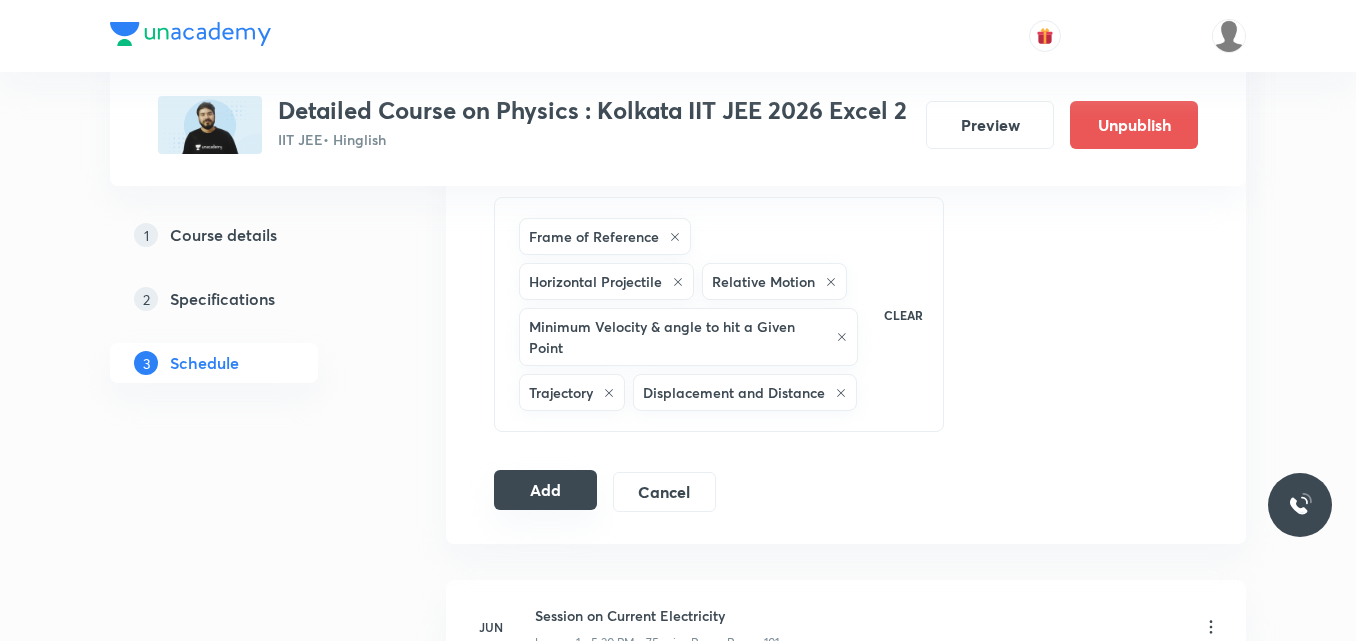 click on "Add" at bounding box center (545, 490) 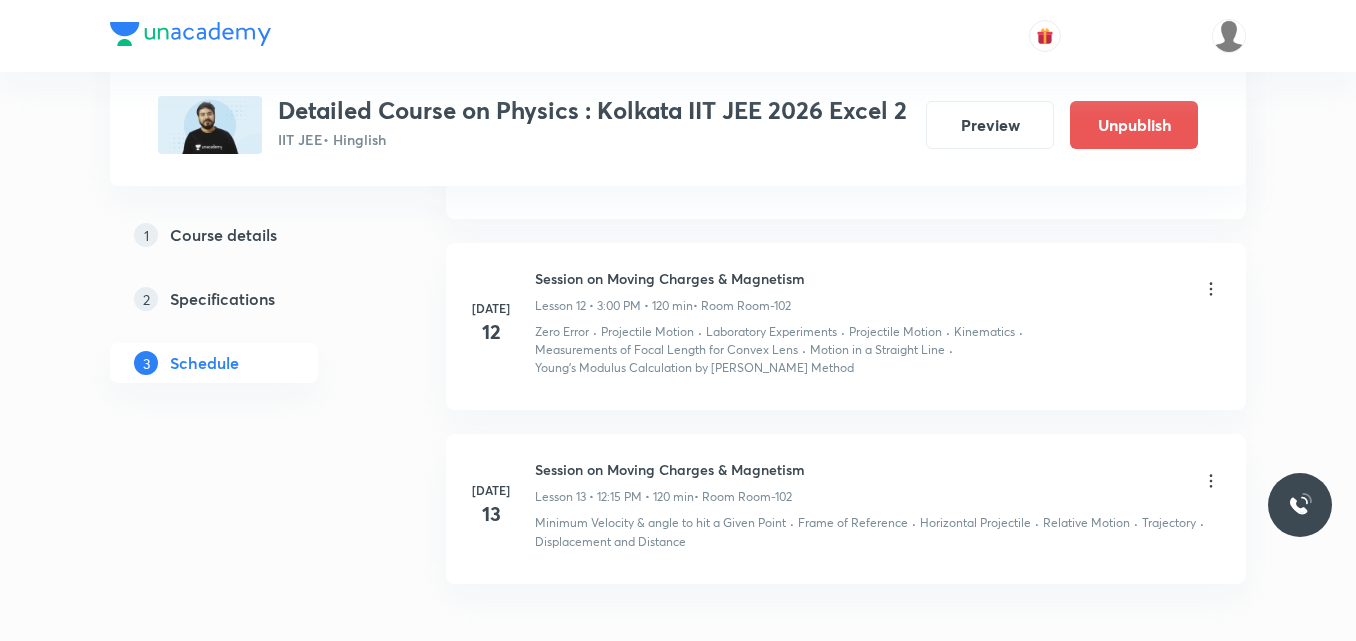 scroll, scrollTop: 2197, scrollLeft: 0, axis: vertical 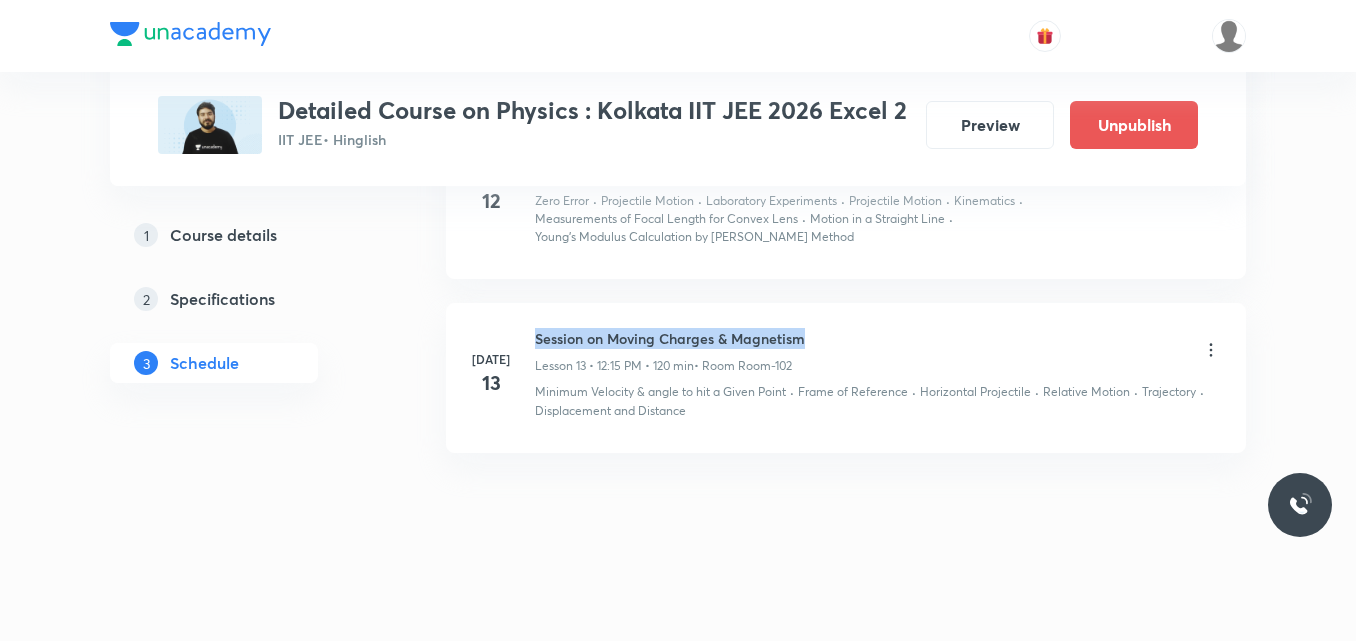 drag, startPoint x: 536, startPoint y: 336, endPoint x: 846, endPoint y: 312, distance: 310.92764 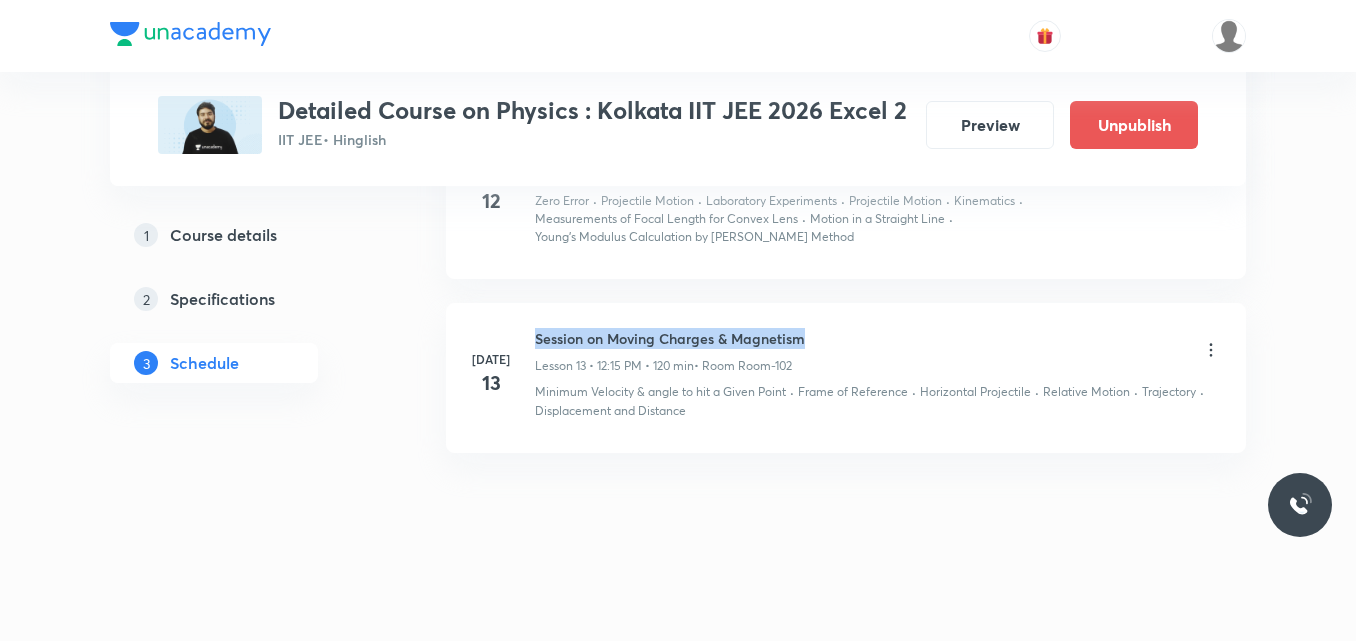 copy on "Session on Moving Charges & Magnetism" 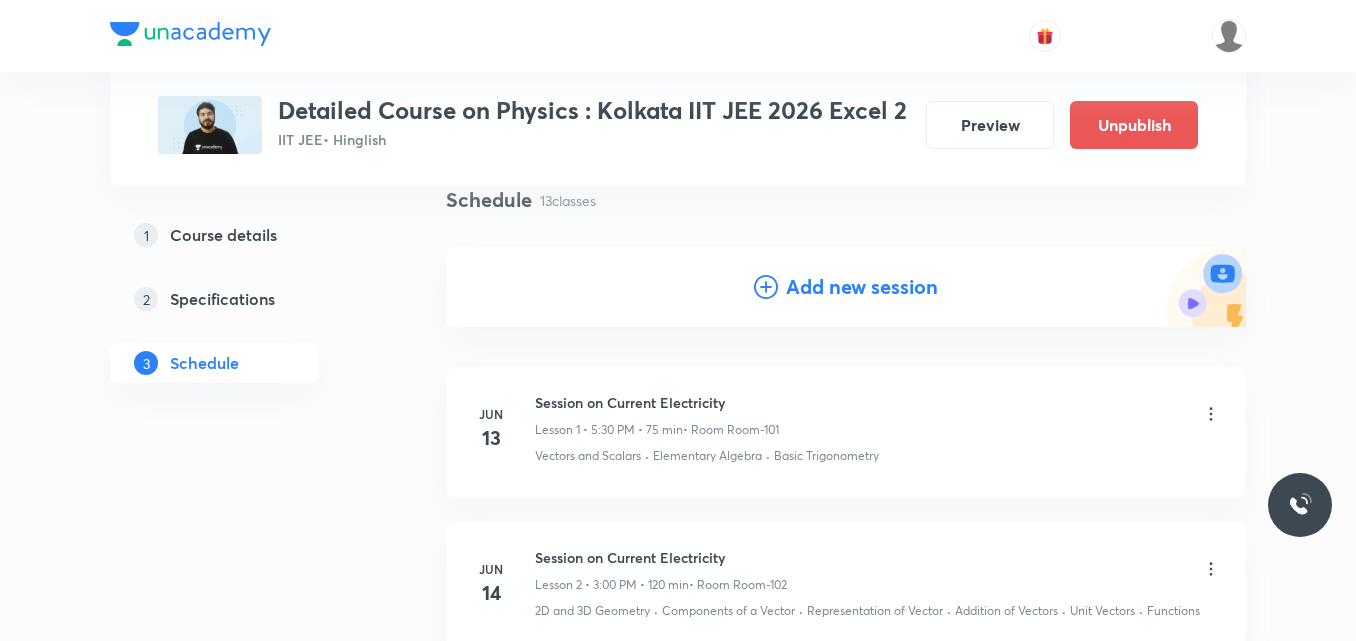 scroll, scrollTop: 0, scrollLeft: 0, axis: both 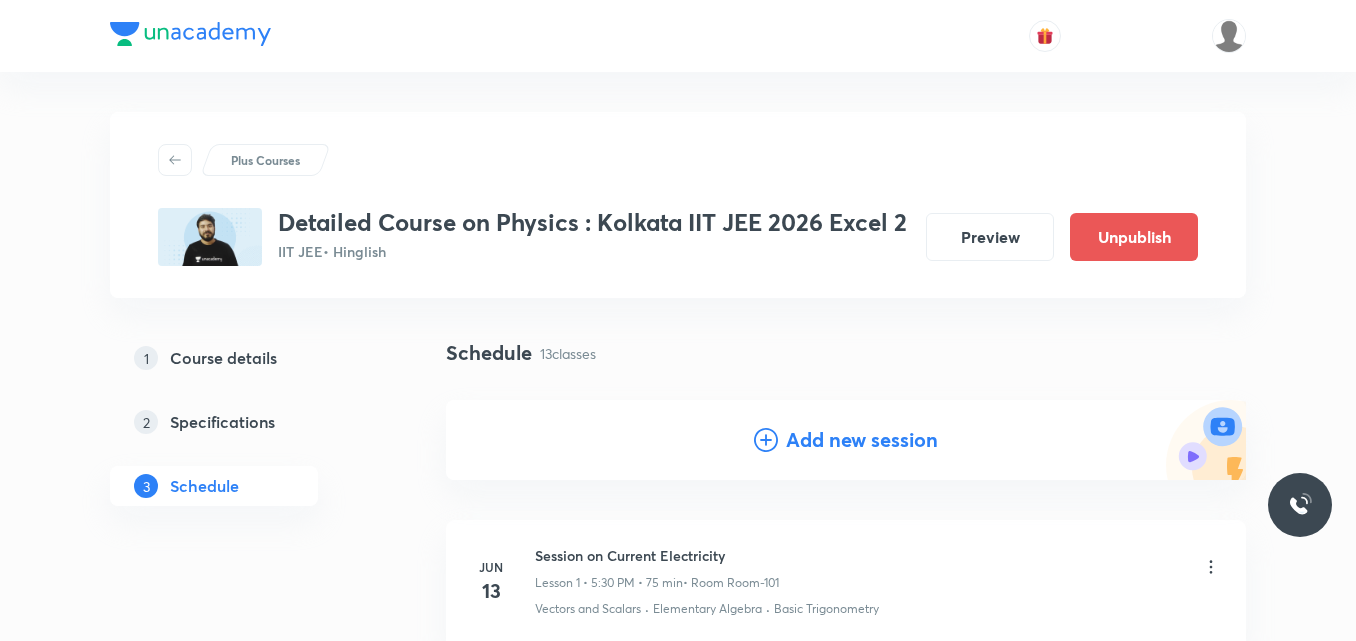 click 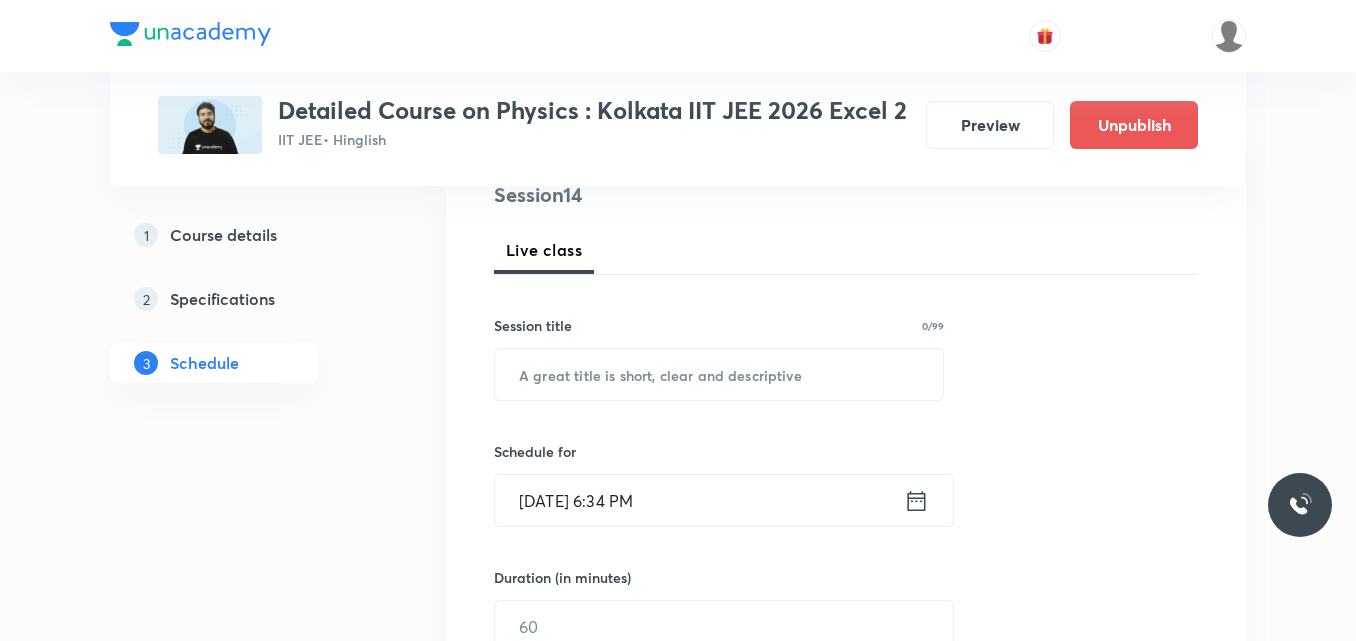 scroll, scrollTop: 256, scrollLeft: 0, axis: vertical 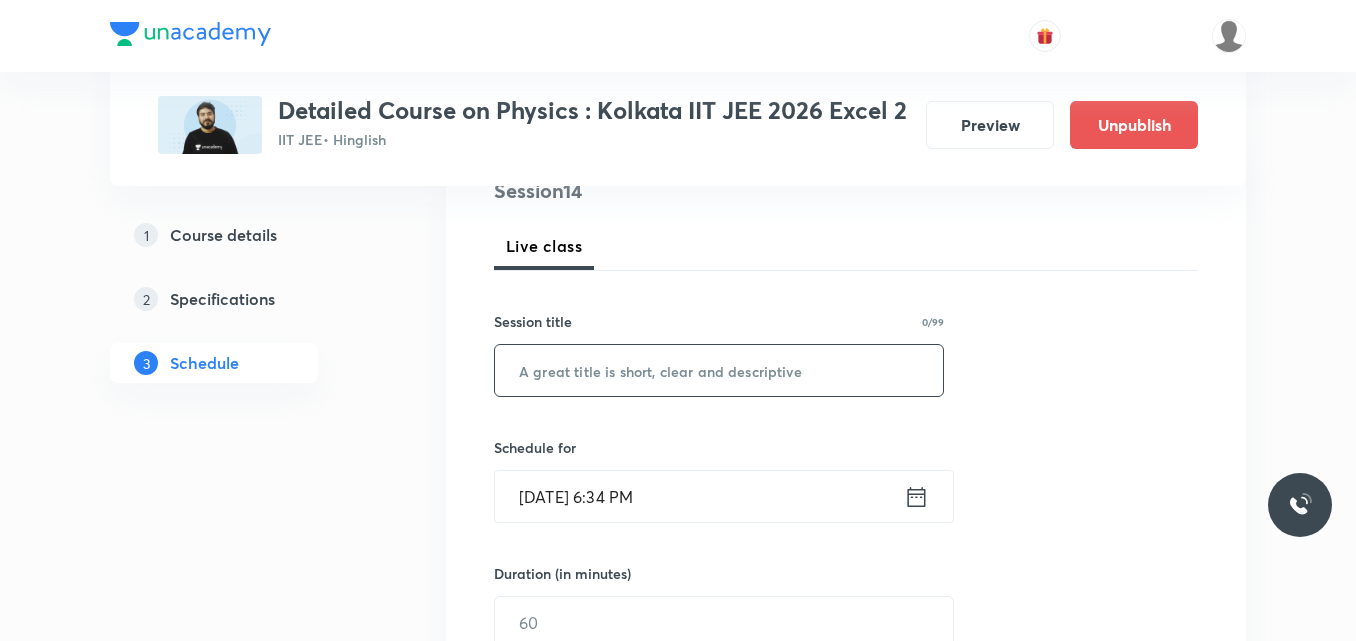click at bounding box center [719, 370] 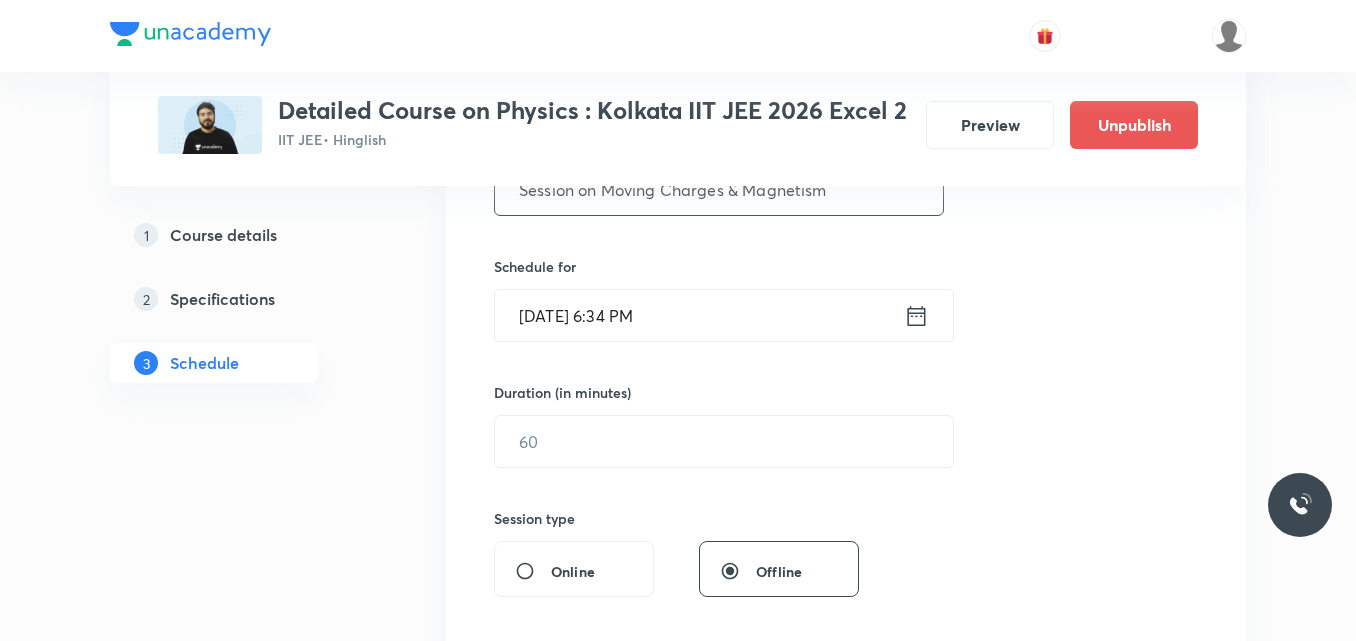 scroll, scrollTop: 440, scrollLeft: 0, axis: vertical 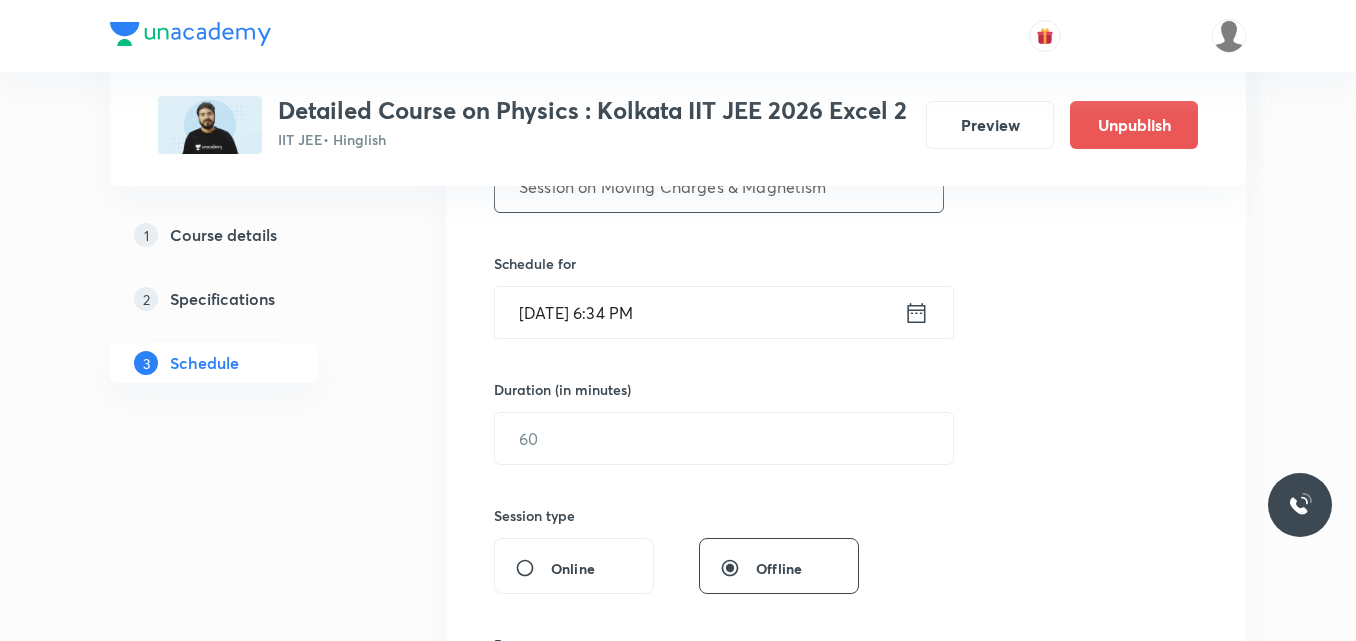 type on "Session on Moving Charges & Magnetism" 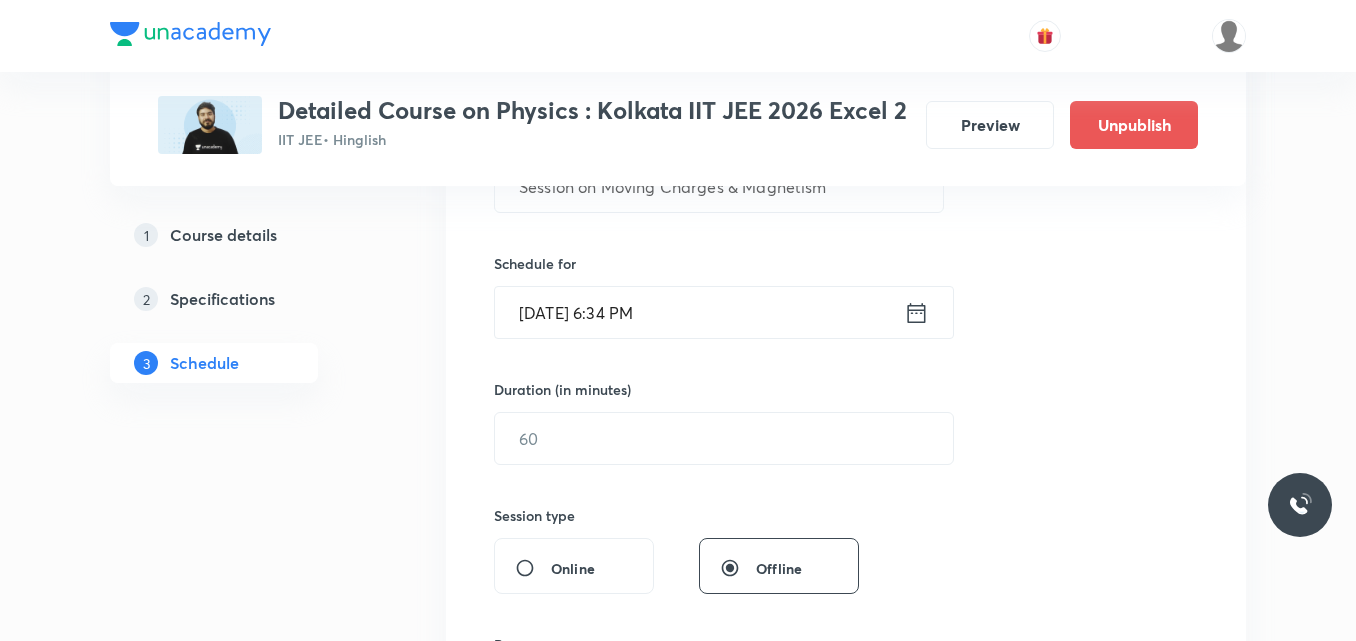 click 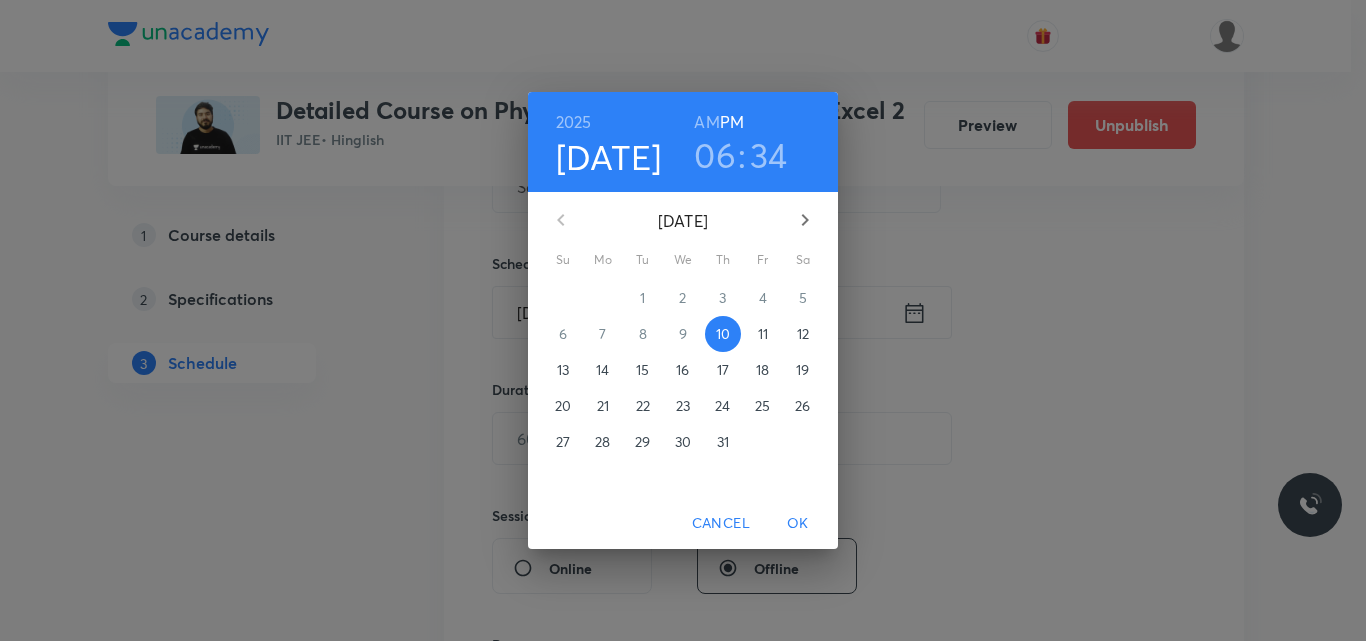 click on "13" at bounding box center [563, 370] 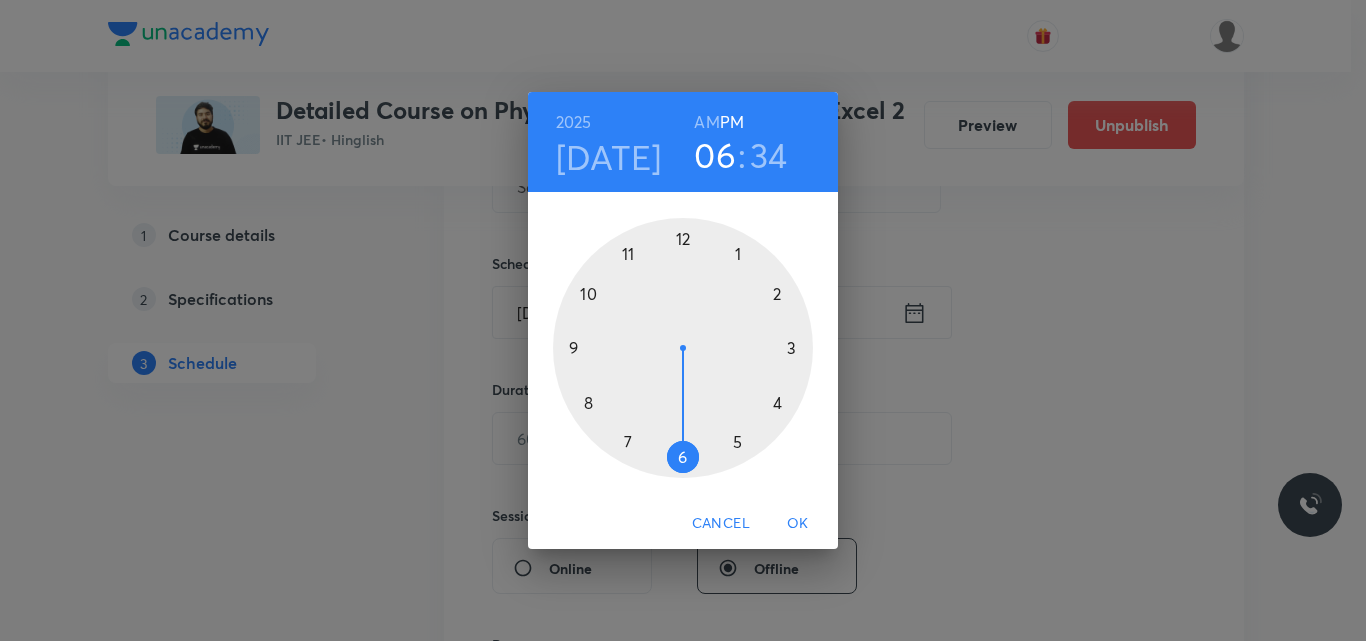 click at bounding box center [683, 348] 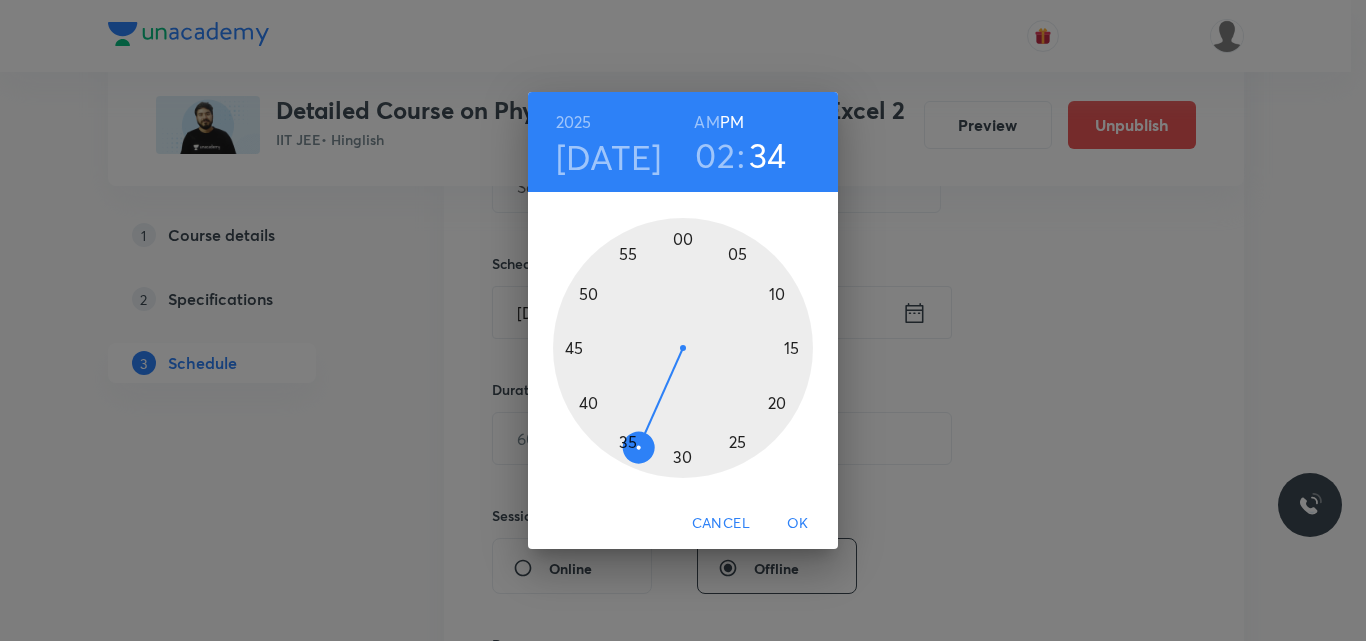 click at bounding box center (683, 348) 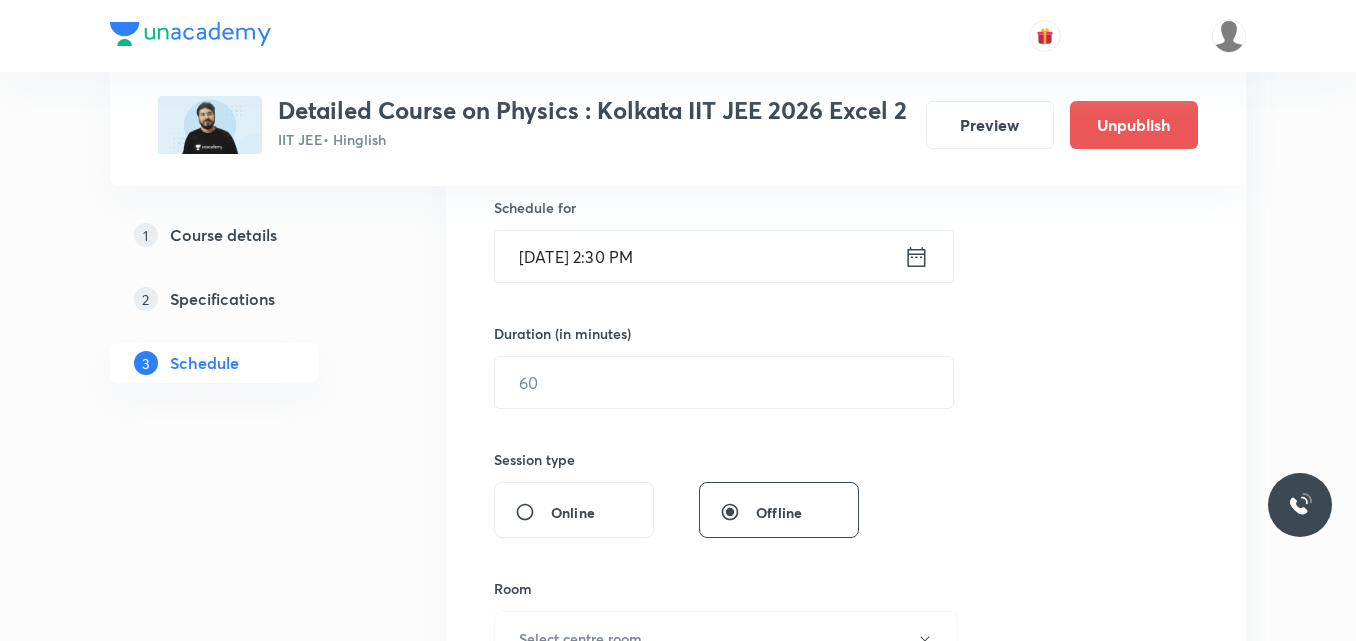 scroll, scrollTop: 502, scrollLeft: 0, axis: vertical 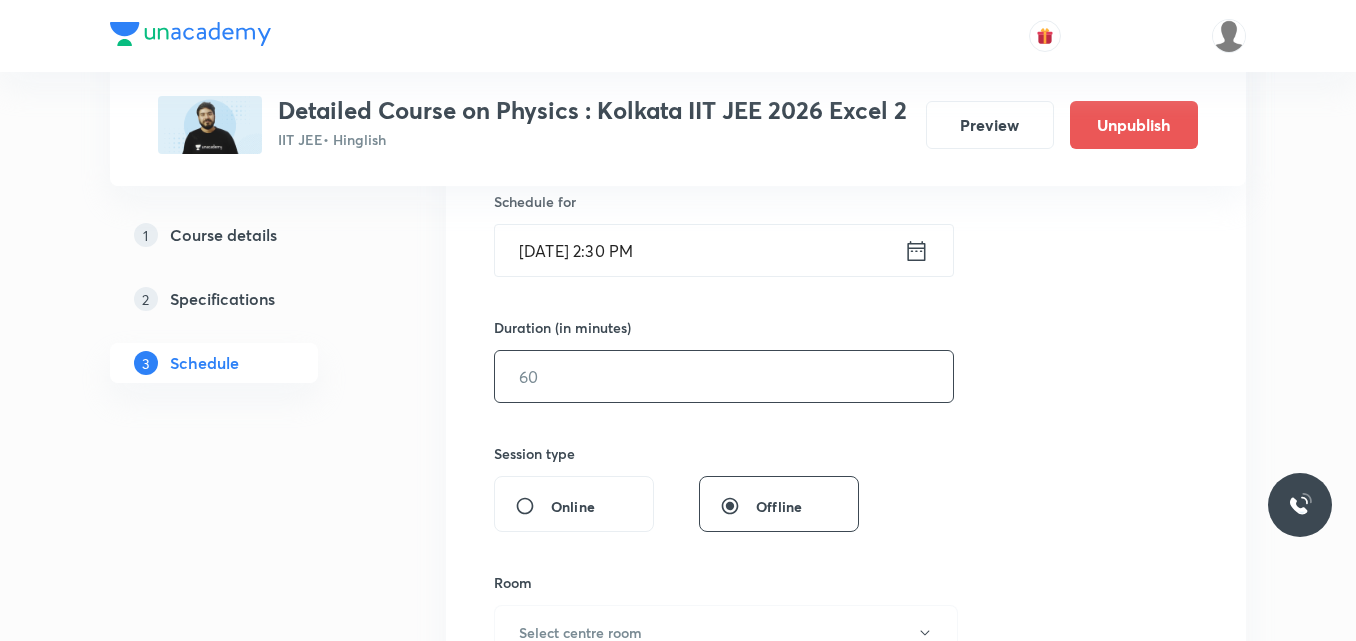 click at bounding box center (724, 376) 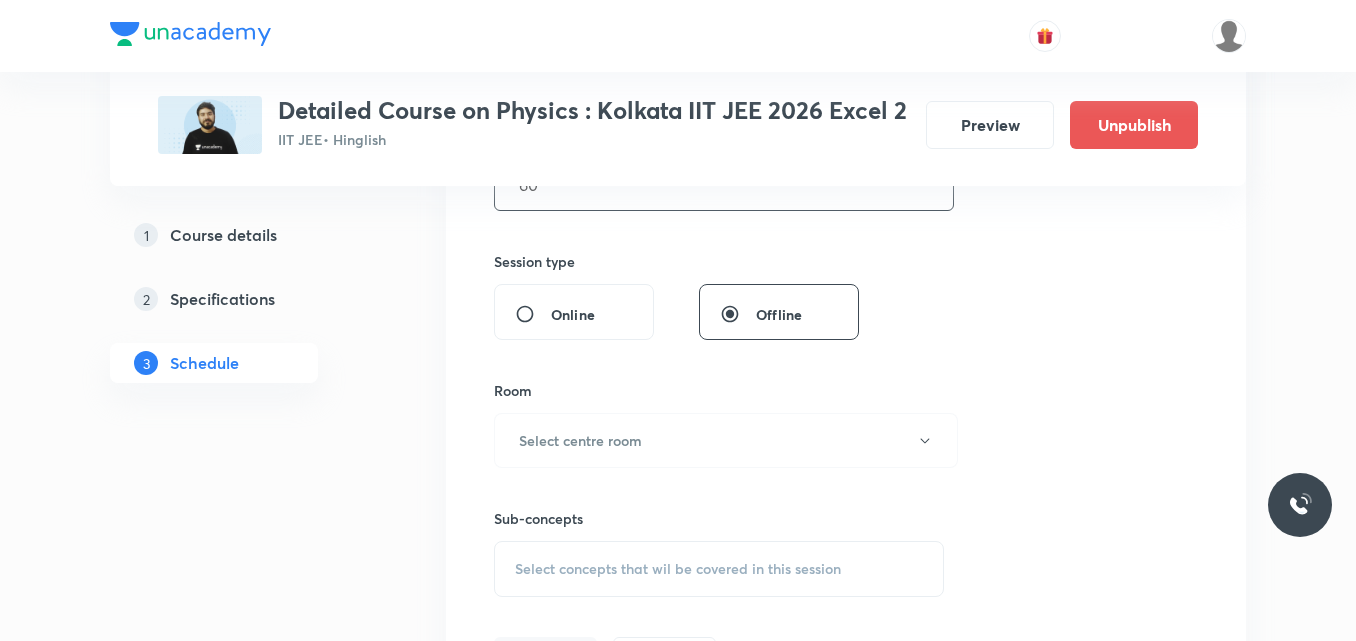 scroll, scrollTop: 695, scrollLeft: 0, axis: vertical 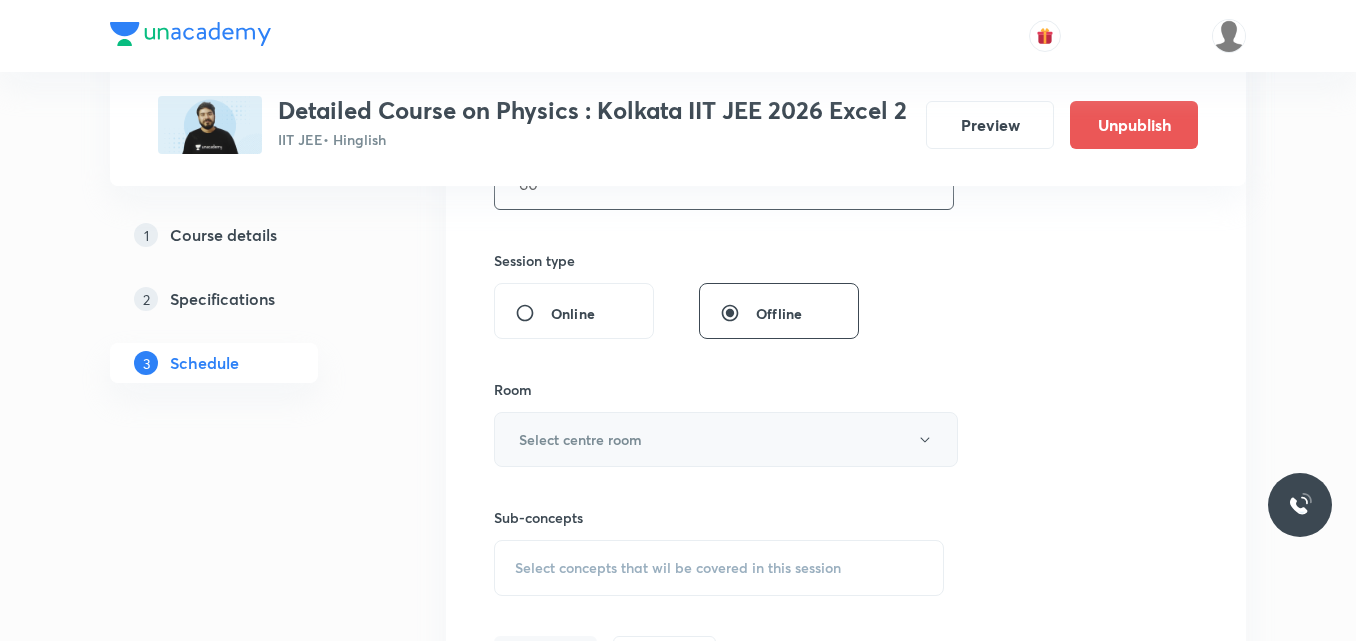 type on "60" 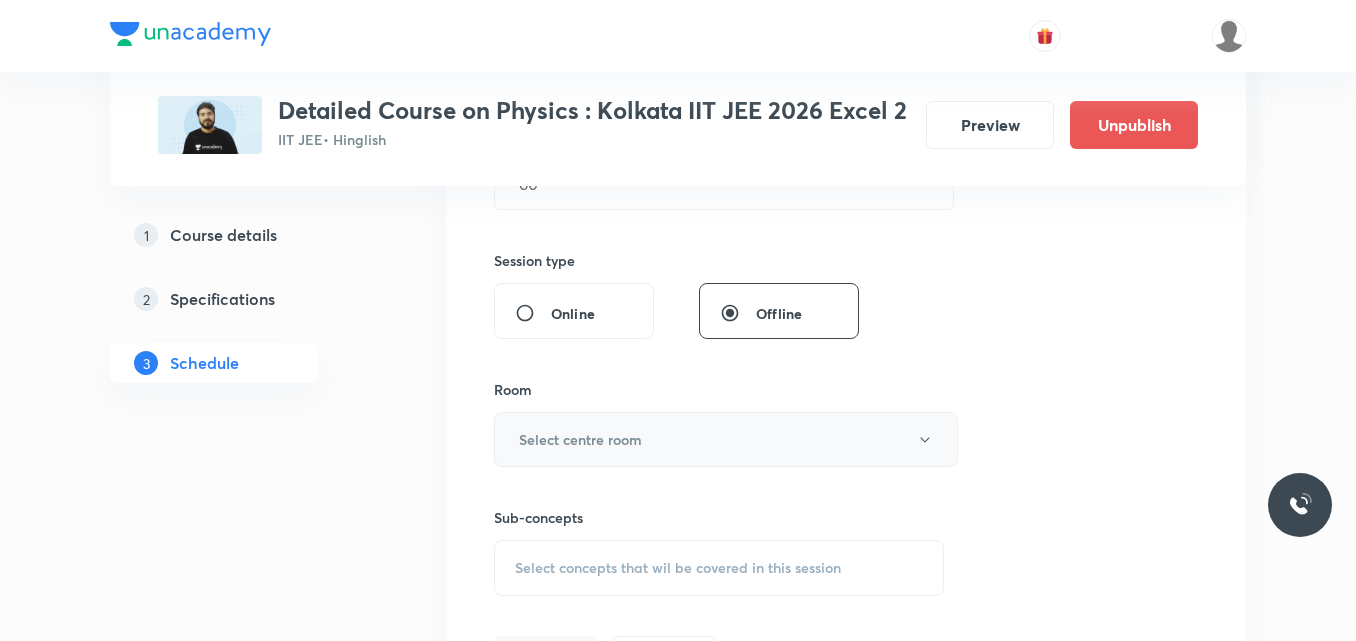 click on "Select centre room" at bounding box center (580, 439) 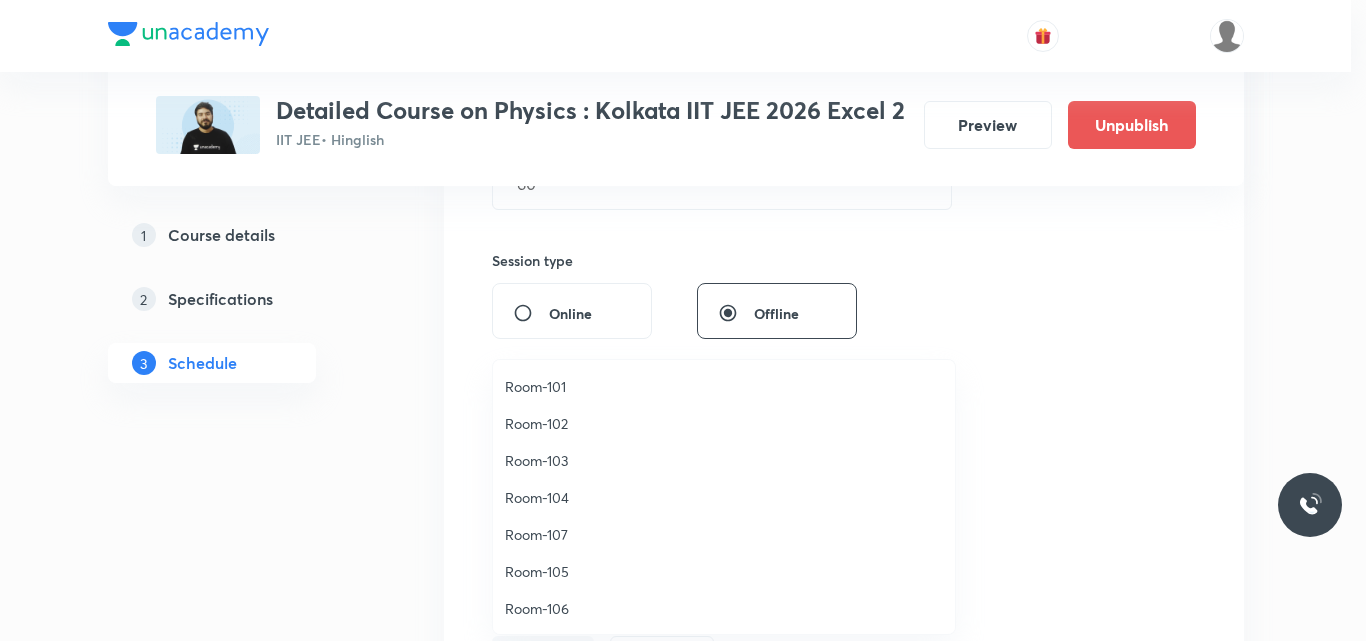 click on "Room-102" at bounding box center [724, 423] 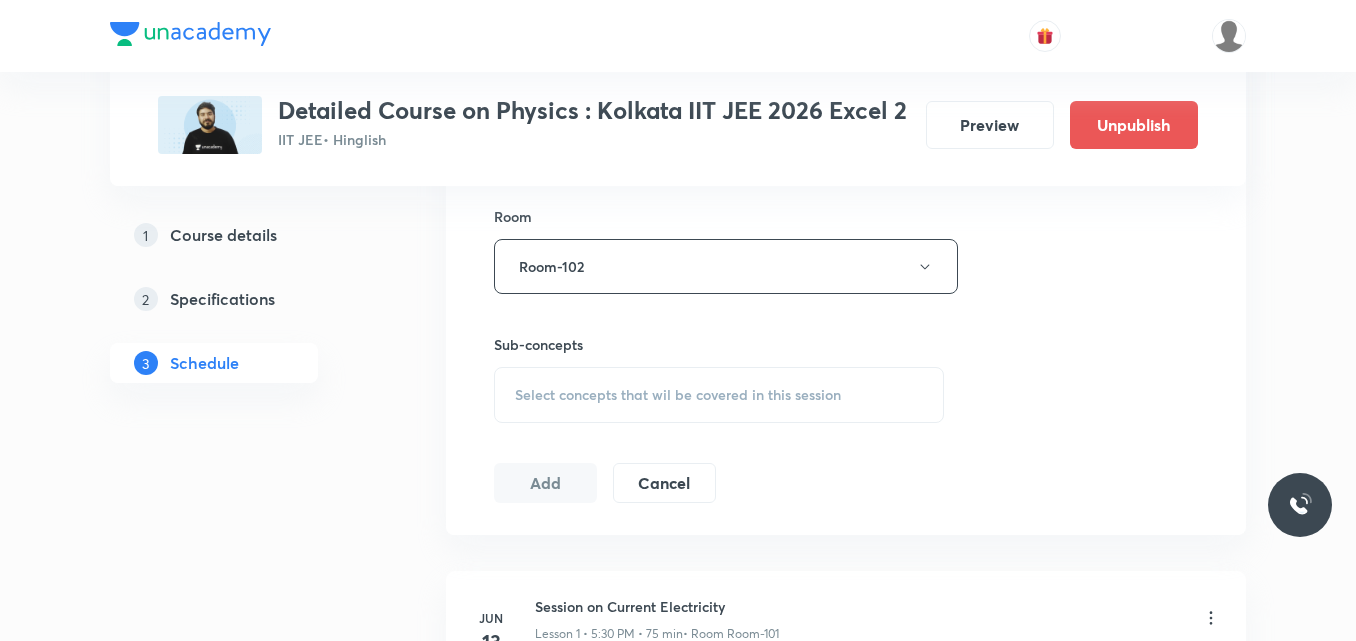 scroll, scrollTop: 869, scrollLeft: 0, axis: vertical 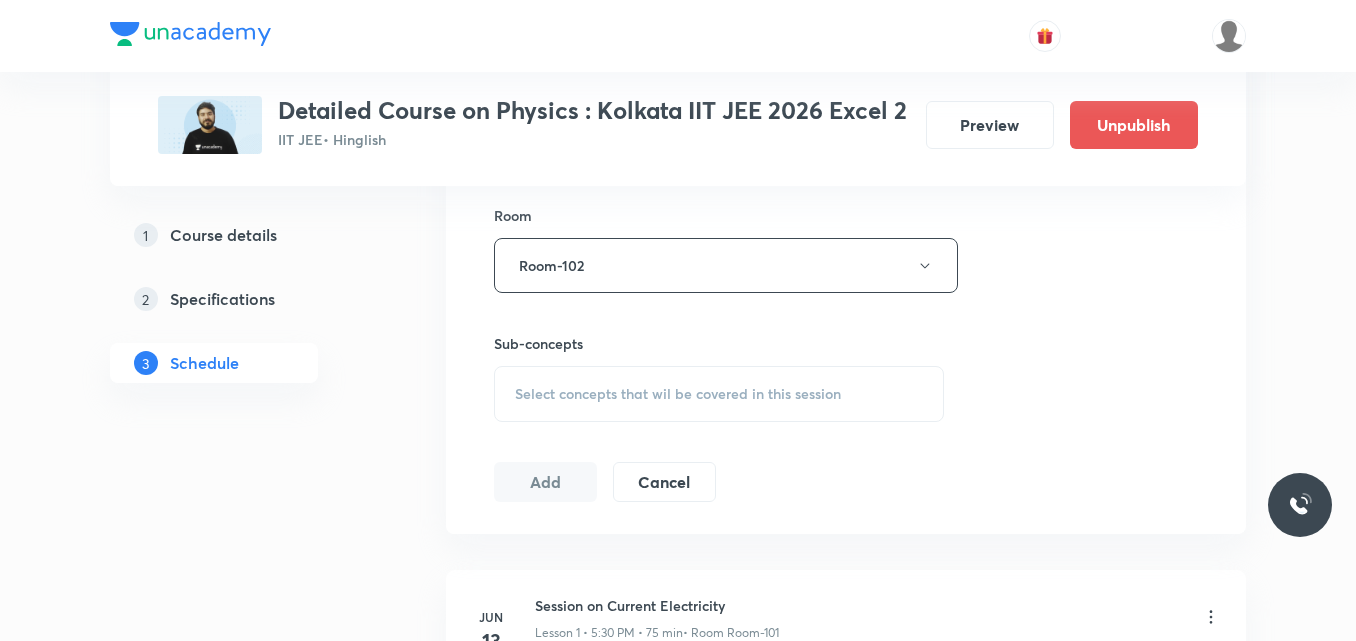 click on "Select concepts that wil be covered in this session" at bounding box center [678, 394] 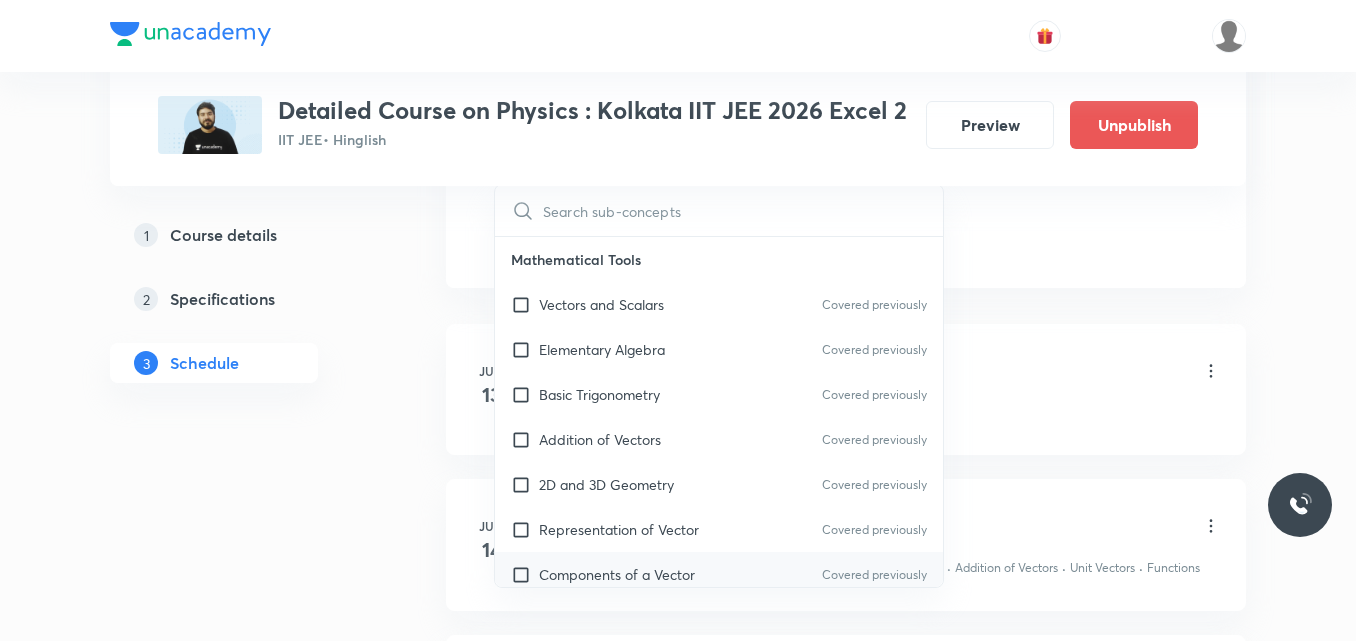 scroll, scrollTop: 1116, scrollLeft: 0, axis: vertical 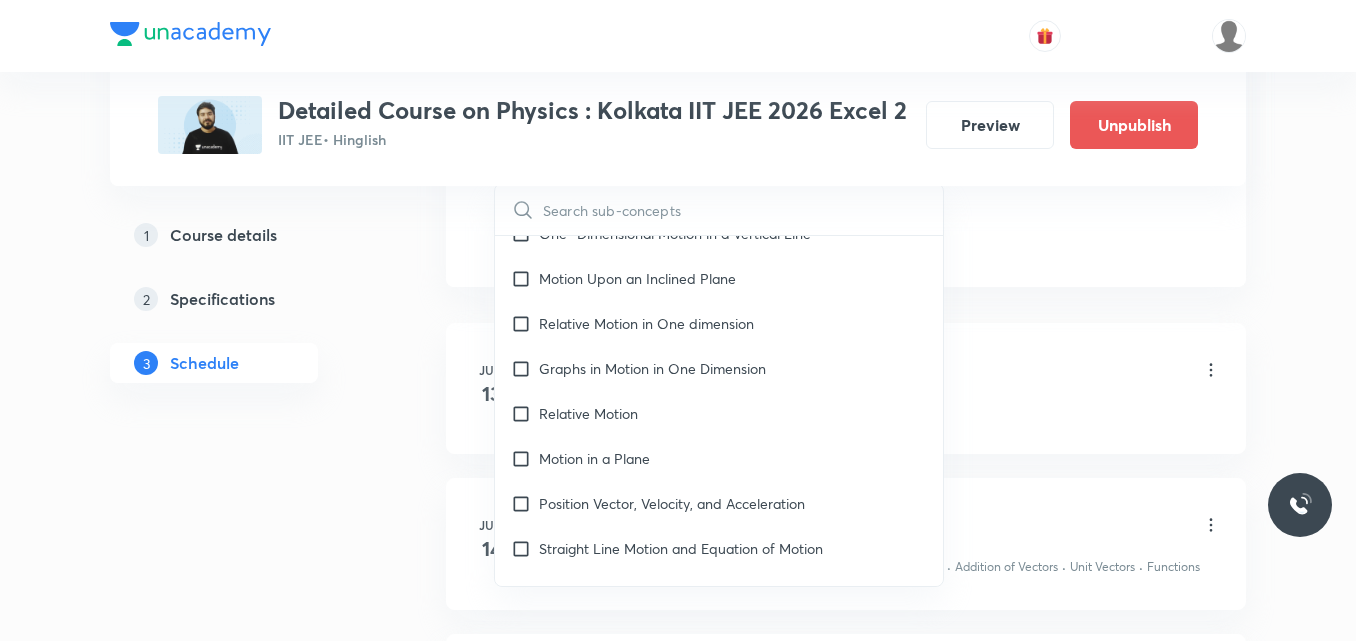 click on "Position Vector, Velocity, and Acceleration" at bounding box center (672, 503) 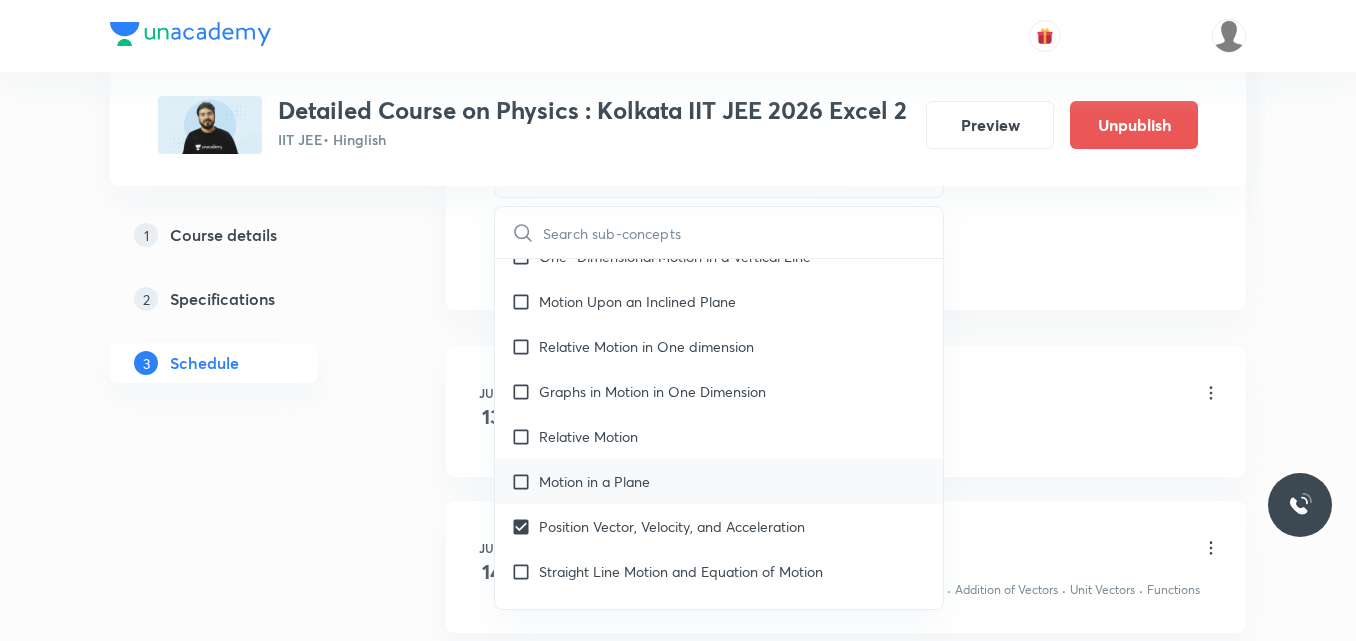 click on "Motion in a Plane" at bounding box center [594, 481] 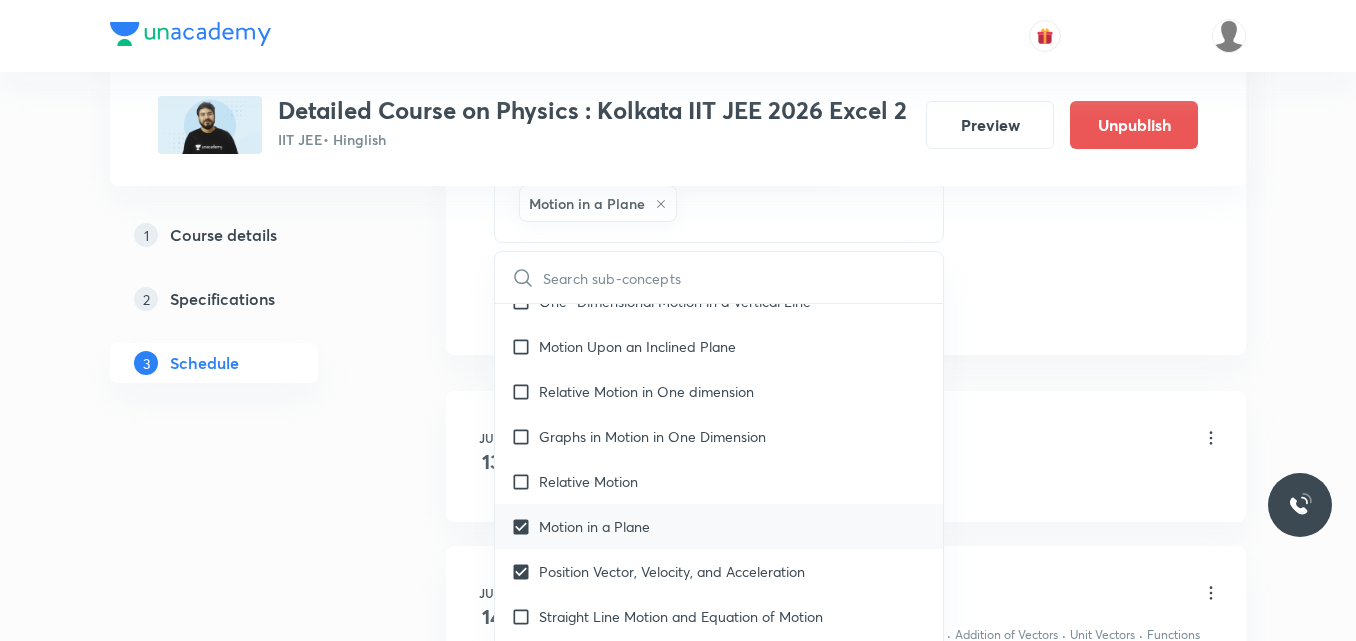 click on "Relative Motion" at bounding box center [588, 481] 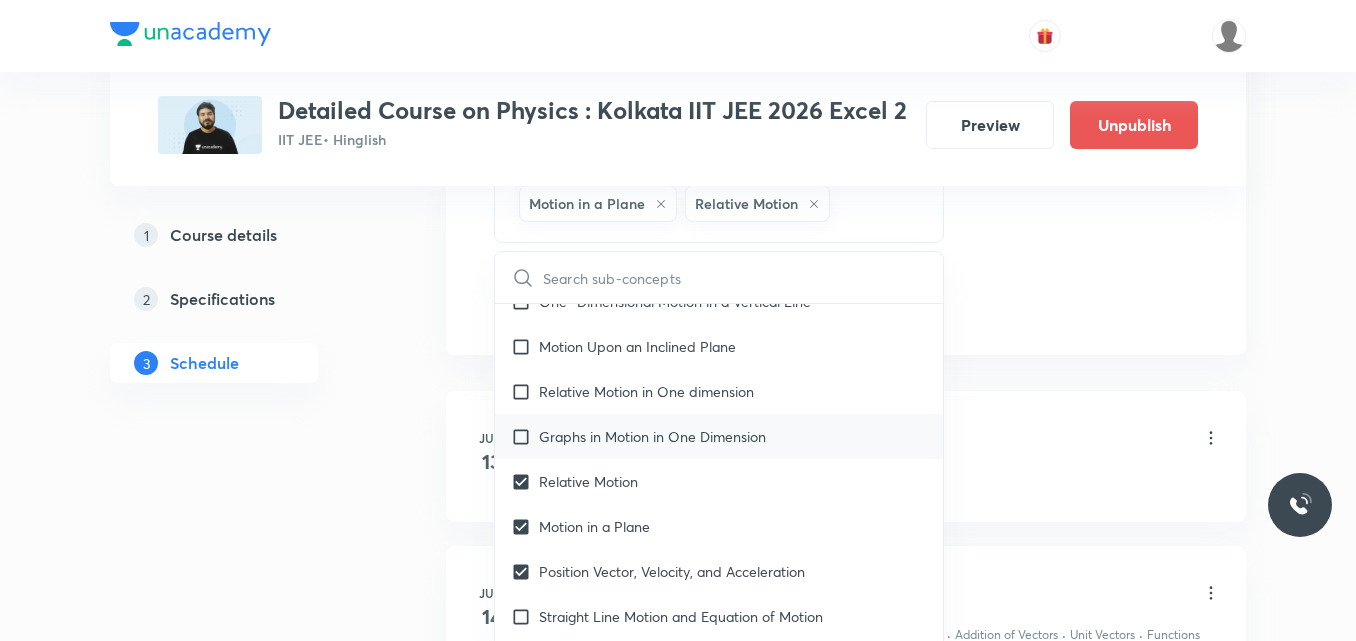 click on "Graphs in Motion in One Dimension" at bounding box center (719, 436) 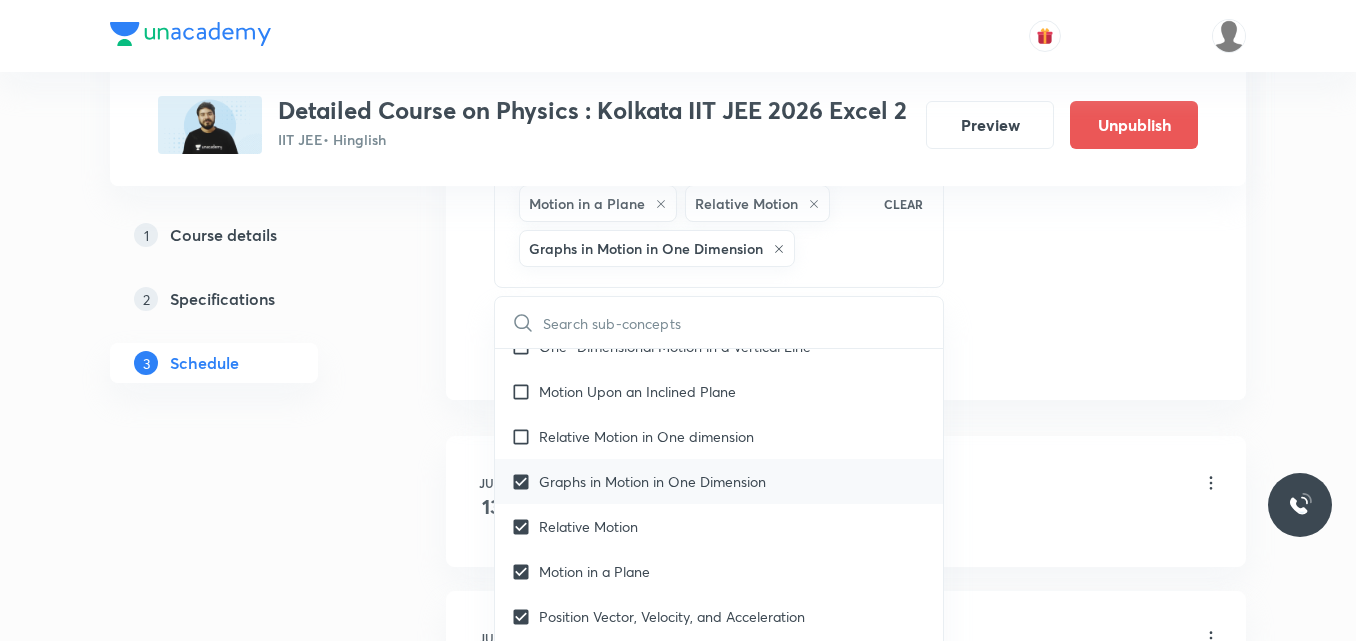 click on "Relative Motion in One dimension" at bounding box center (719, 436) 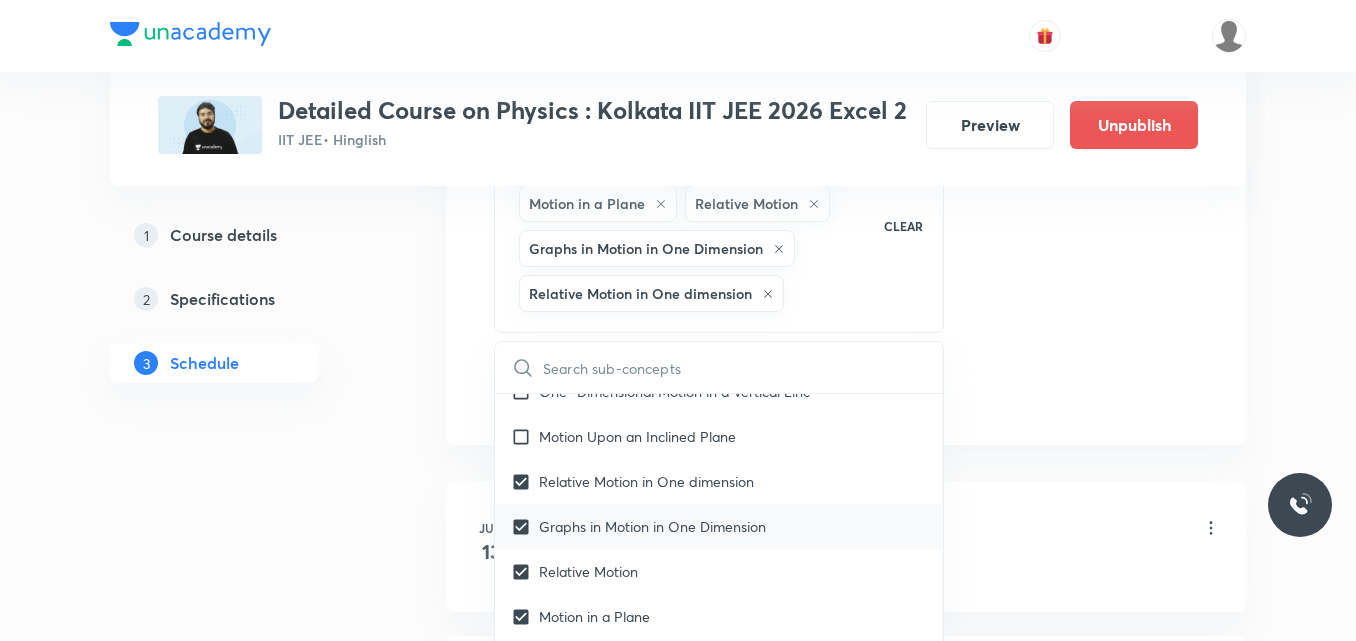 click on "Motion Upon an Inclined Plane" at bounding box center (719, 436) 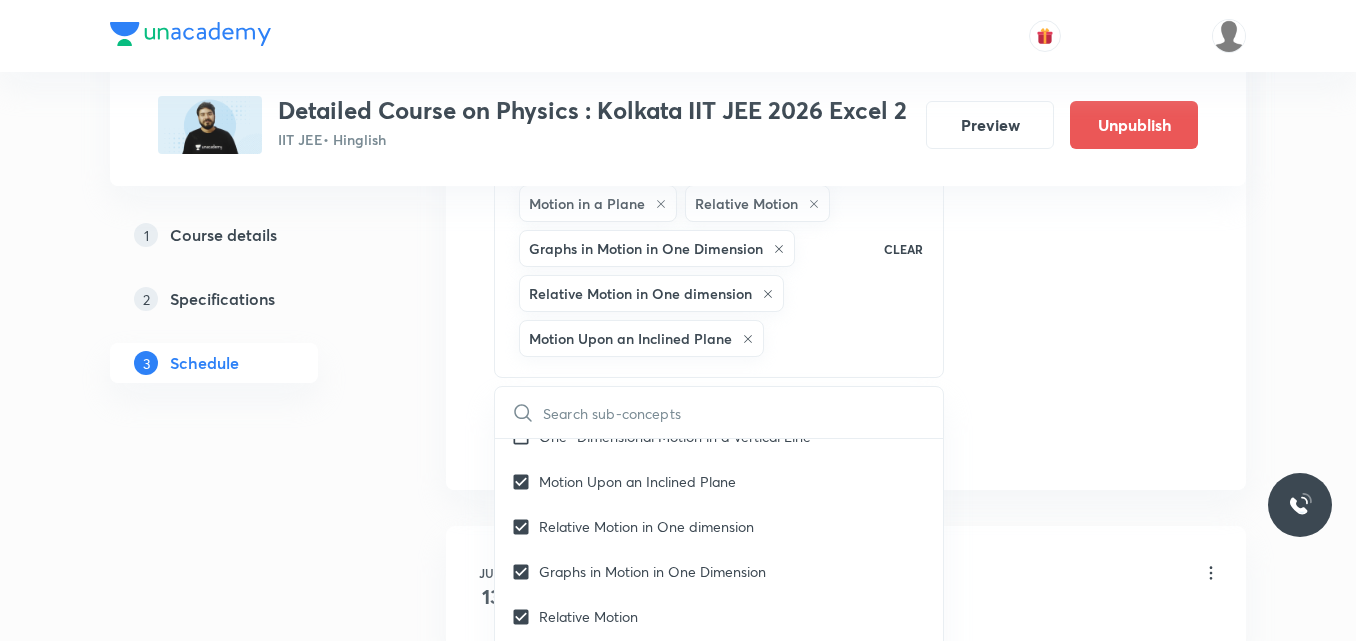 click on "Session  14 Live class Session title 37/99 Session on Moving Charges & Magnetism ​ Schedule for Jul 13, 2025, 2:30 PM ​ Duration (in minutes) 60 ​   Session type Online Offline Room Room-102 Sub-concepts Position Vector, Velocity, and Acceleration Motion in a Plane Relative Motion Graphs in Motion in One Dimension Relative Motion in One dimension Motion Upon an Inclined Plane  CLEAR ​ Mathematical Tools Vectors and Scalars  Covered previously Elementary Algebra Covered previously Basic Trigonometry Covered previously Addition of Vectors Covered previously 2D and 3D Geometry Covered previously Representation of Vector  Covered previously Components of a Vector Covered previously Functions Covered previously Unit Vectors Covered previously Differentiation Covered previously Integration Covered previously Rectangular Components of a Vector in Three Dimensions Covered previously Position Vector Covered previously Use of Differentiation & Integration in One Dimensional Motion Covered previously Vectors Add" at bounding box center [846, -113] 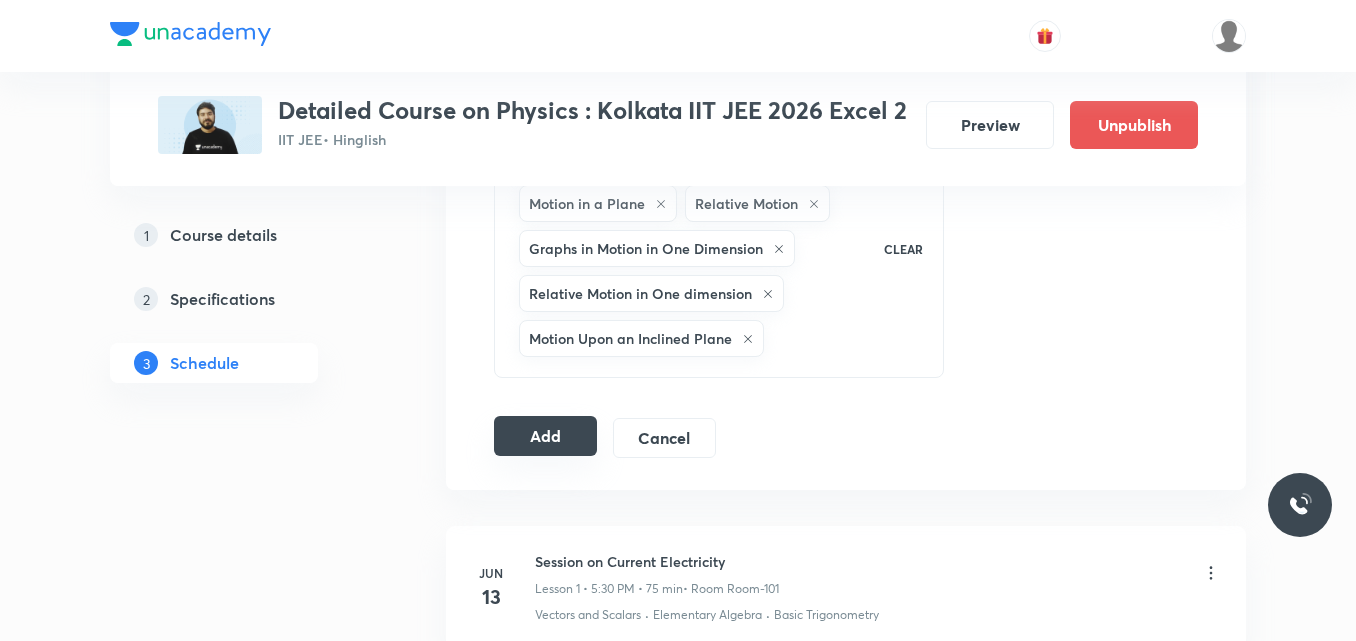 click on "Add" at bounding box center (545, 436) 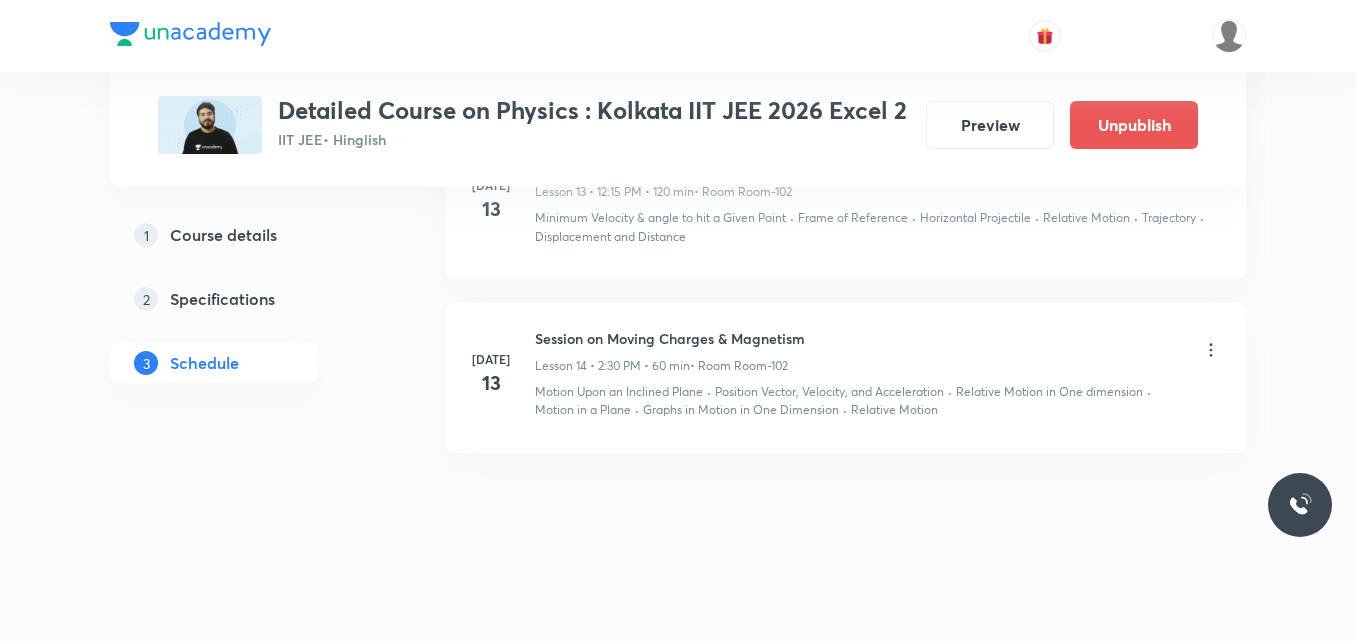 scroll, scrollTop: 2337, scrollLeft: 0, axis: vertical 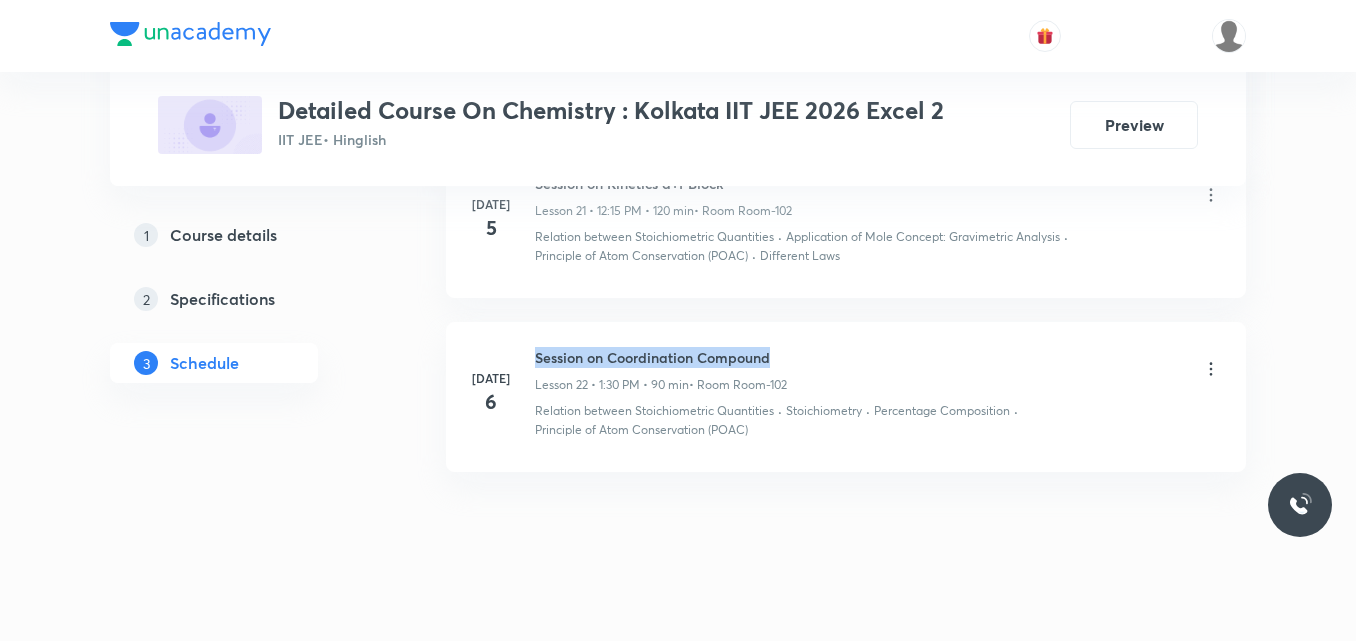 drag, startPoint x: 535, startPoint y: 341, endPoint x: 780, endPoint y: 314, distance: 246.48326 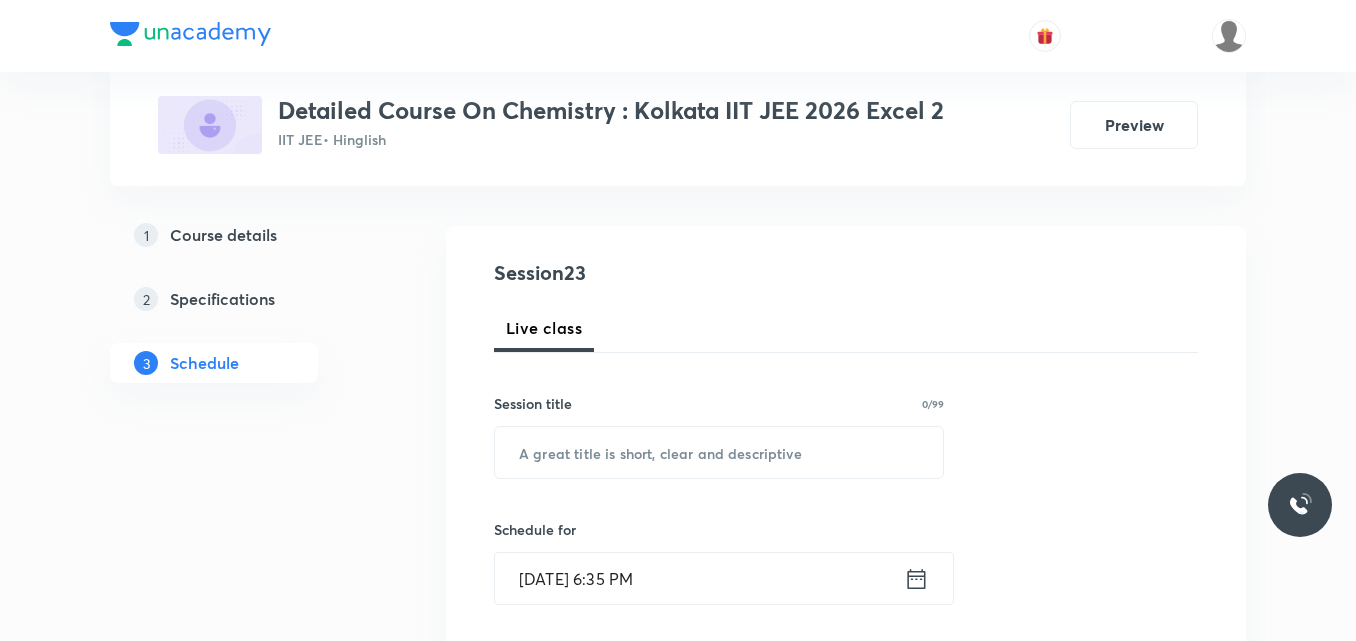 scroll, scrollTop: 170, scrollLeft: 0, axis: vertical 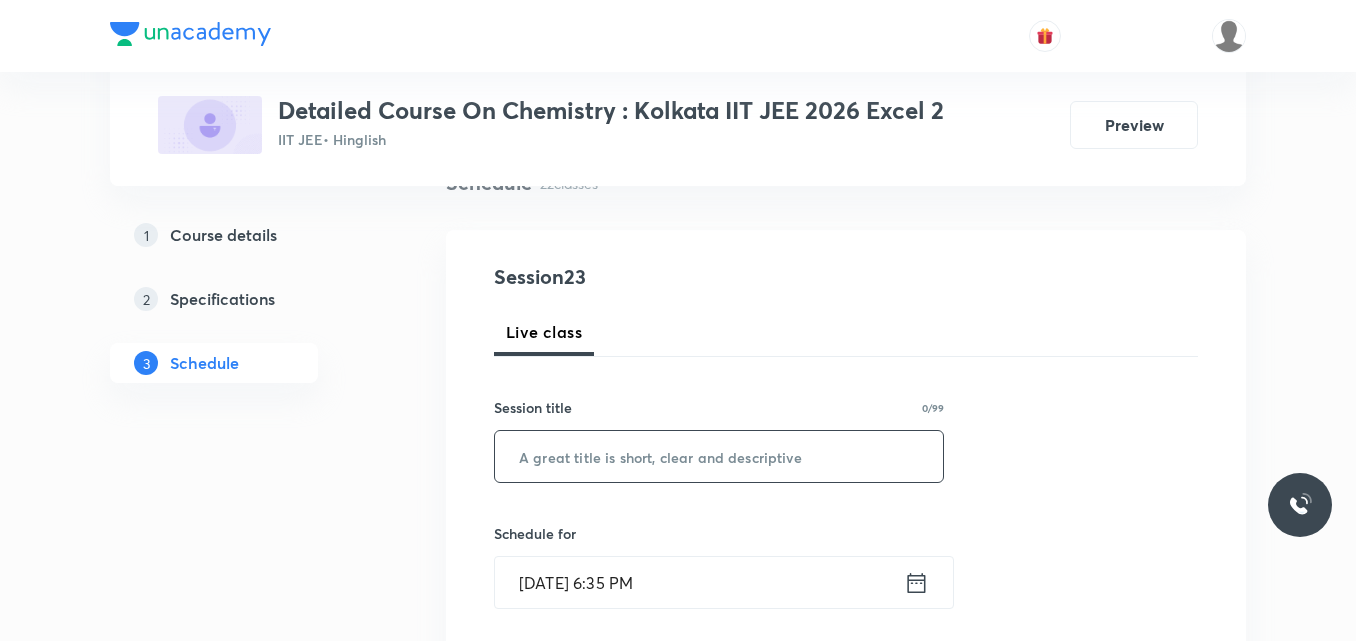 click at bounding box center [719, 456] 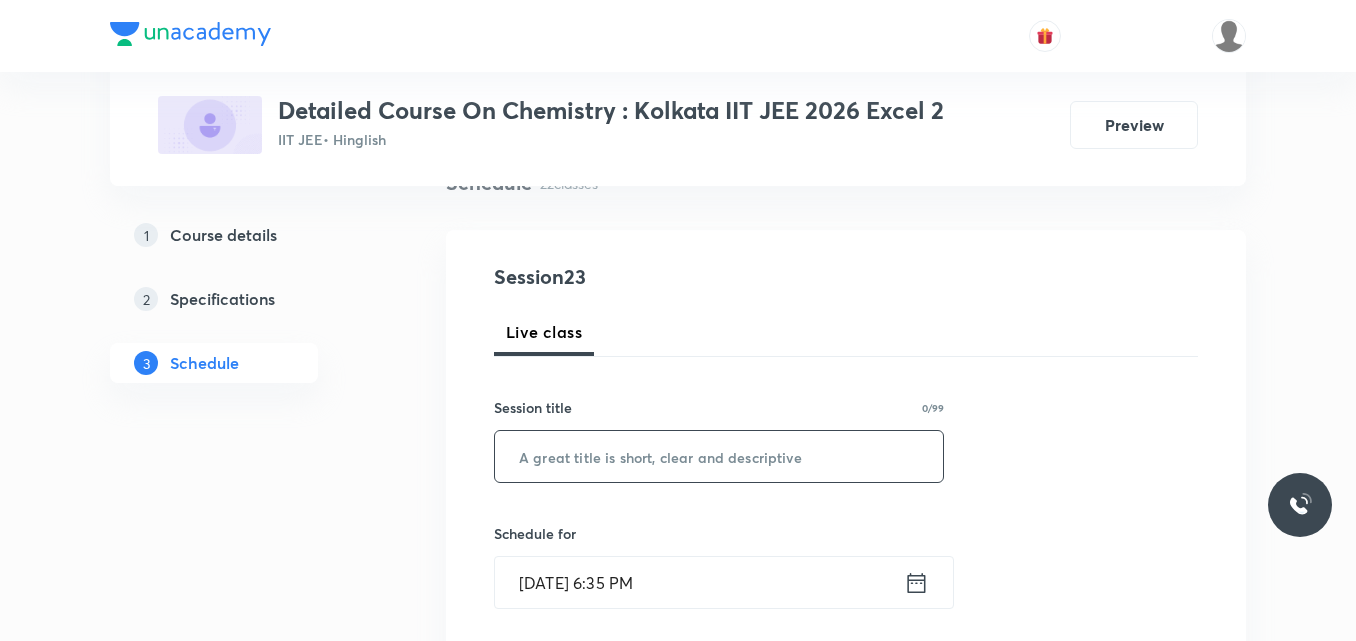 paste on "Session on Coordination Compound" 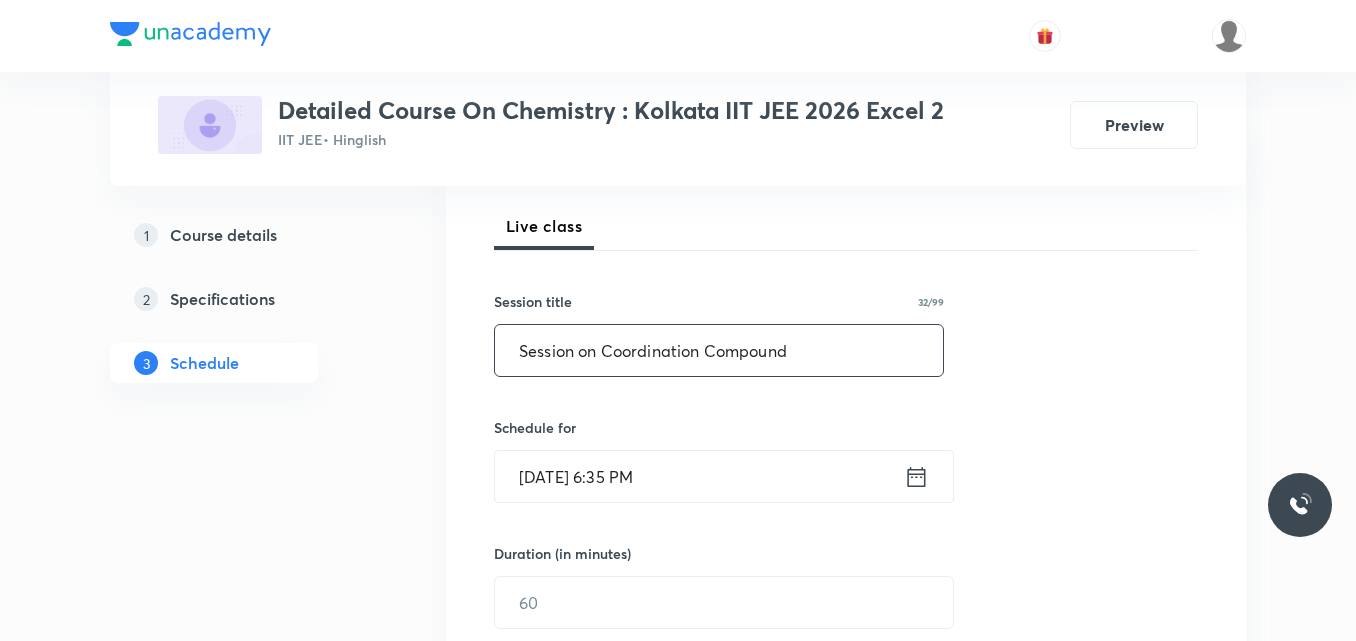 scroll, scrollTop: 277, scrollLeft: 0, axis: vertical 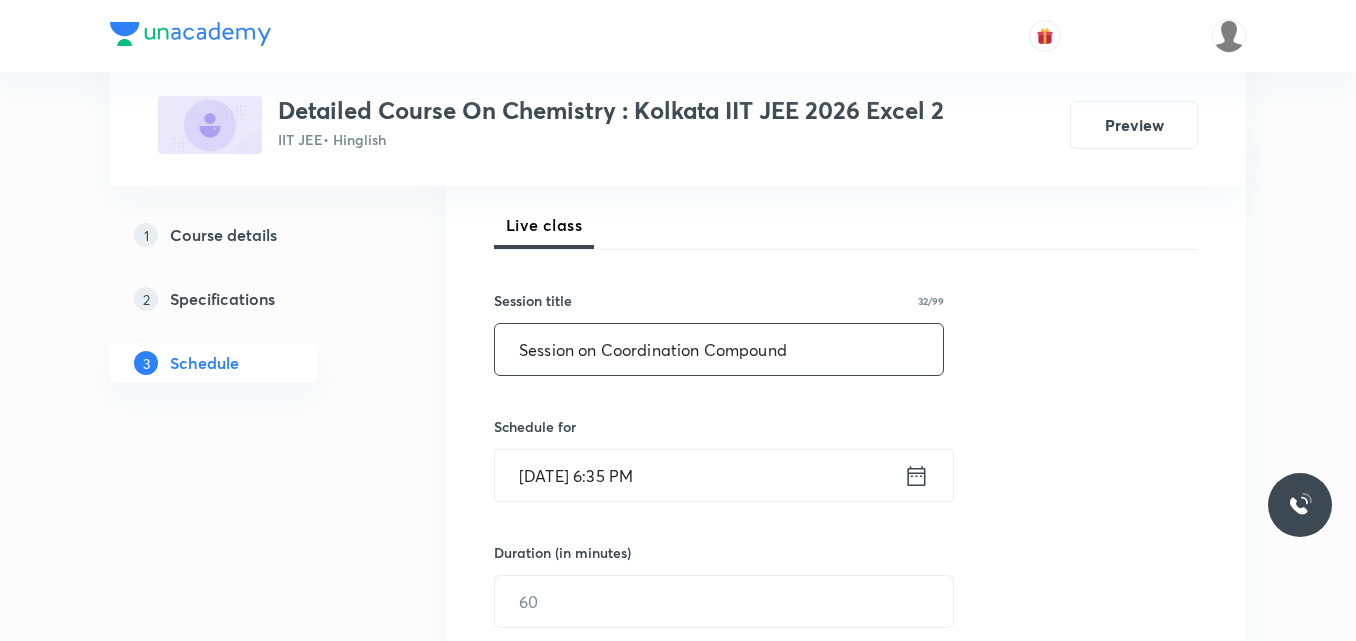 type on "Session on Coordination Compound" 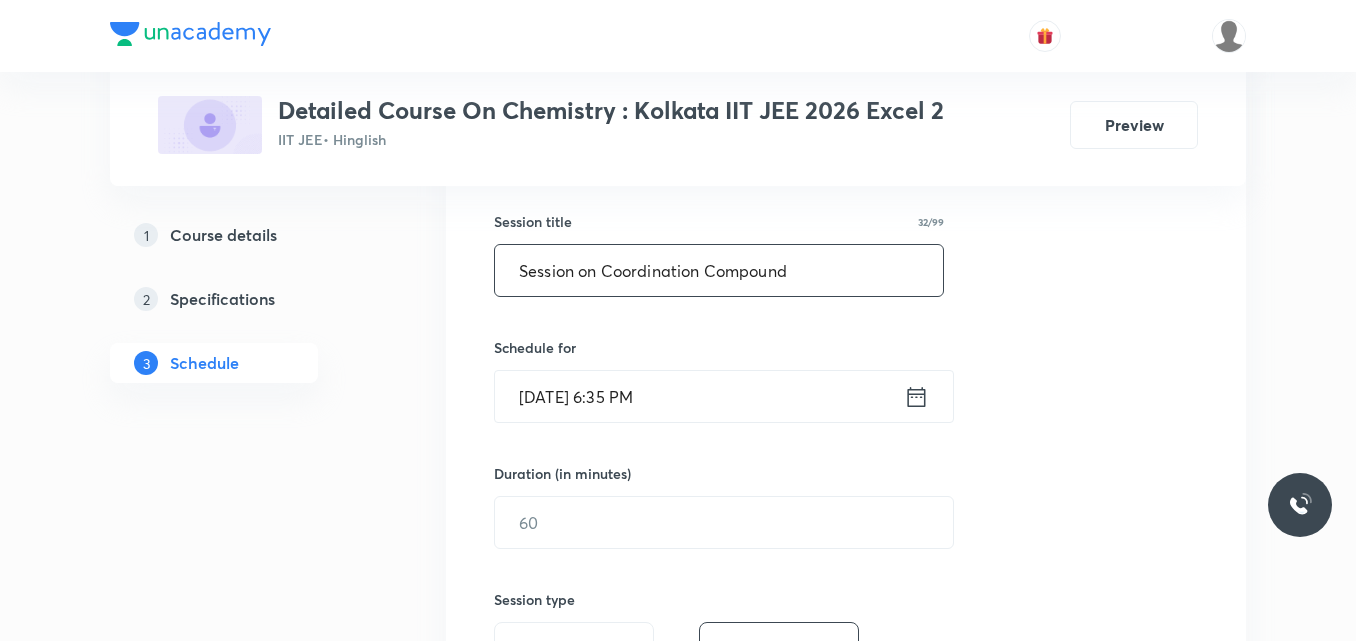 scroll, scrollTop: 364, scrollLeft: 0, axis: vertical 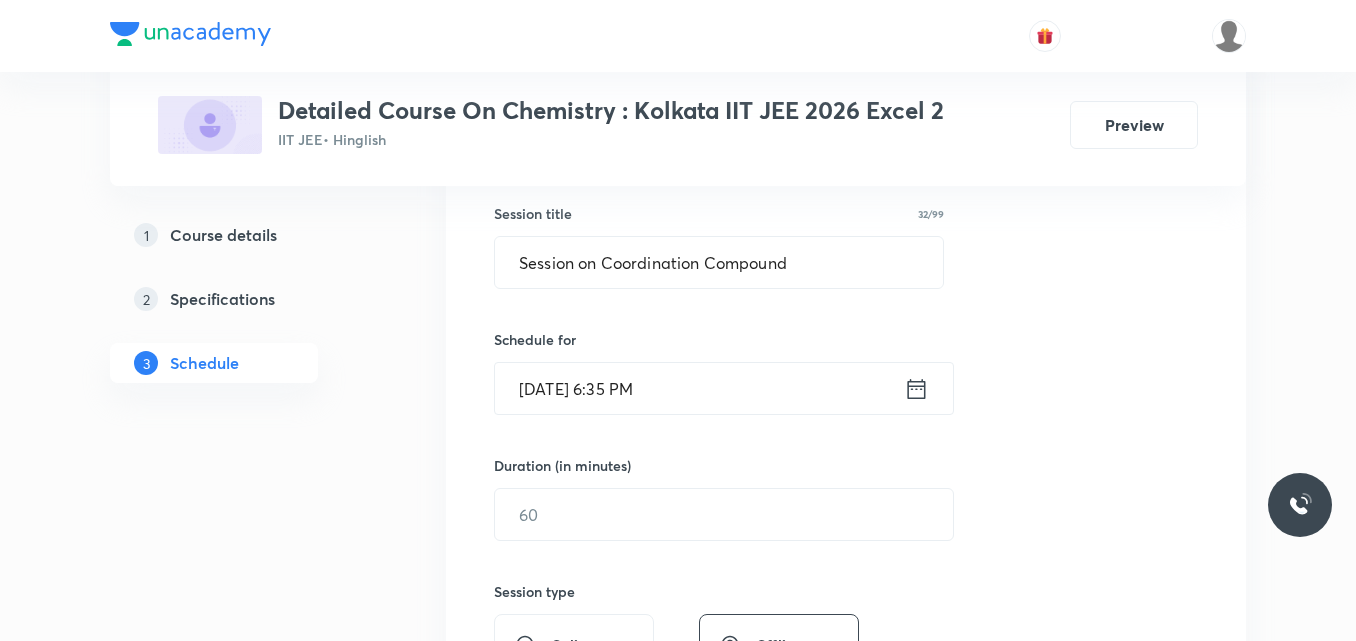 click 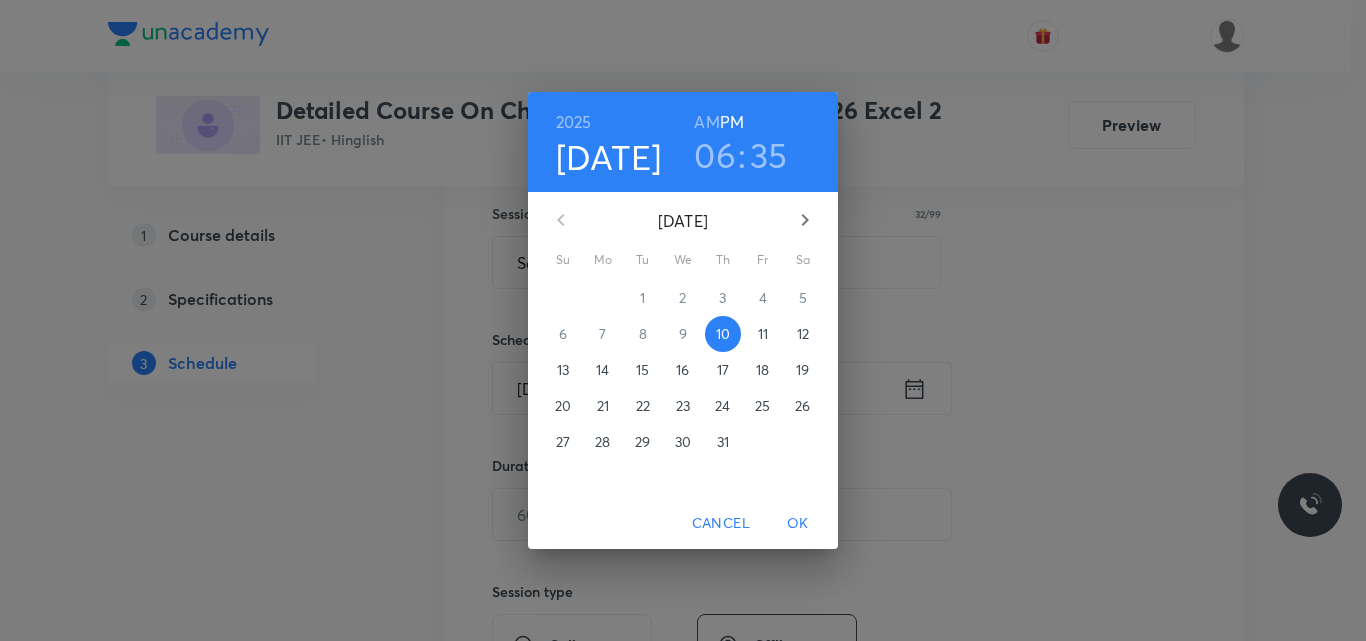 click on "12" at bounding box center (803, 334) 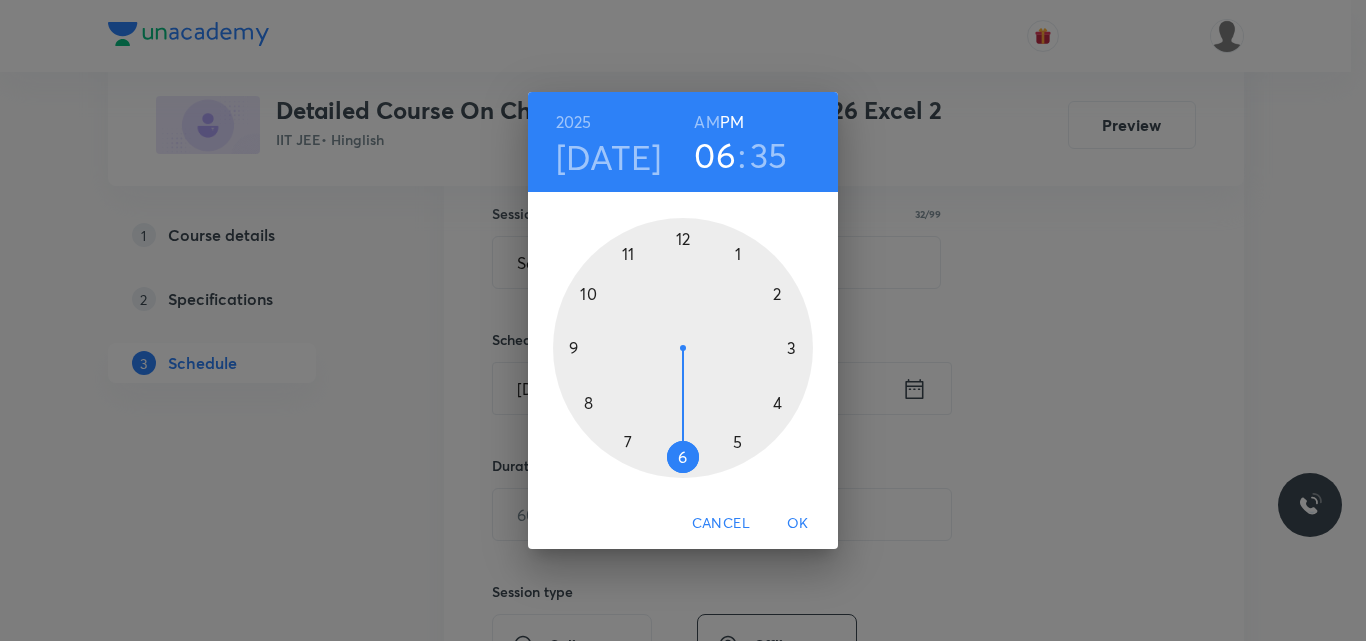 click at bounding box center [683, 348] 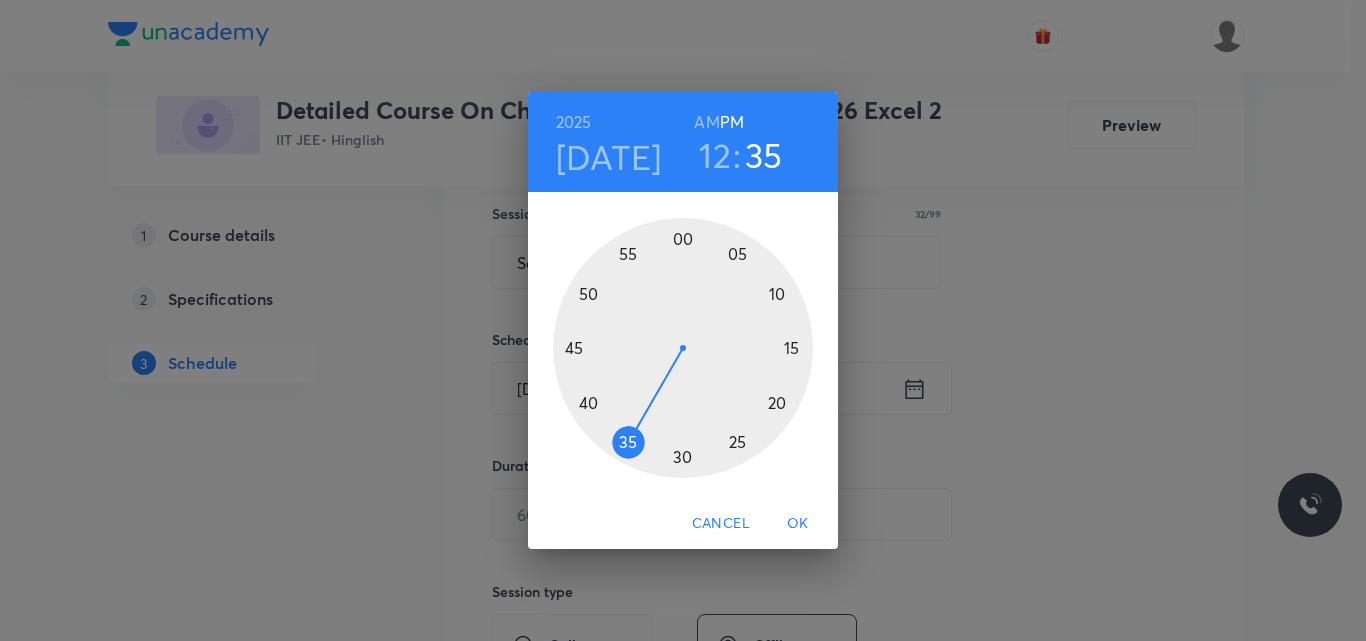 click at bounding box center (683, 348) 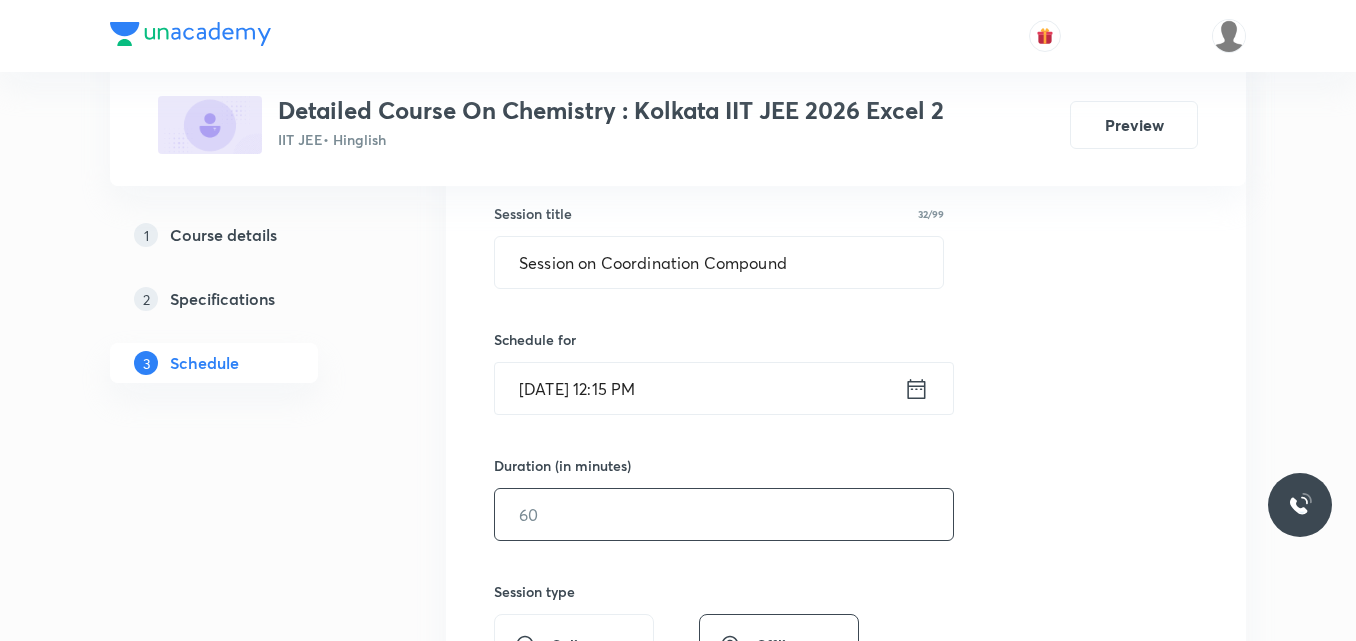 click at bounding box center (724, 514) 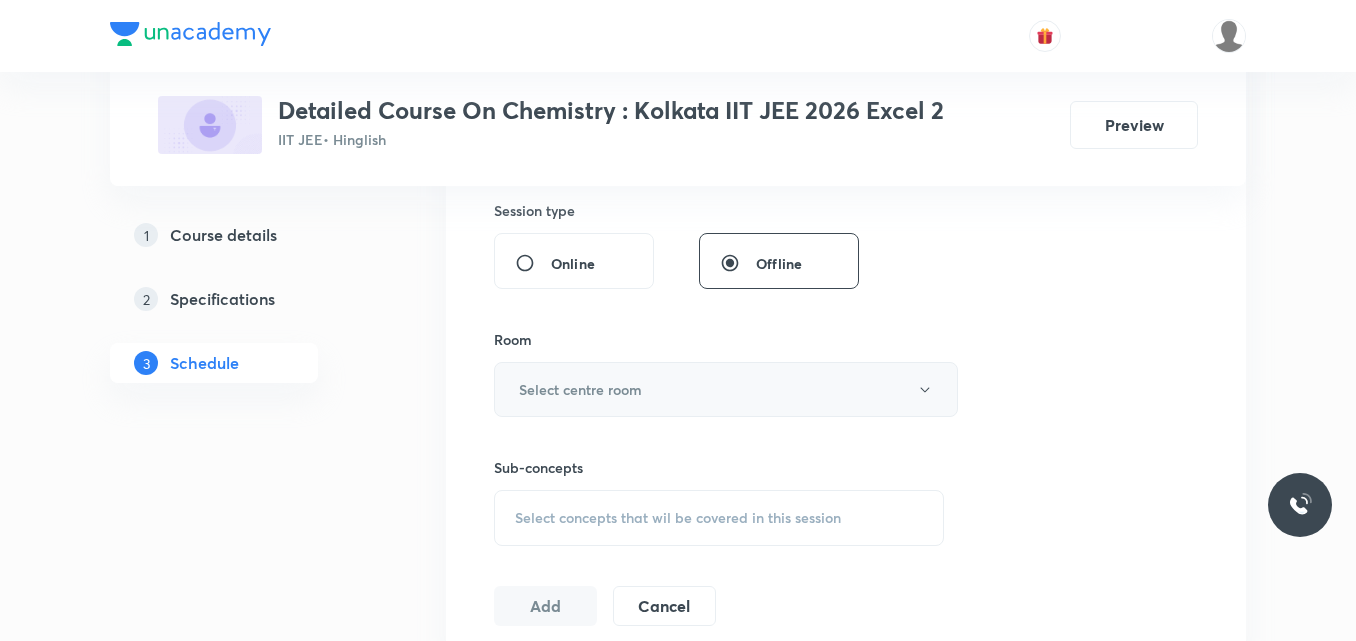 scroll, scrollTop: 754, scrollLeft: 0, axis: vertical 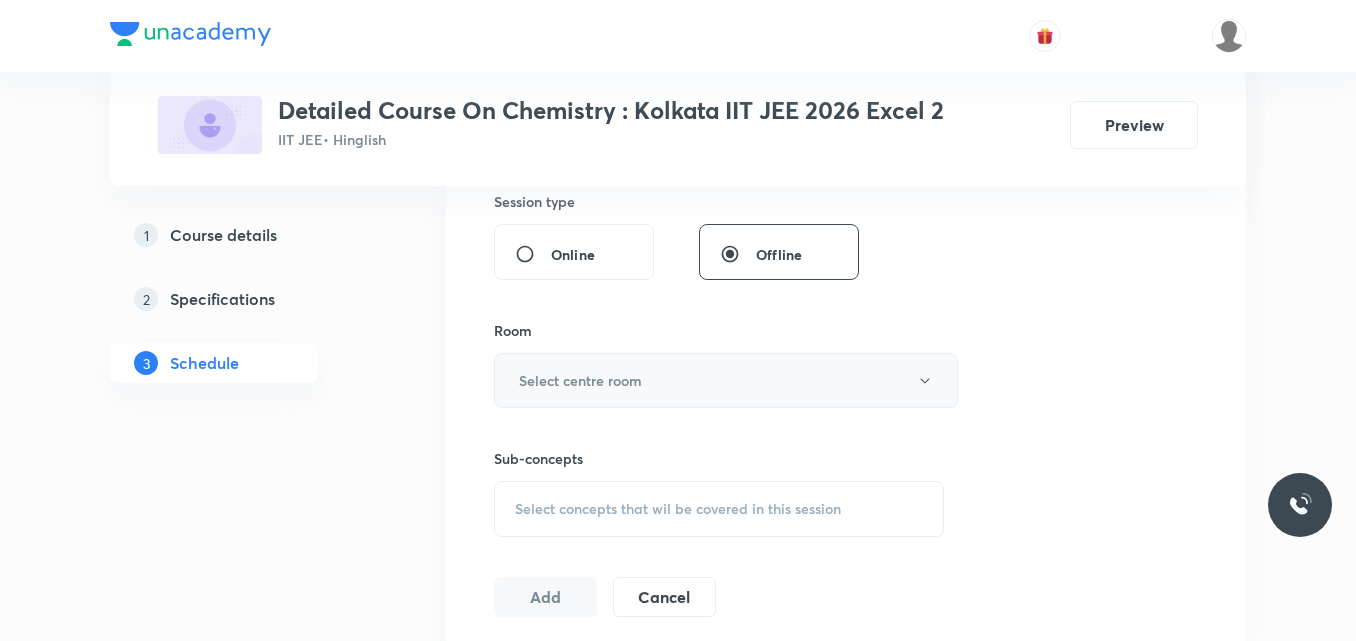 type on "120" 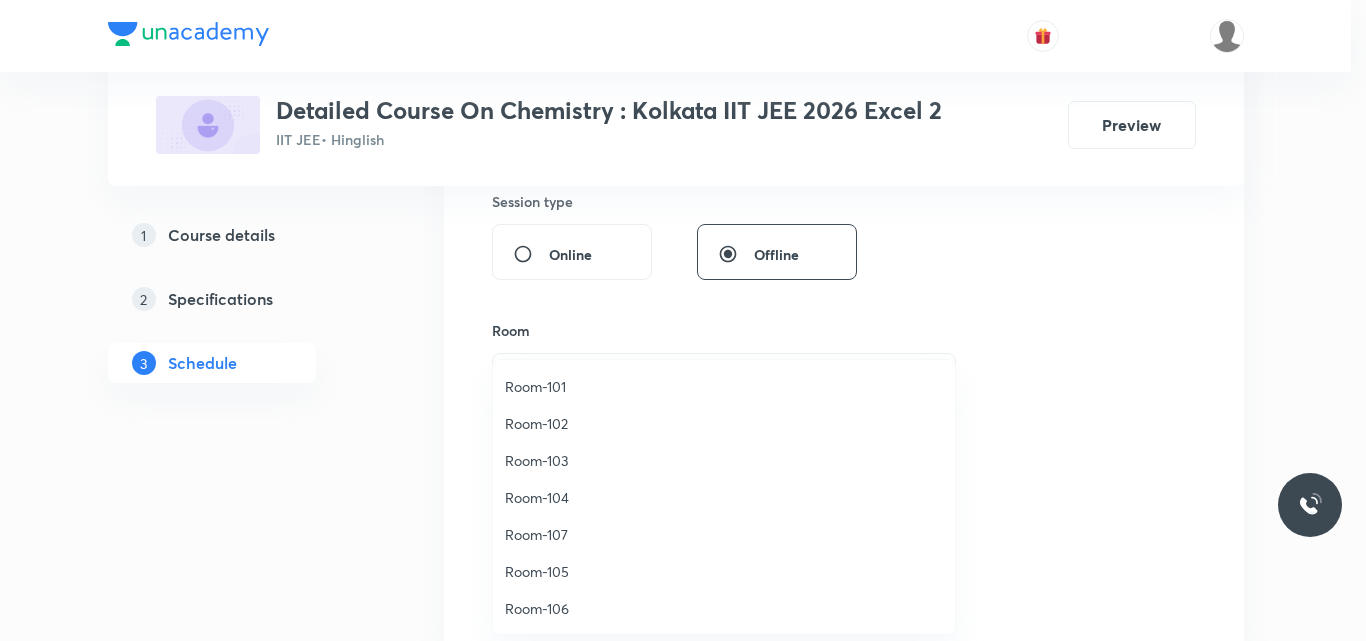 click on "Room-102" at bounding box center (724, 423) 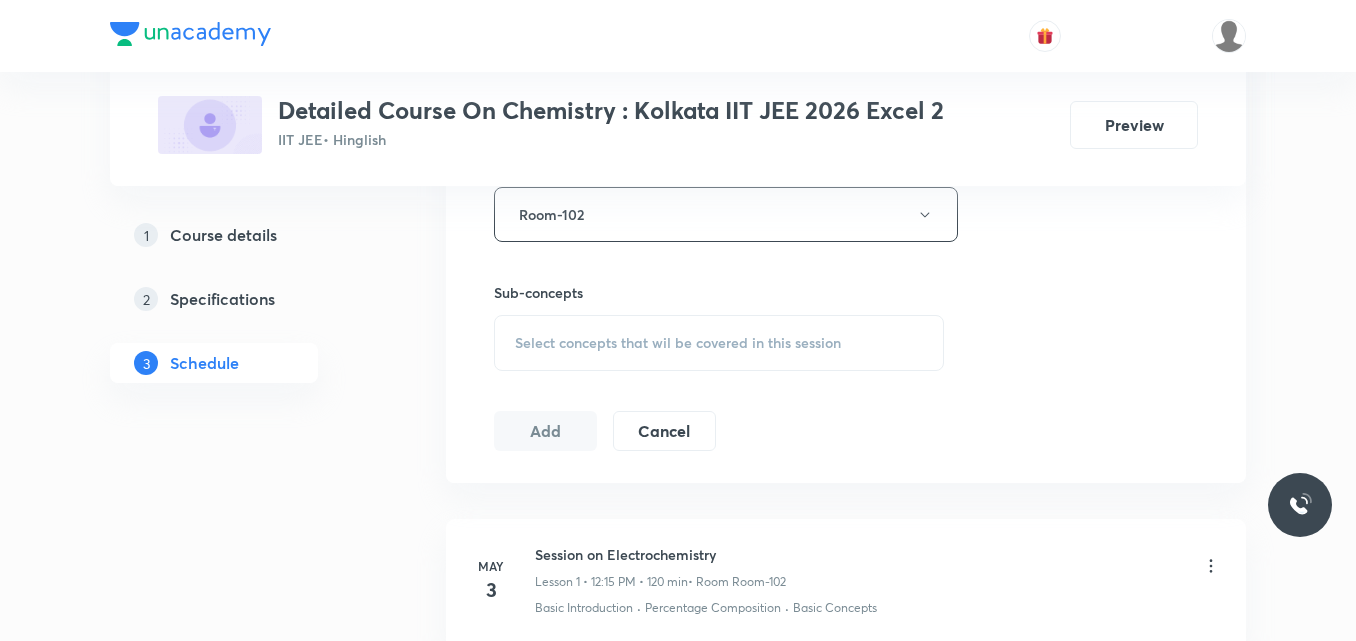 scroll, scrollTop: 922, scrollLeft: 0, axis: vertical 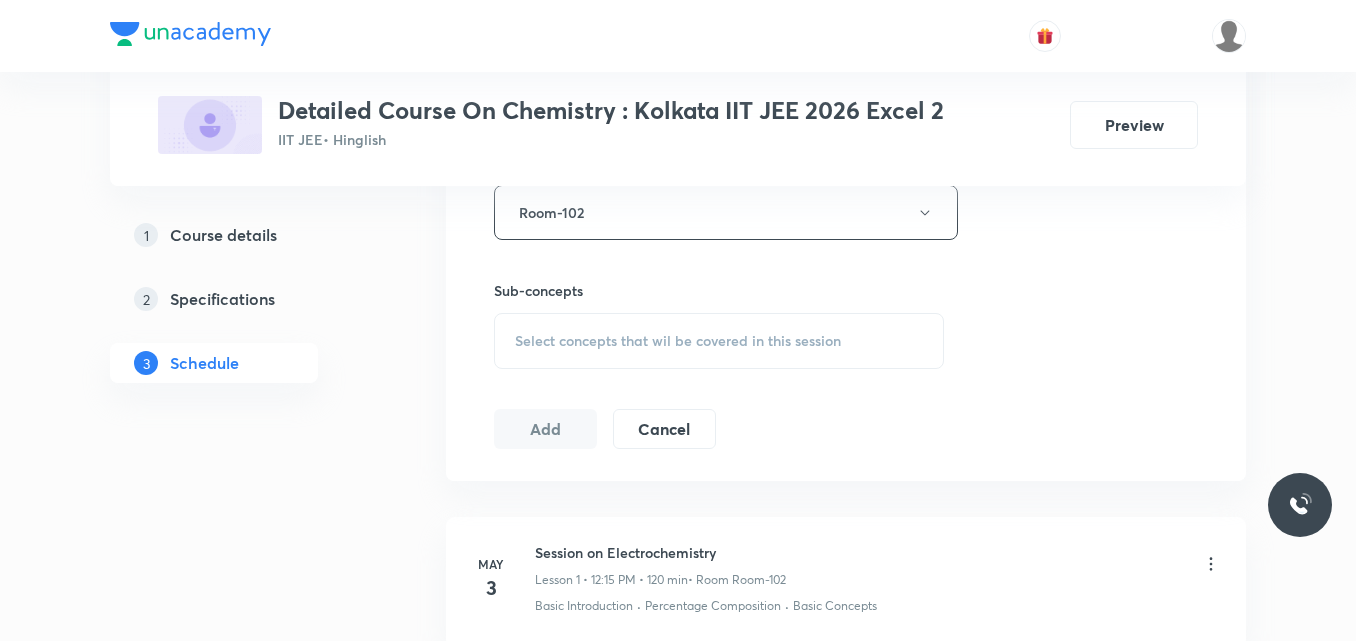 click on "Select concepts that wil be covered in this session" at bounding box center [719, 341] 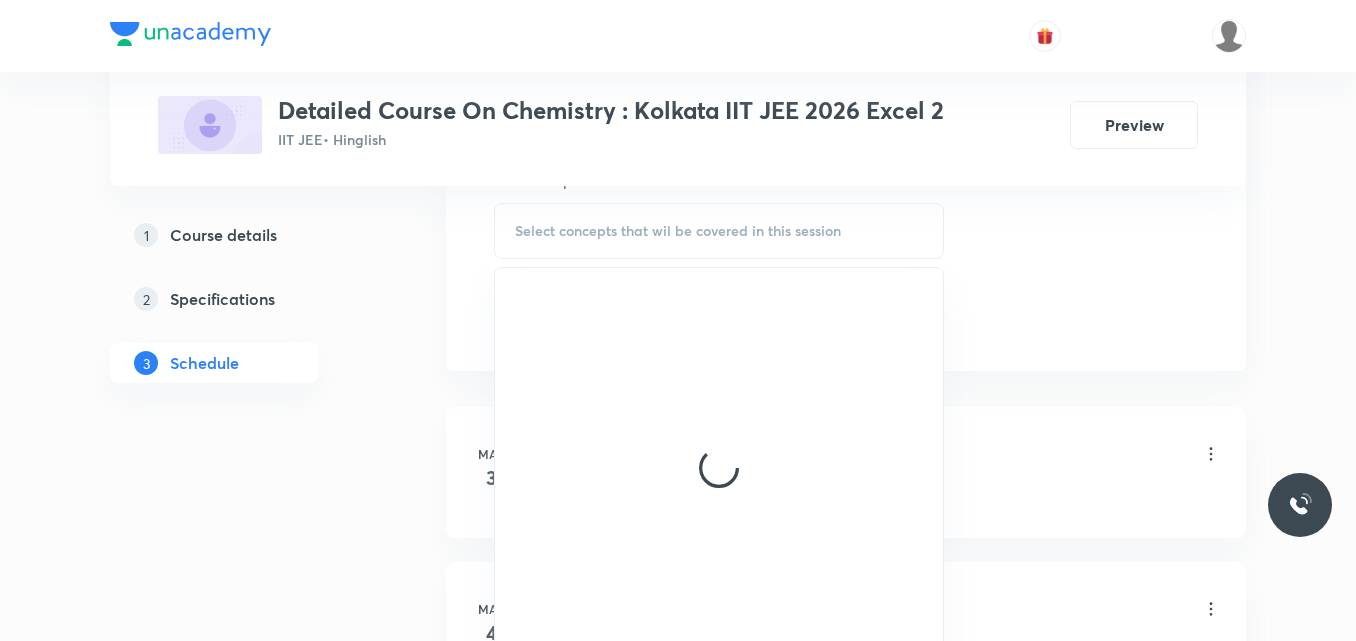 scroll, scrollTop: 1033, scrollLeft: 0, axis: vertical 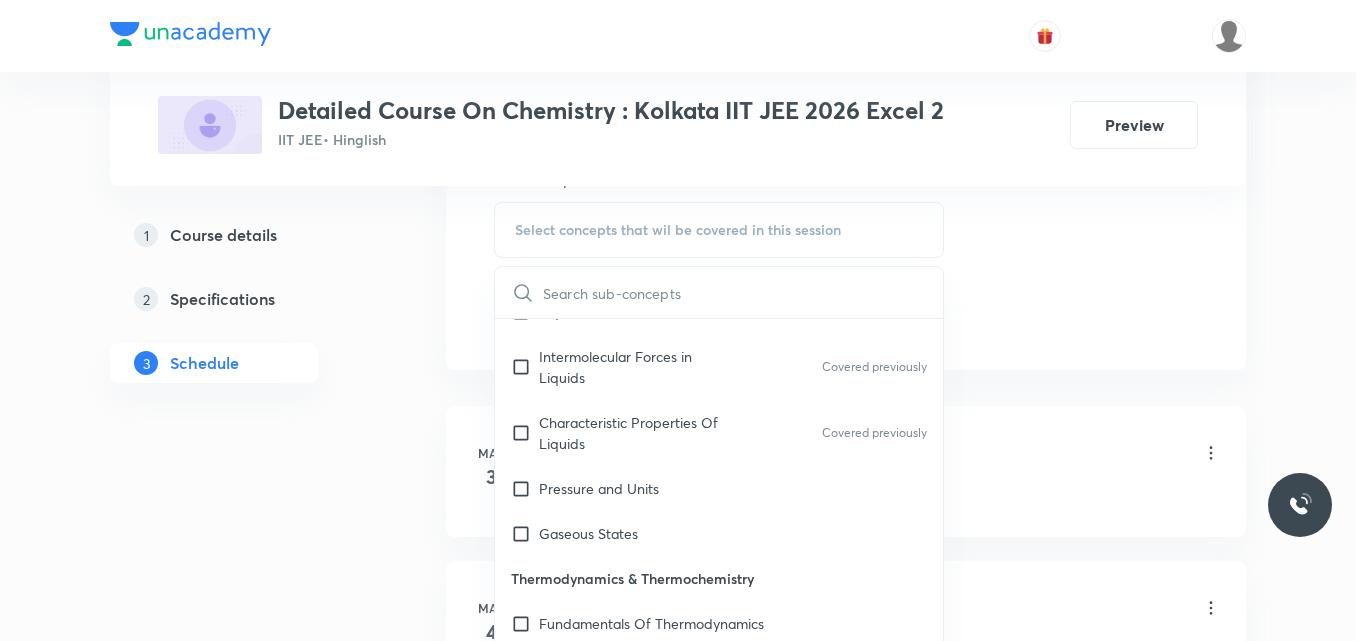 click on "Gaseous States" at bounding box center [719, 533] 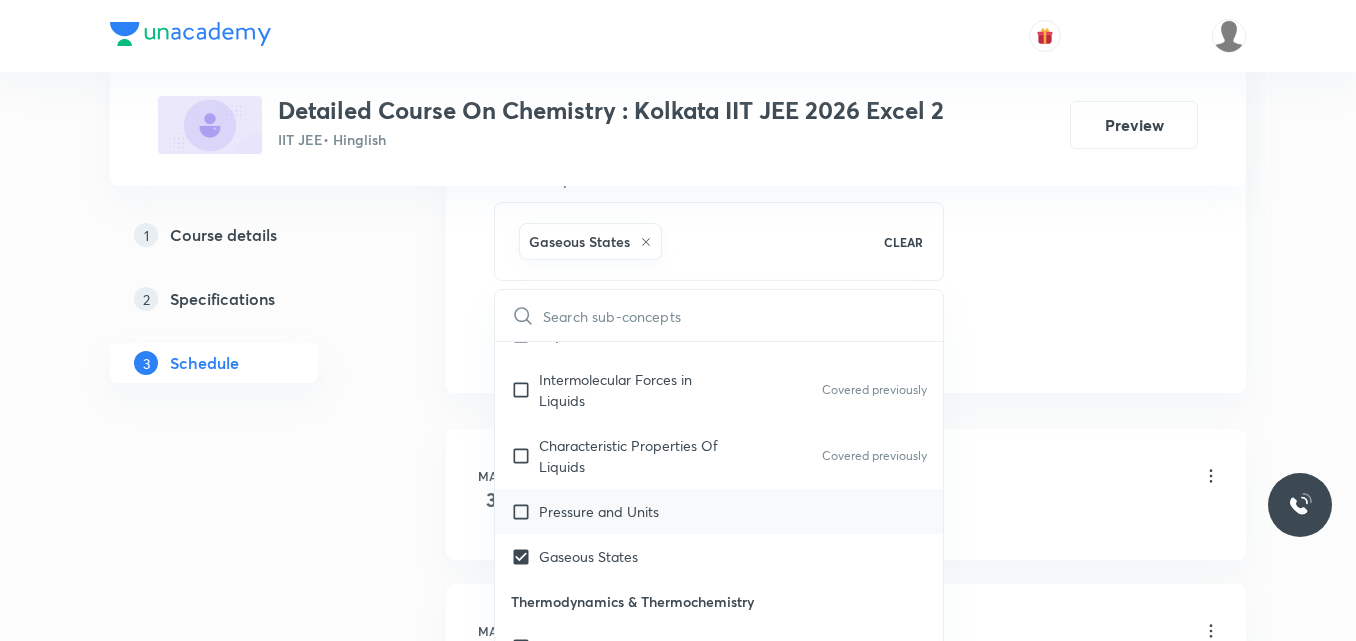 click on "Pressure and Units" at bounding box center [599, 511] 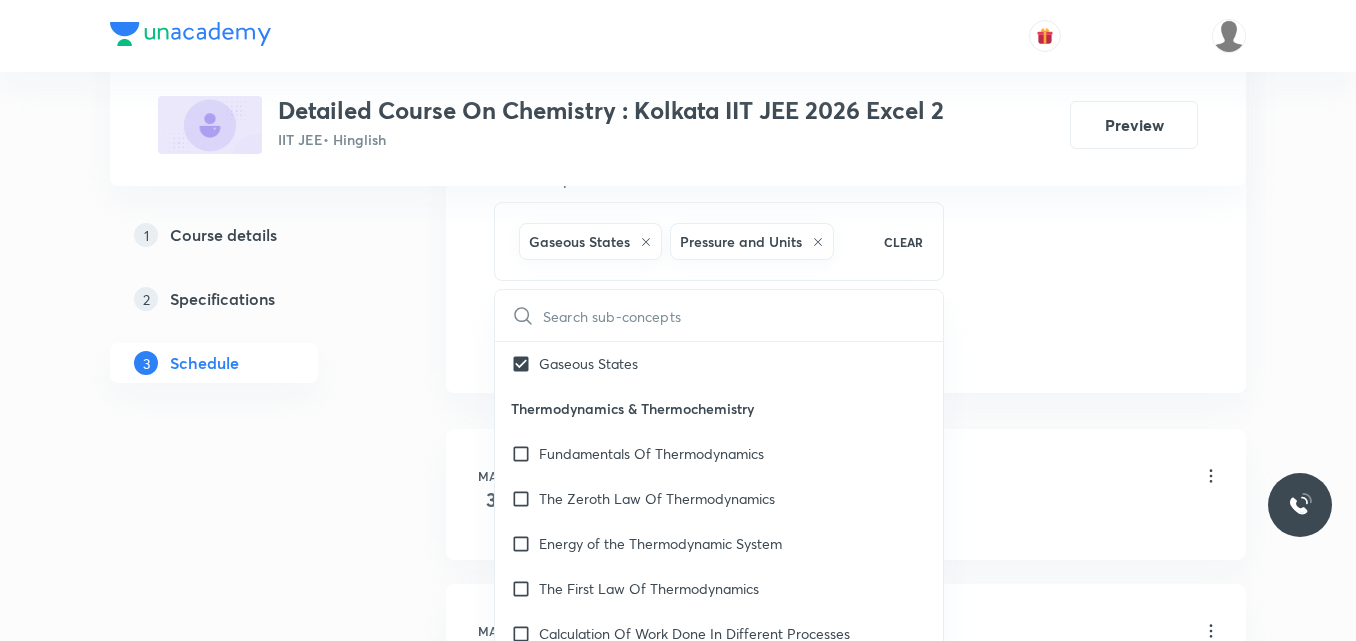 scroll, scrollTop: 3913, scrollLeft: 0, axis: vertical 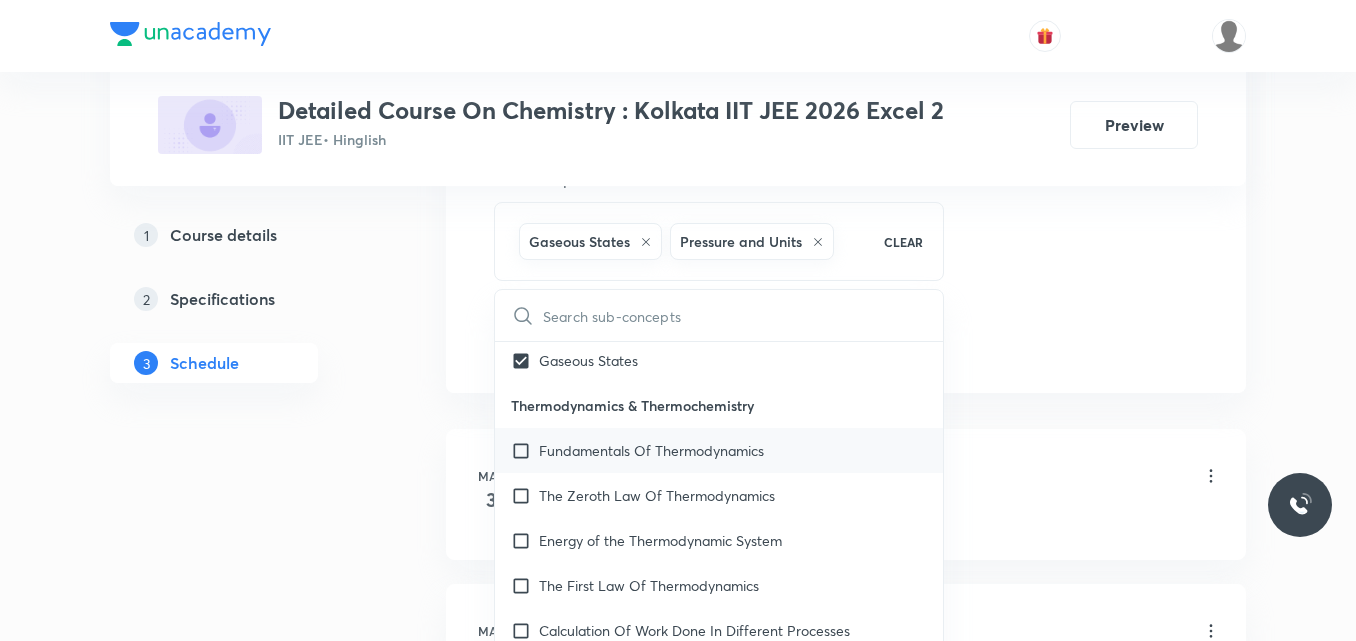 click at bounding box center [525, 450] 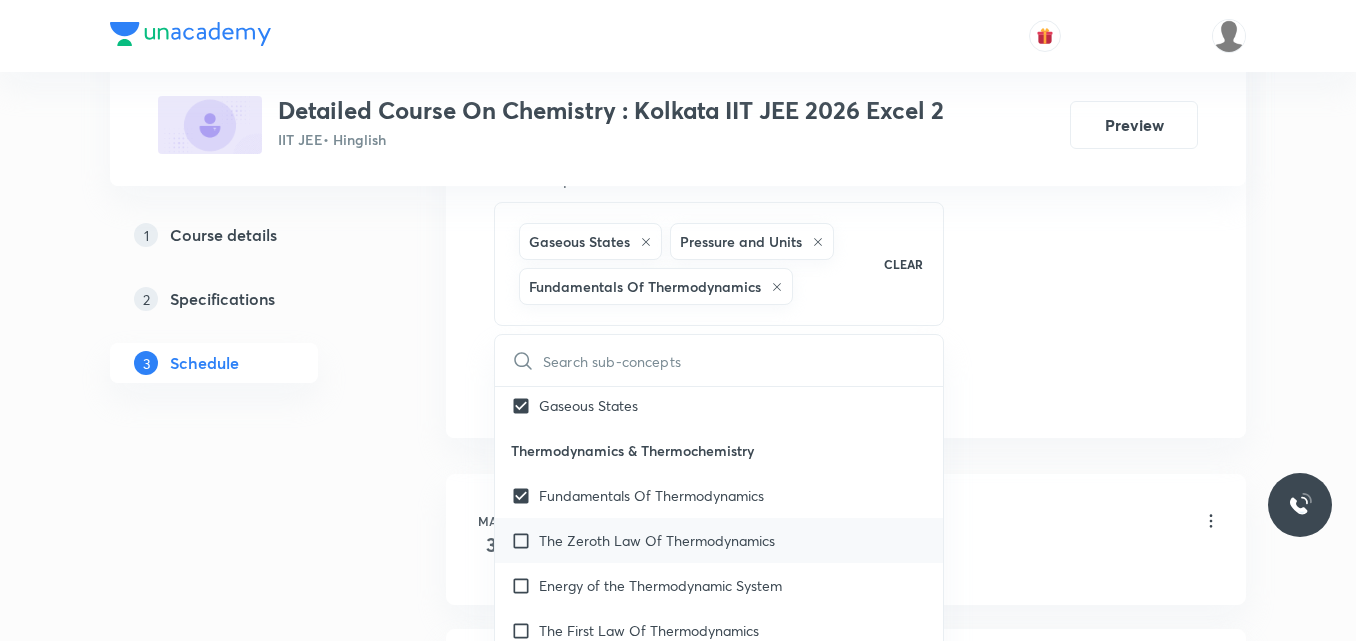 click at bounding box center [525, 540] 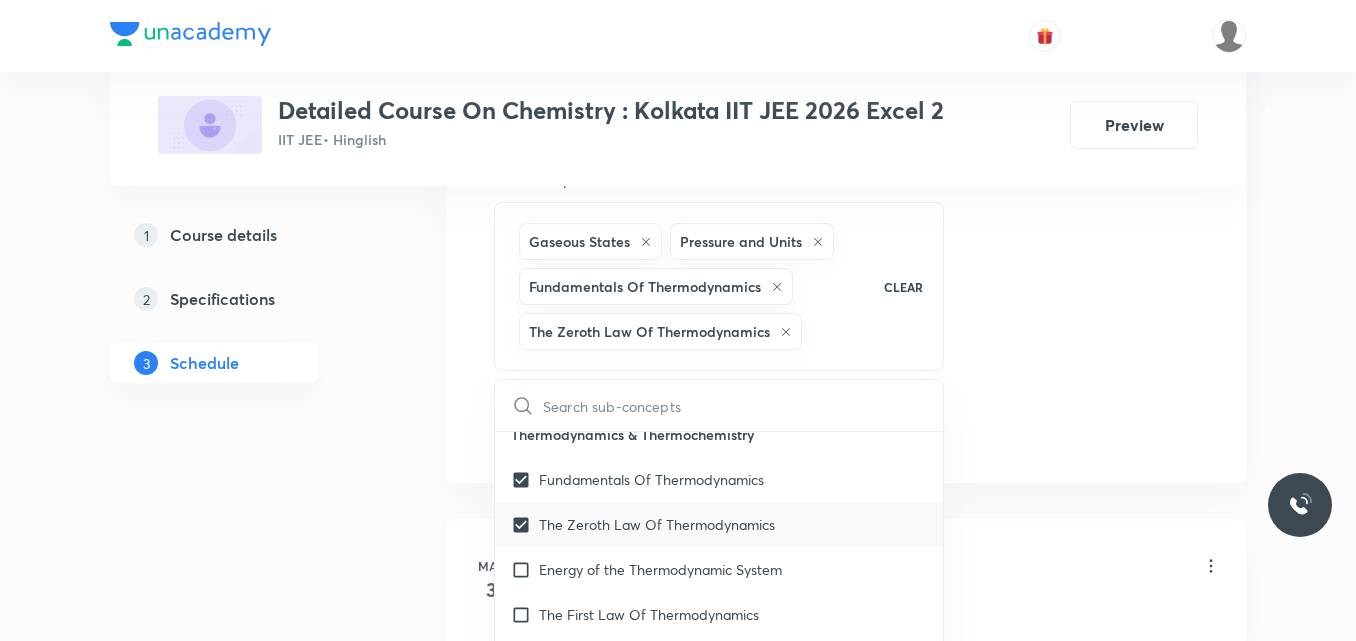 scroll, scrollTop: 3975, scrollLeft: 0, axis: vertical 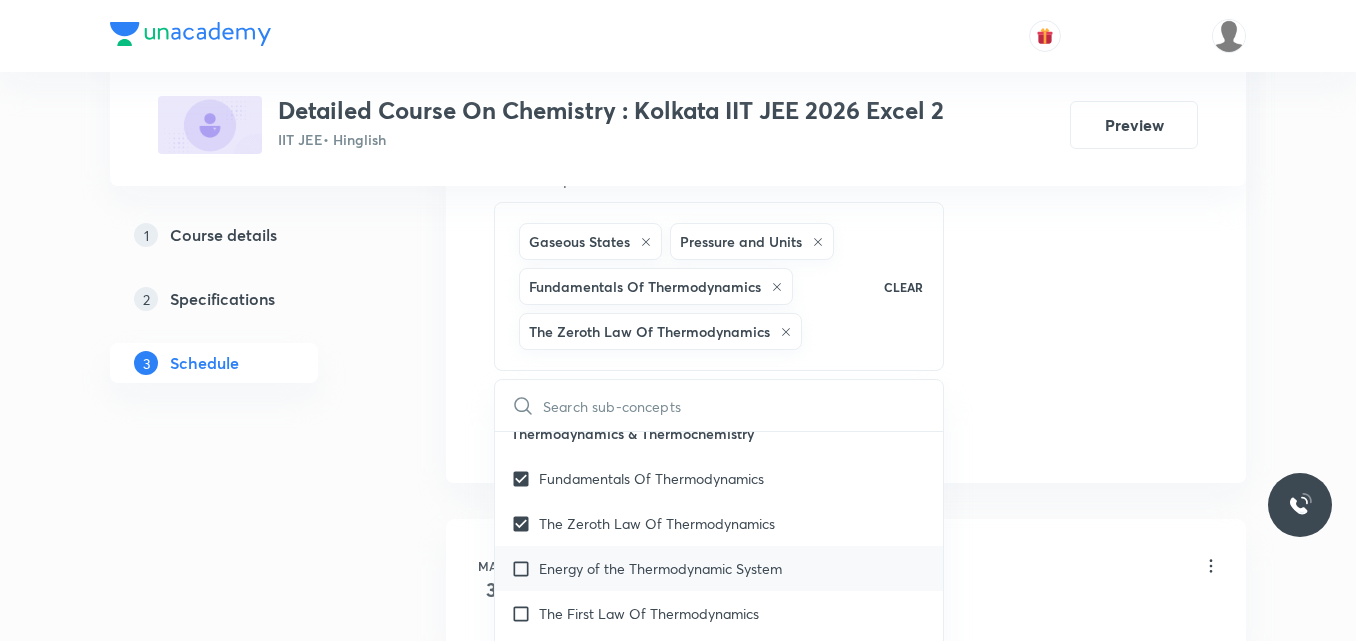 click at bounding box center (525, 568) 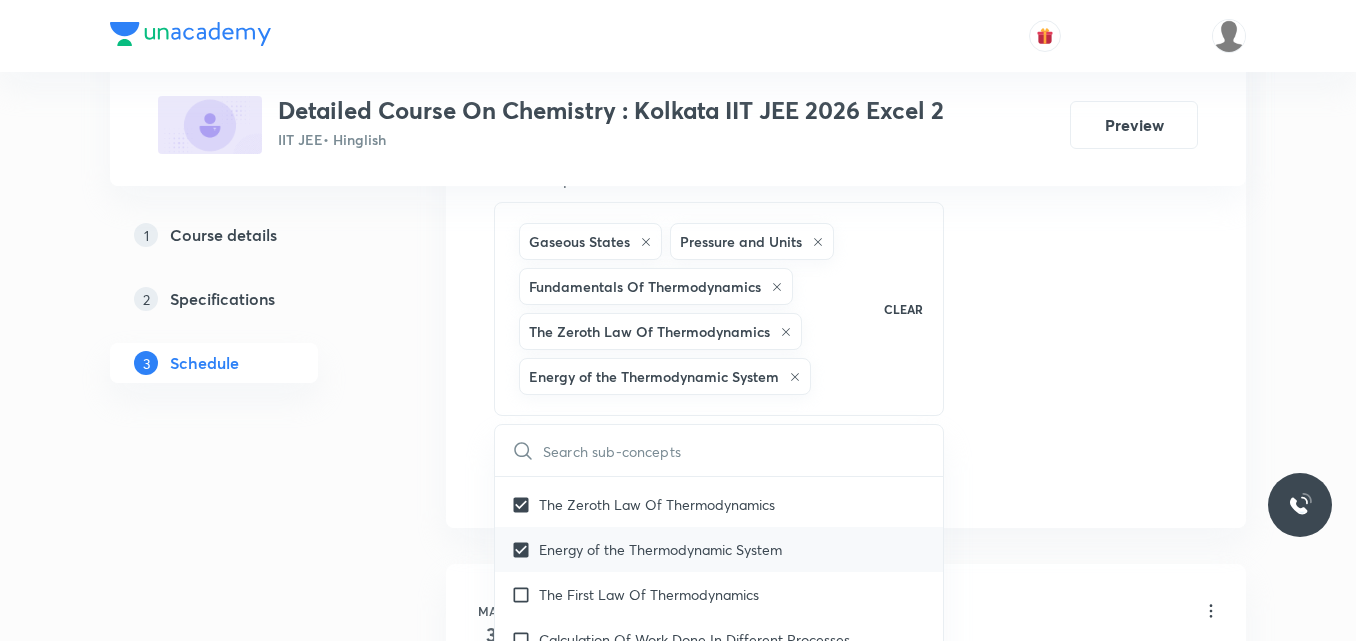 scroll, scrollTop: 4048, scrollLeft: 0, axis: vertical 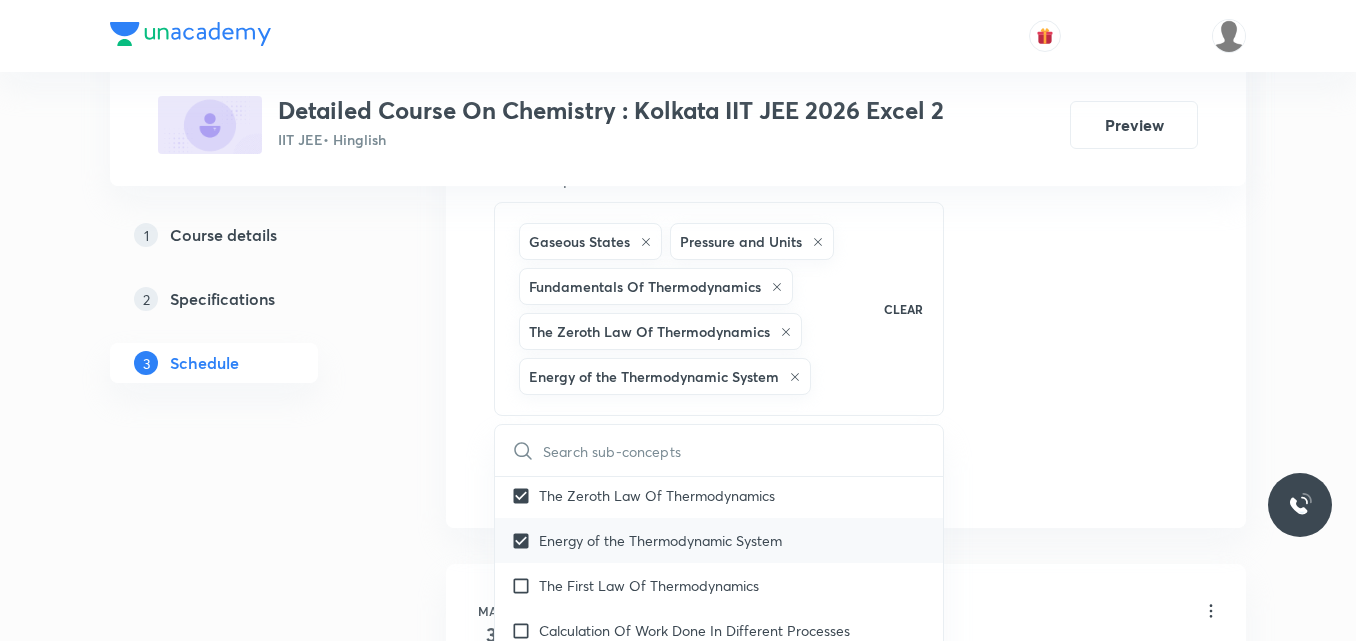 click on "The First Law Of Thermodynamics" at bounding box center [719, 585] 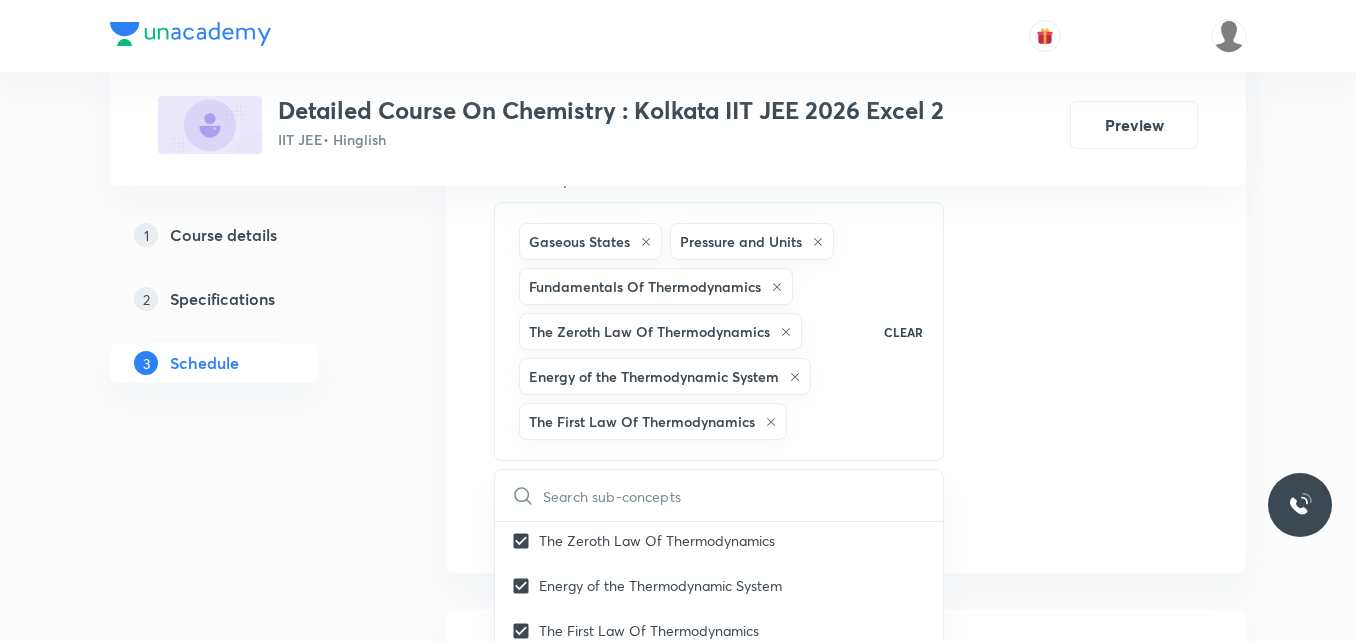 click at bounding box center (525, 675) 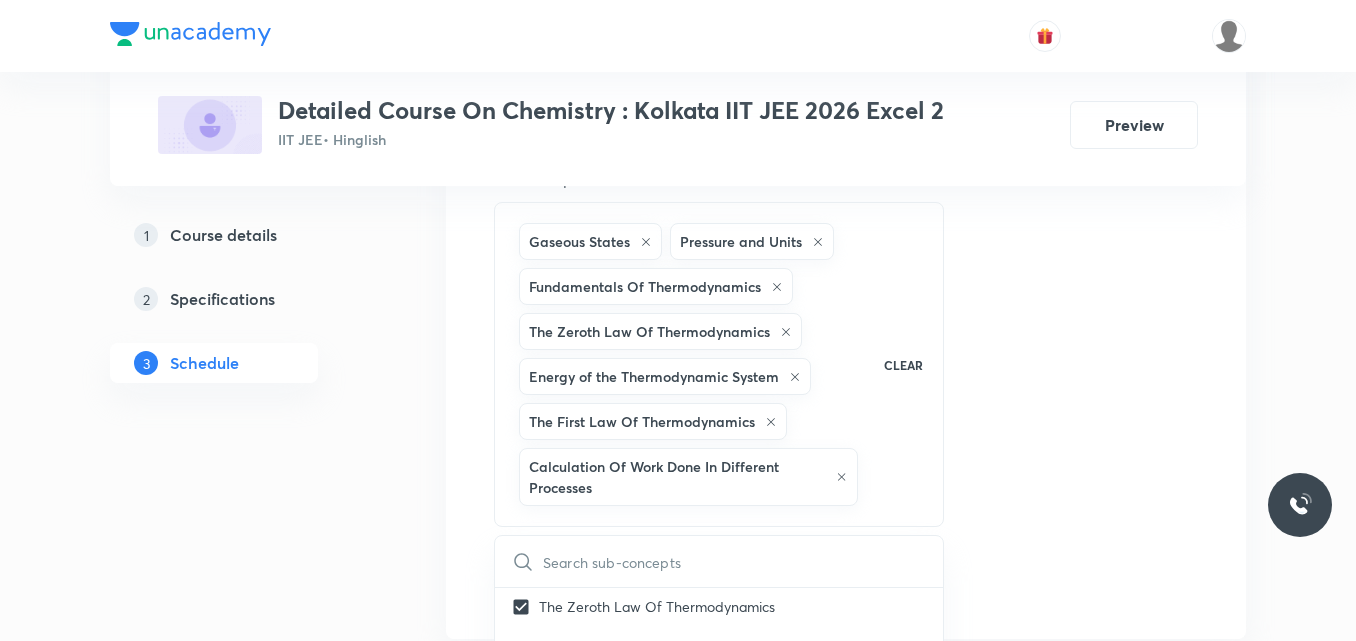 click on "Session  23 Live class Session title 32/99 Session on Coordination Compound ​ Schedule for Jul 12, 2025, 12:15 PM ​ Duration (in minutes) 120 ​   Session type Online Offline Room Room-102 Sub-concepts Gaseous States Pressure and Units Fundamentals Of Thermodynamics The Zeroth Law Of Thermodynamics Energy of the Thermodynamic System The First Law Of Thermodynamics Calculation Of Work Done In Different Processes CLEAR ​ General Topics & Mole Concept Basic Concepts Covered previously Basic Introduction Covered previously Percentage Composition Covered previously Stoichiometry Covered previously Principle of Atom Conservation (POAC) Covered previously Relation between Stoichiometric Quantities Covered previously Application of Mole Concept: Gravimetric Analysis Covered previously Different Laws Covered previously Formula and Composition Covered previously Concentration Terms Covered previously Some basic concepts of Chemistry Atomic Structure Discovery Of Electron Covered previously Covered previously Add" at bounding box center [846, 3] 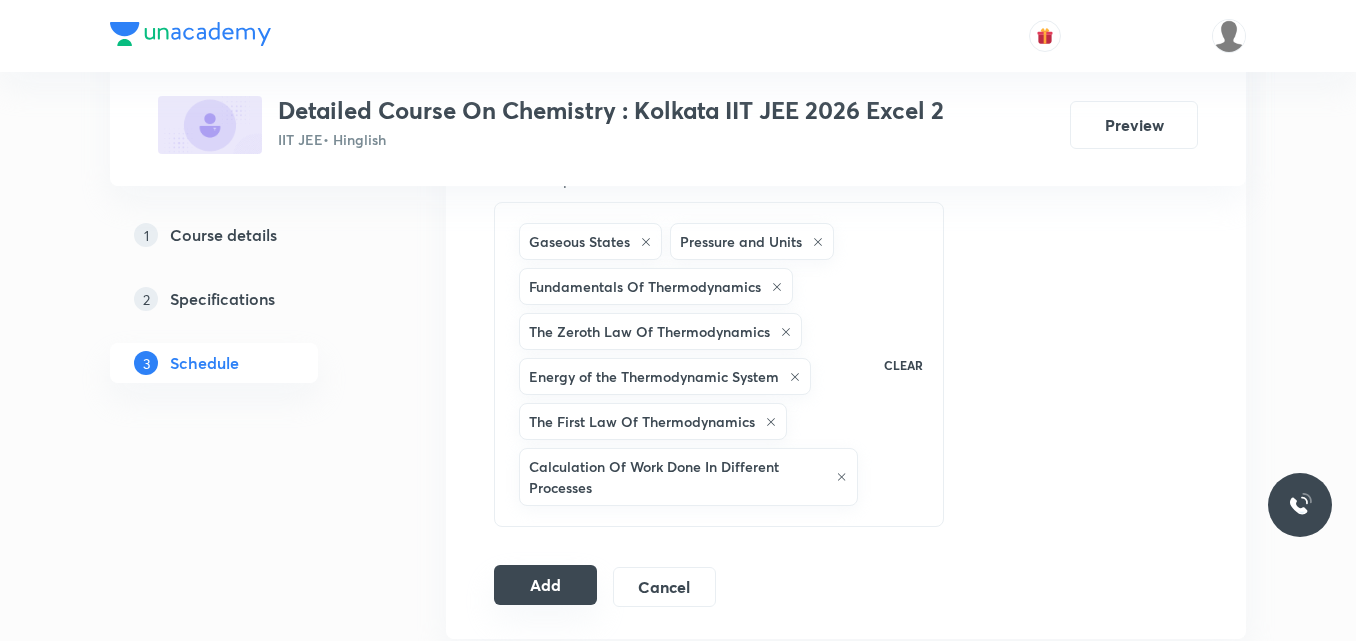 click on "Add" at bounding box center (545, 585) 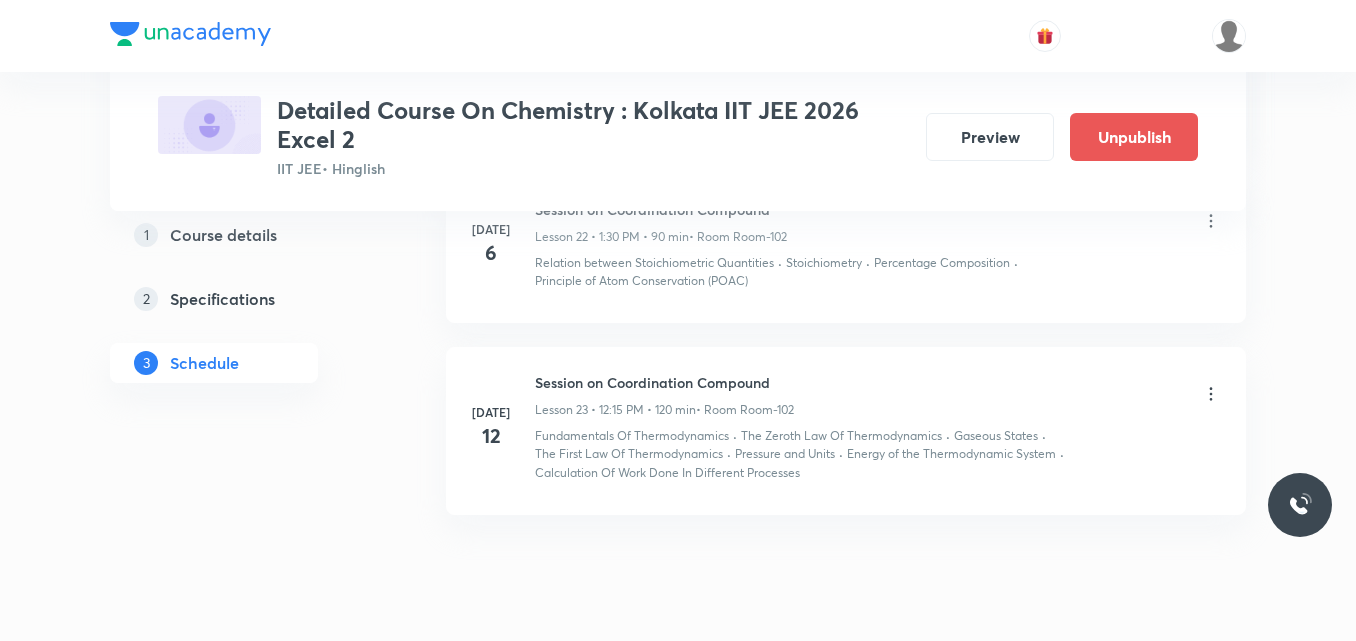 scroll, scrollTop: 3891, scrollLeft: 0, axis: vertical 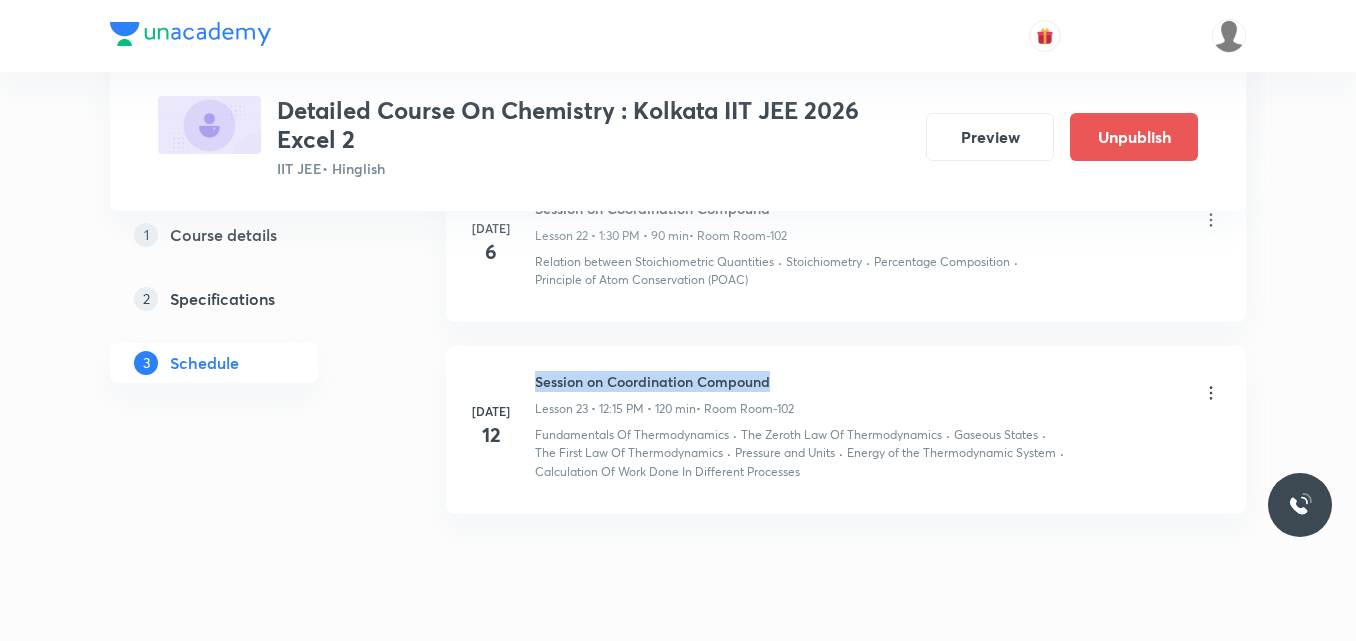 drag, startPoint x: 535, startPoint y: 364, endPoint x: 786, endPoint y: 334, distance: 252.78647 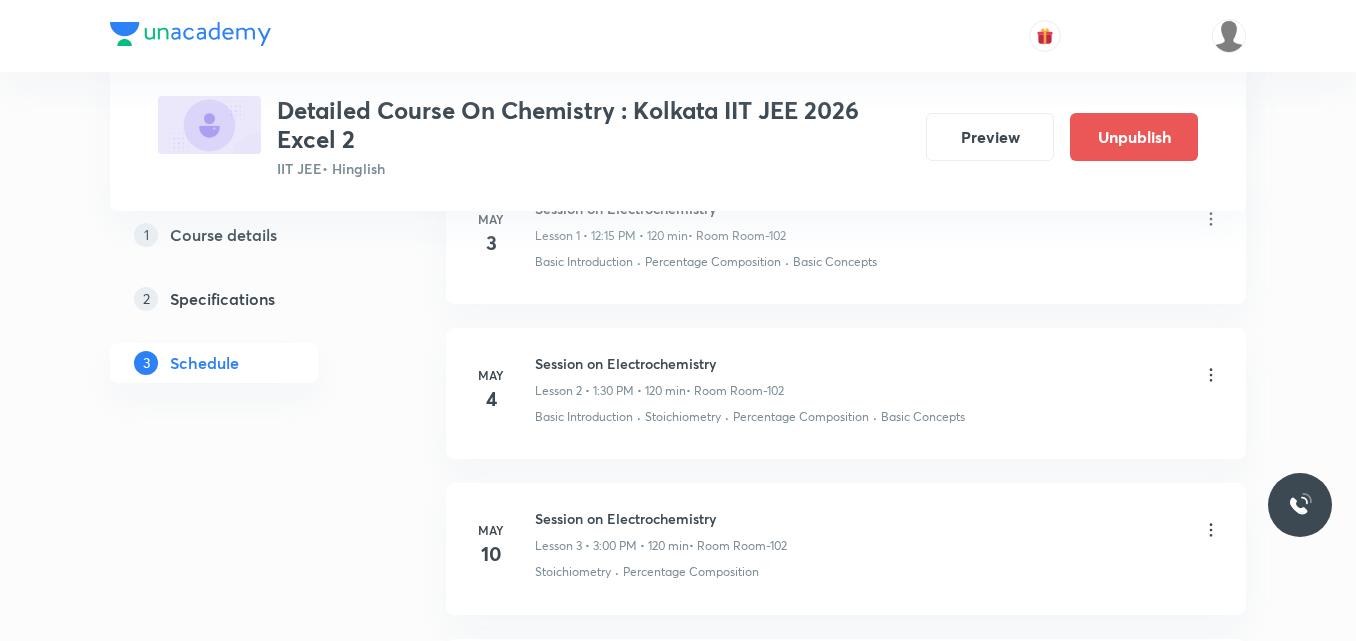 scroll, scrollTop: 0, scrollLeft: 0, axis: both 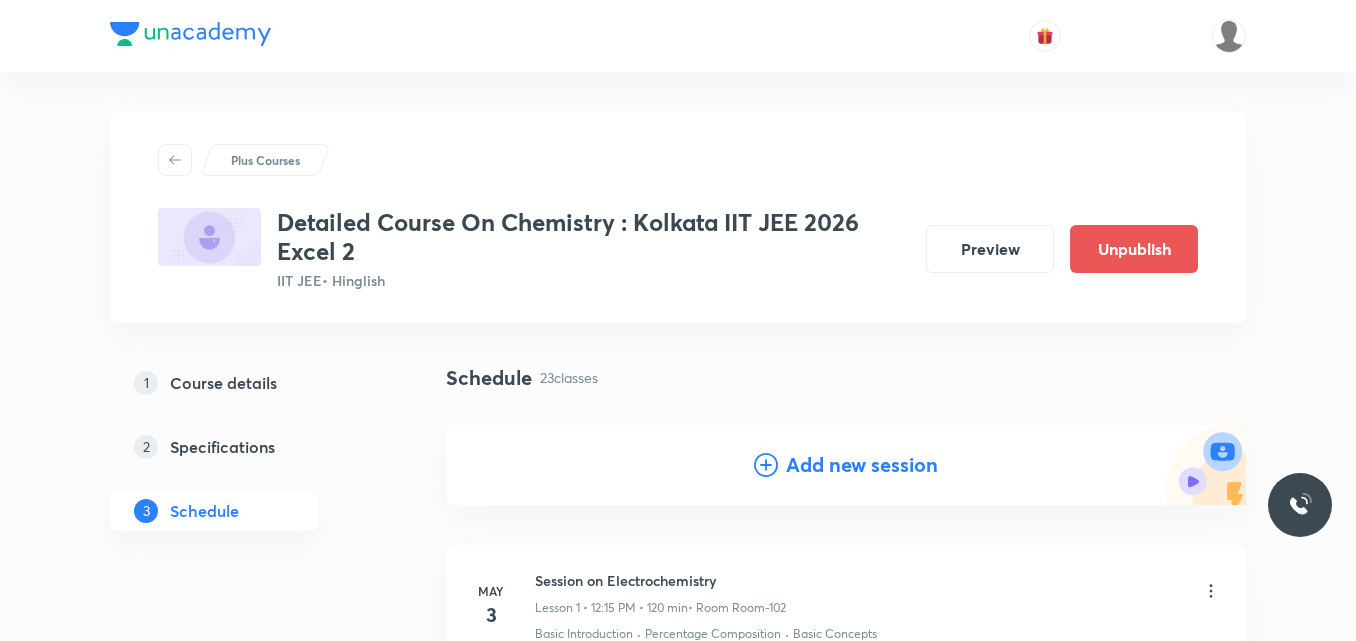 click 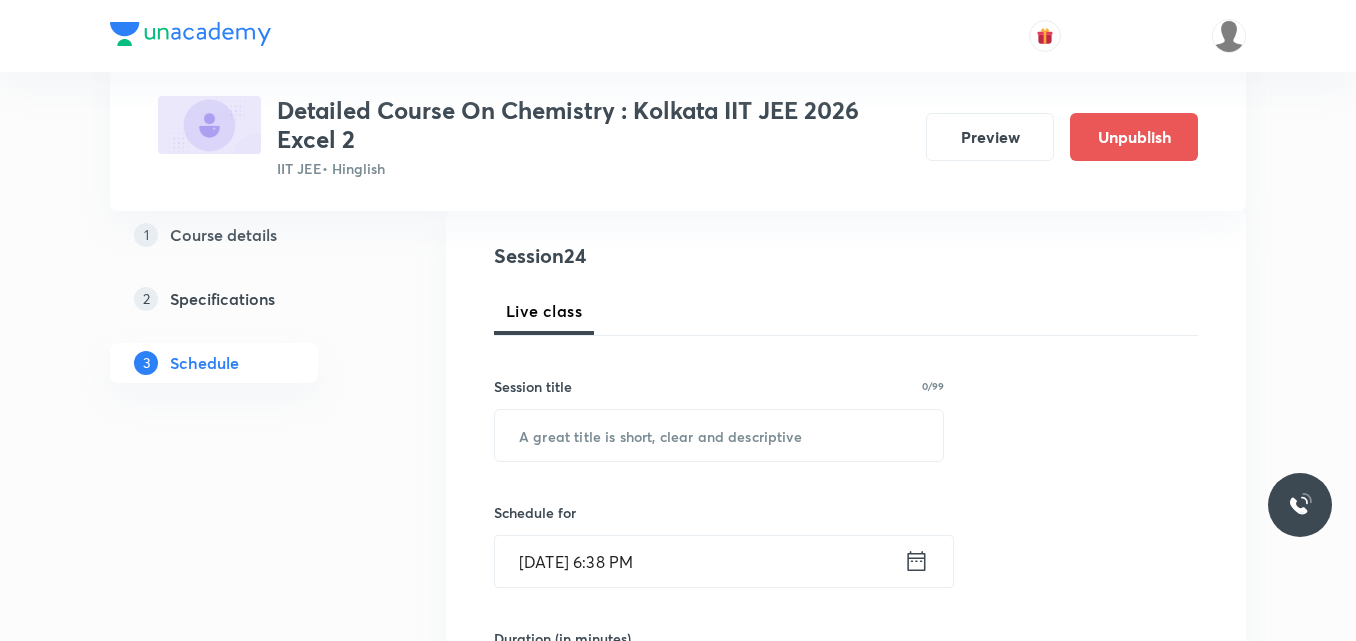 scroll, scrollTop: 218, scrollLeft: 0, axis: vertical 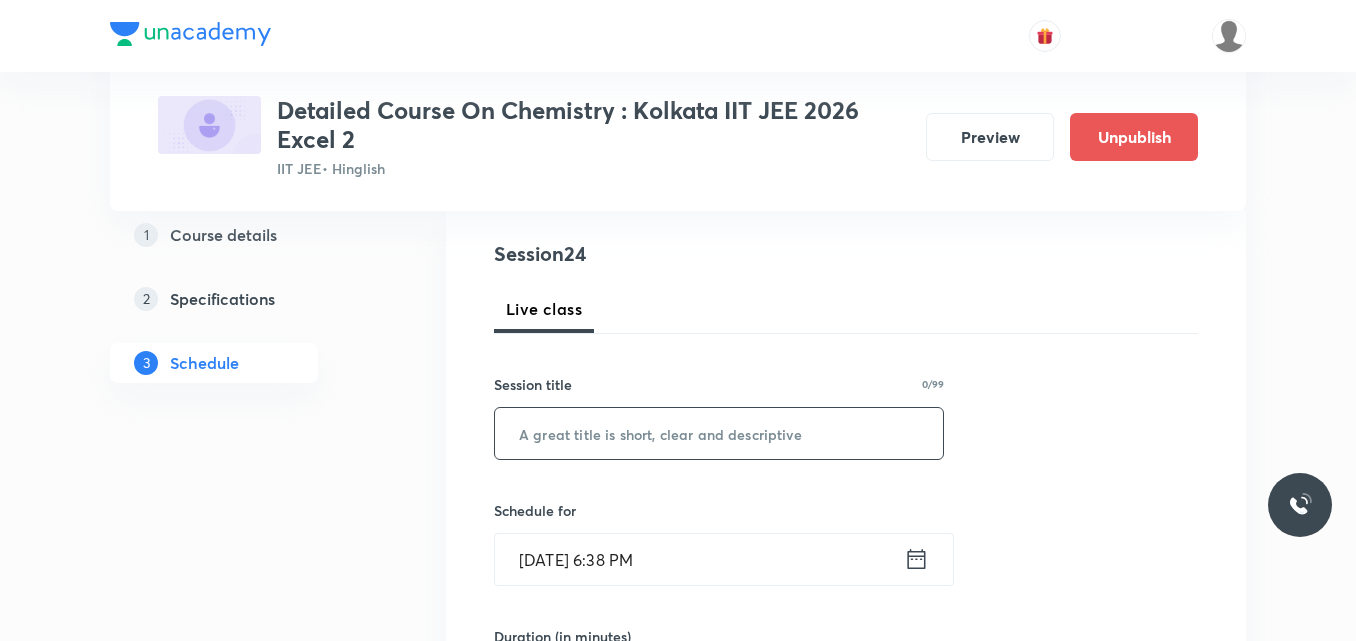 click at bounding box center [719, 433] 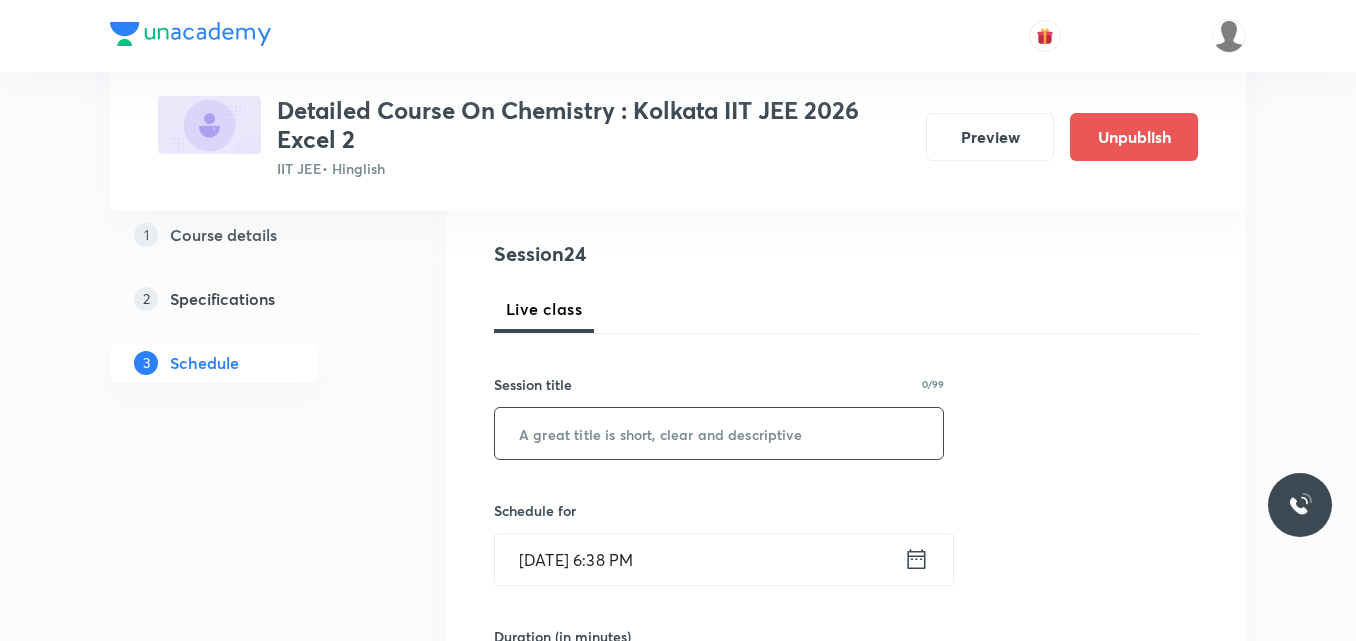 paste on "Session on Coordination Compound" 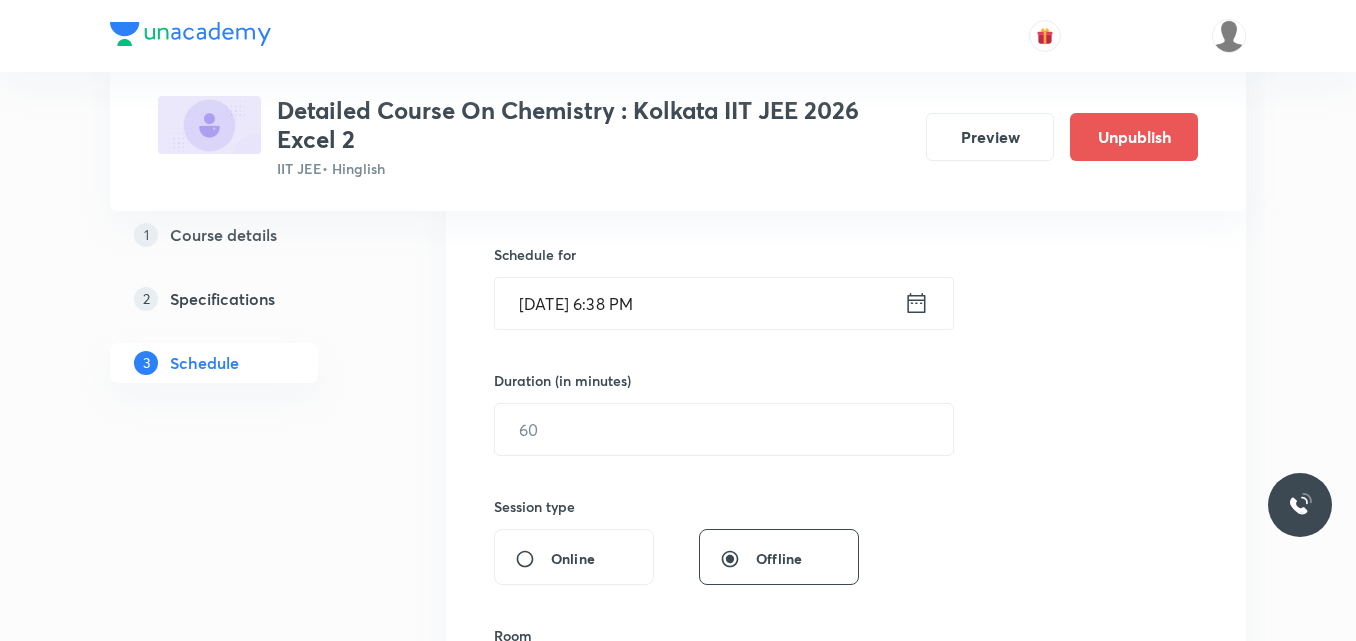 scroll, scrollTop: 475, scrollLeft: 0, axis: vertical 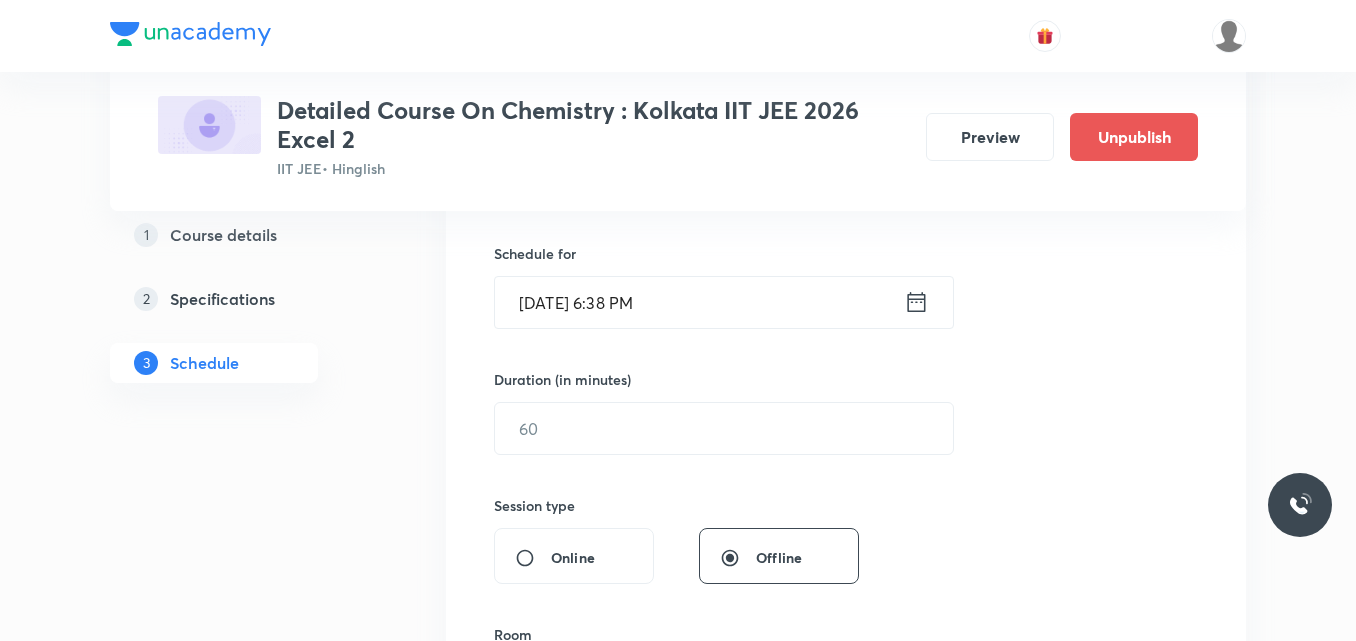 type on "Session on Coordination Compound" 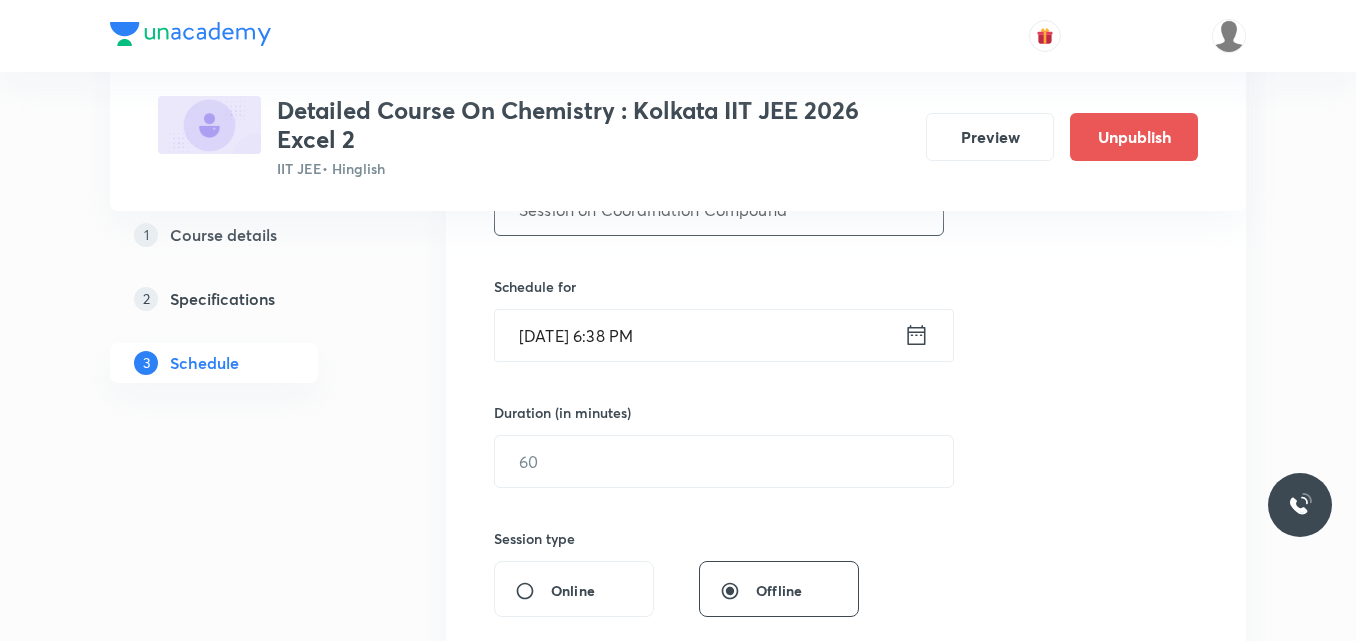 scroll, scrollTop: 448, scrollLeft: 0, axis: vertical 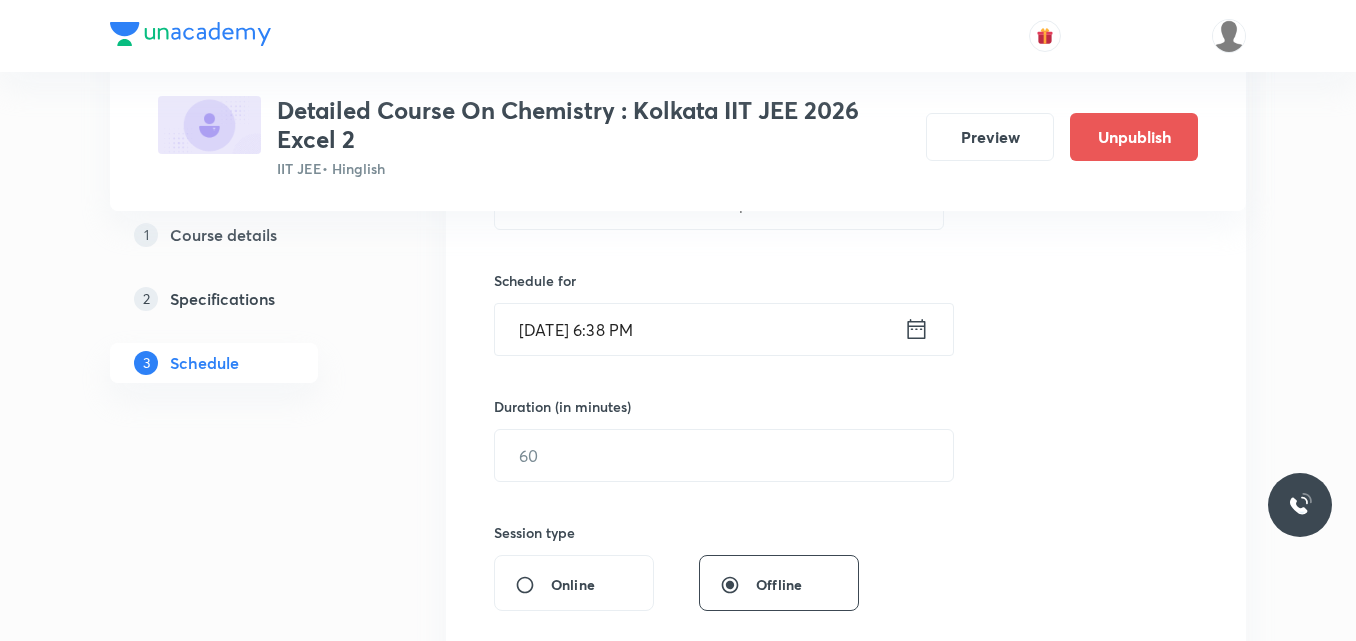 click 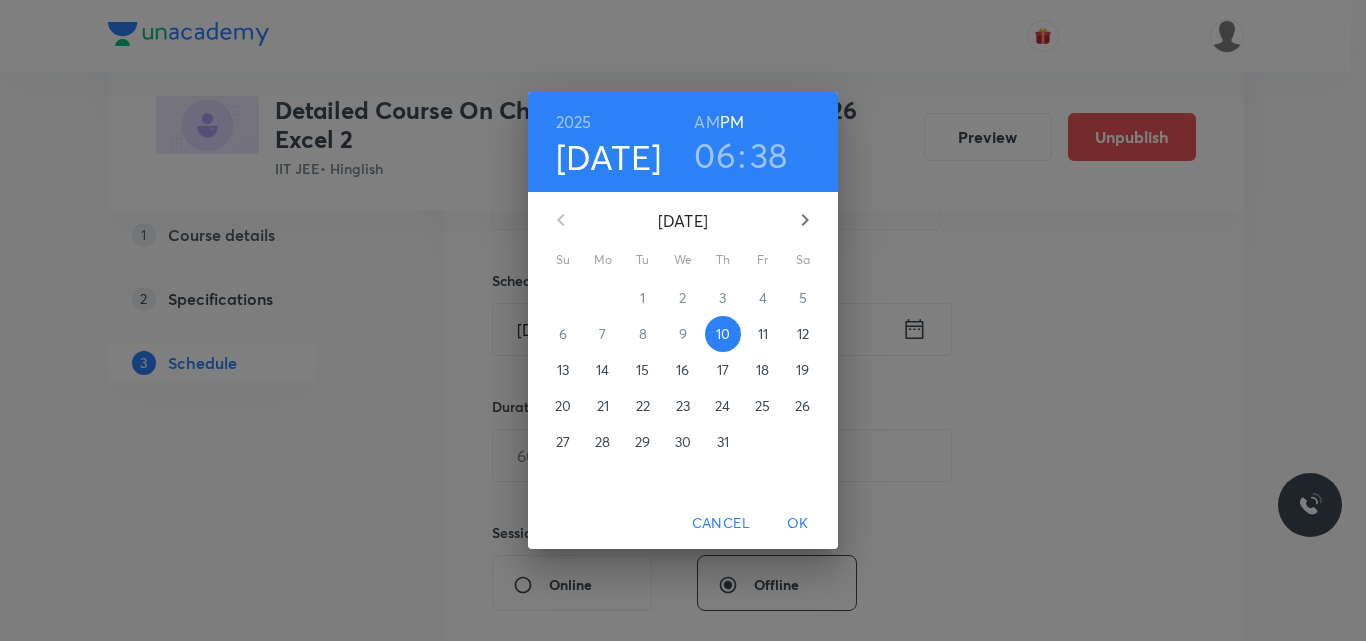 click on "13" at bounding box center (563, 370) 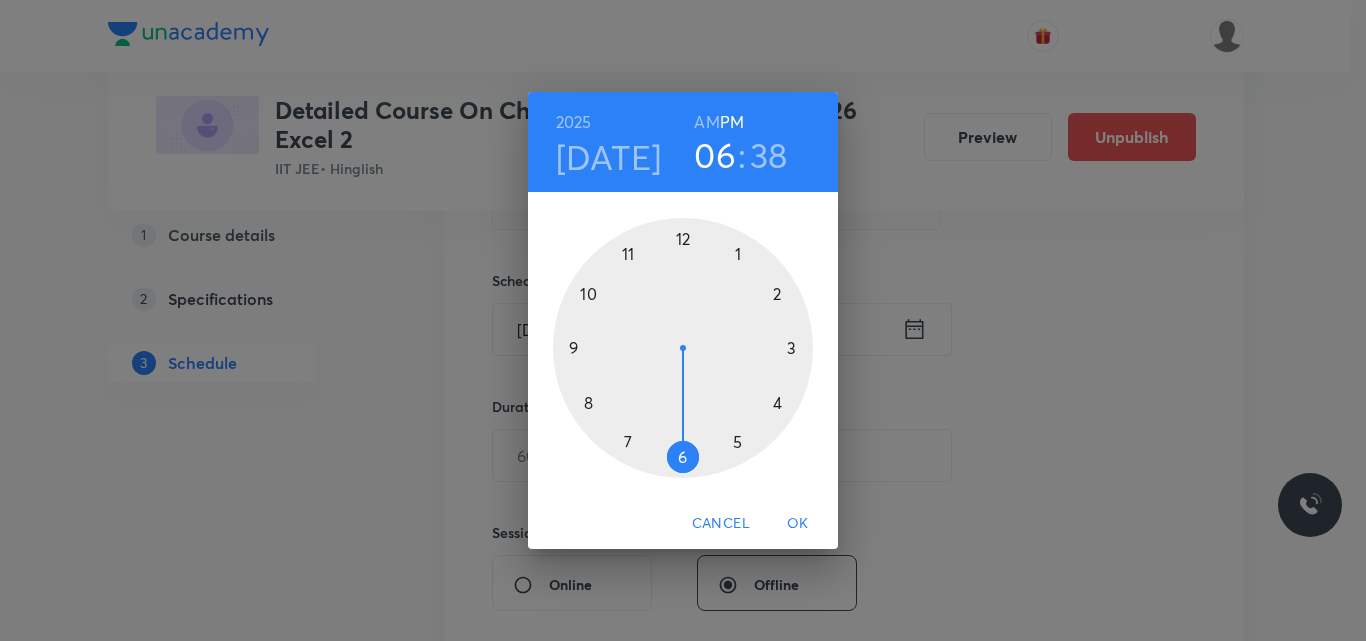 click on "AM" at bounding box center (706, 122) 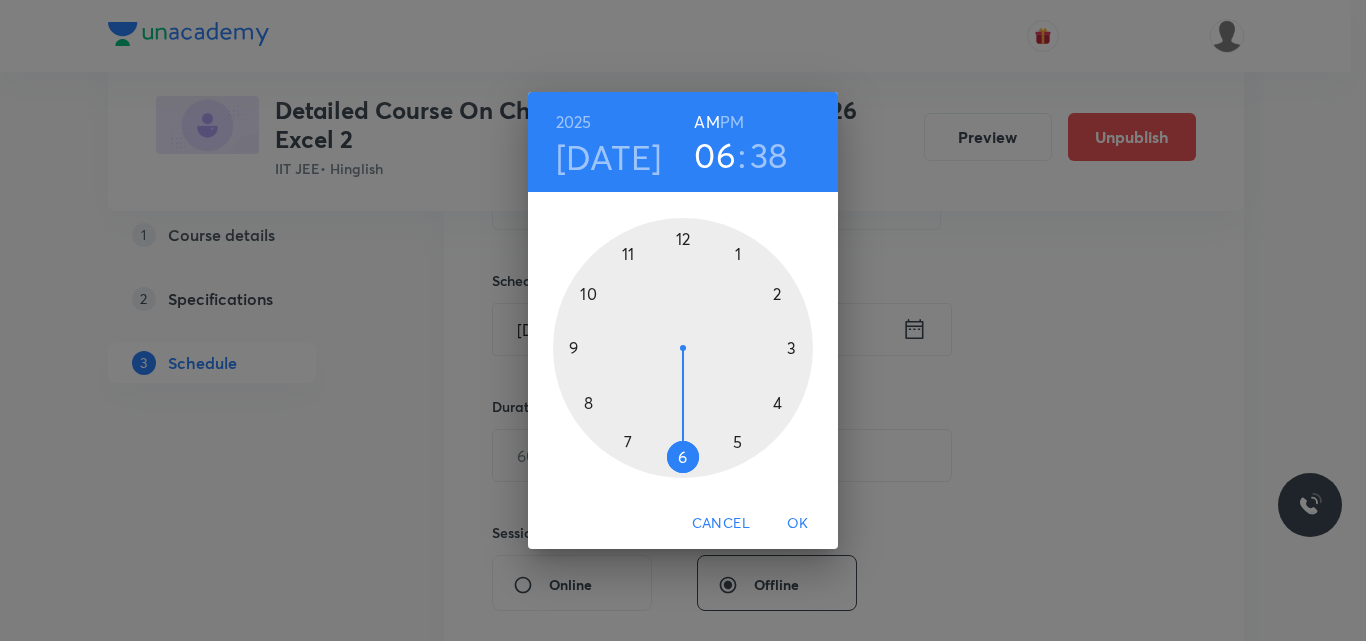 click at bounding box center (683, 348) 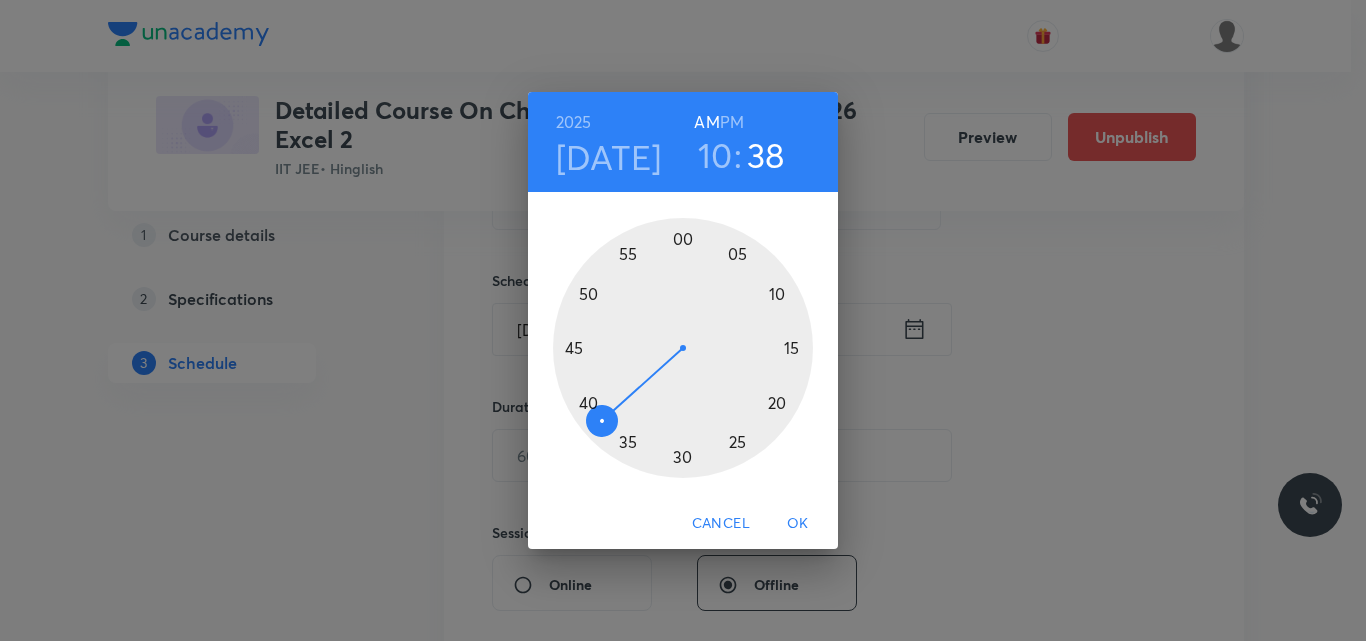 click at bounding box center (683, 348) 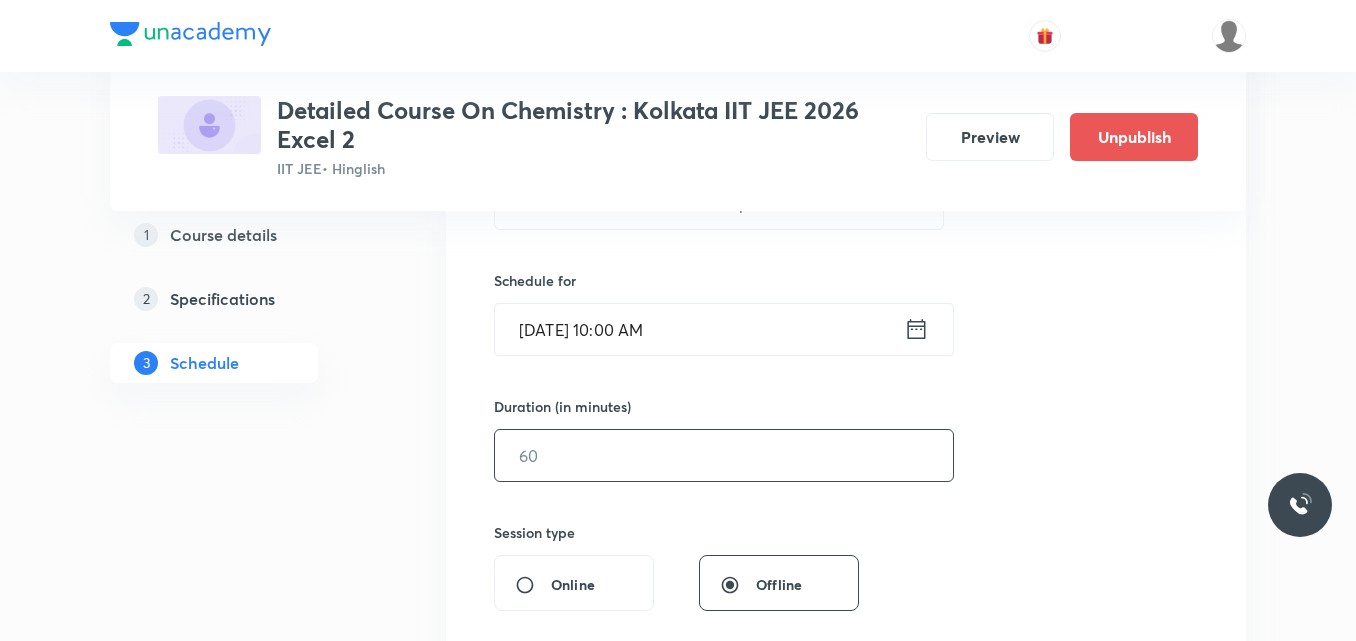 click at bounding box center [724, 455] 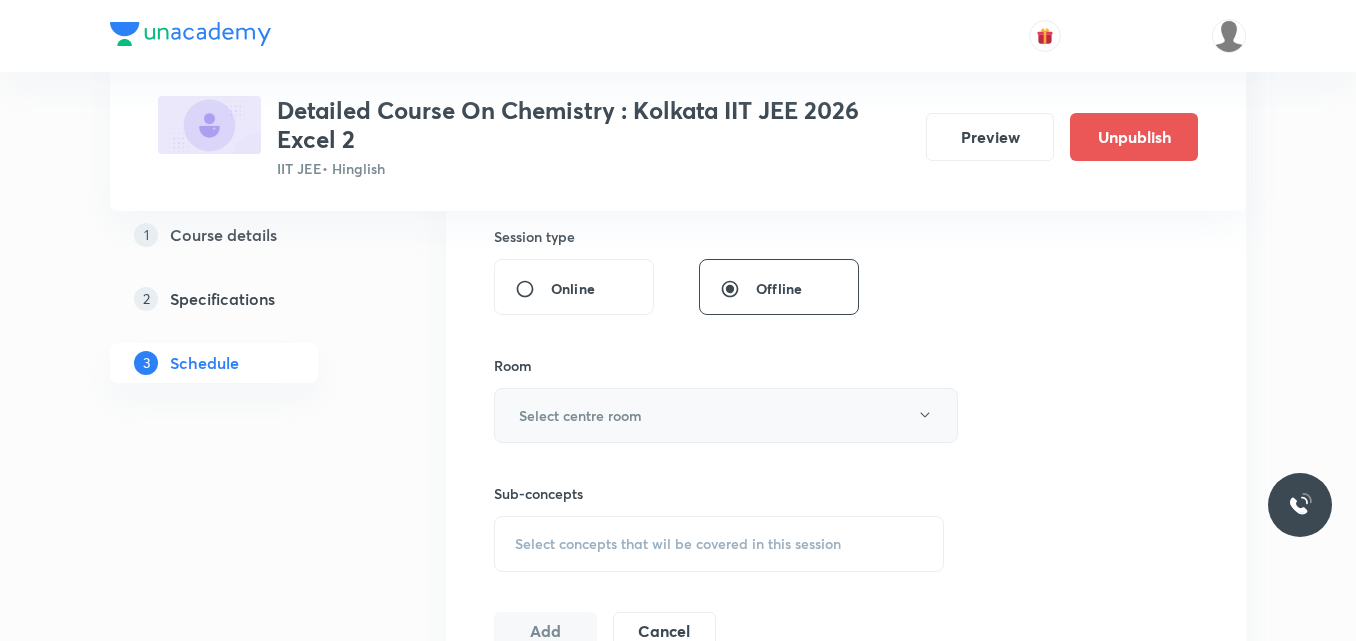scroll, scrollTop: 745, scrollLeft: 0, axis: vertical 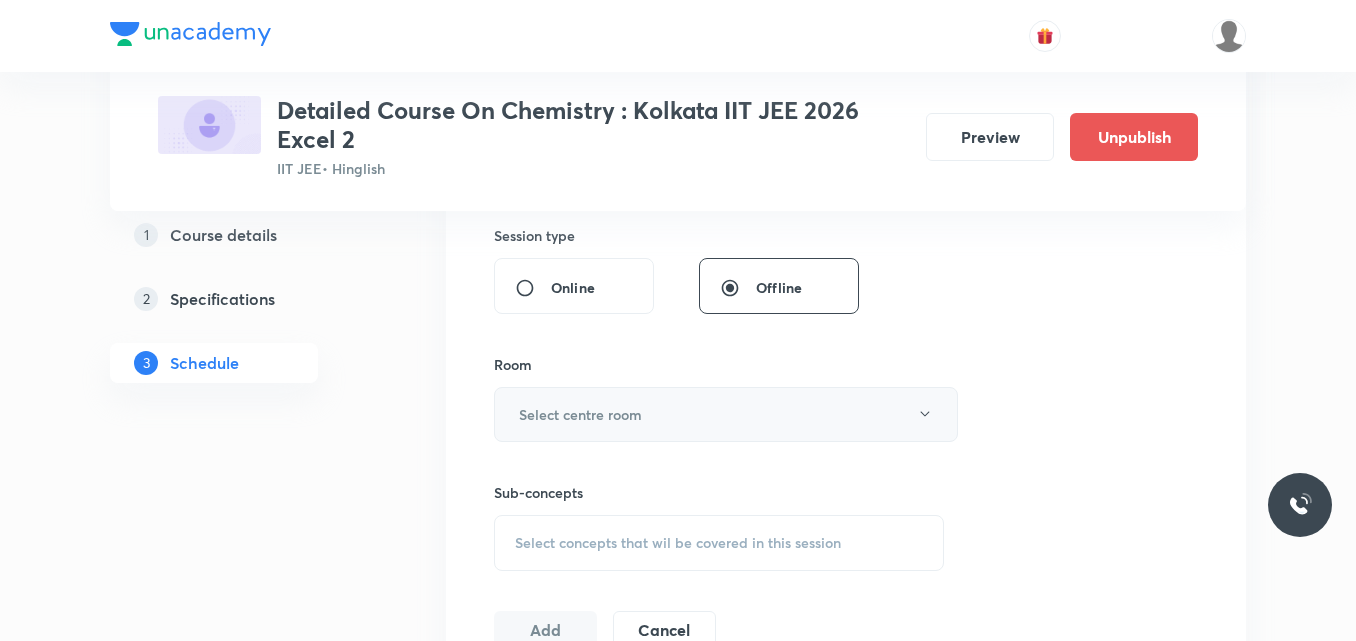 type on "120" 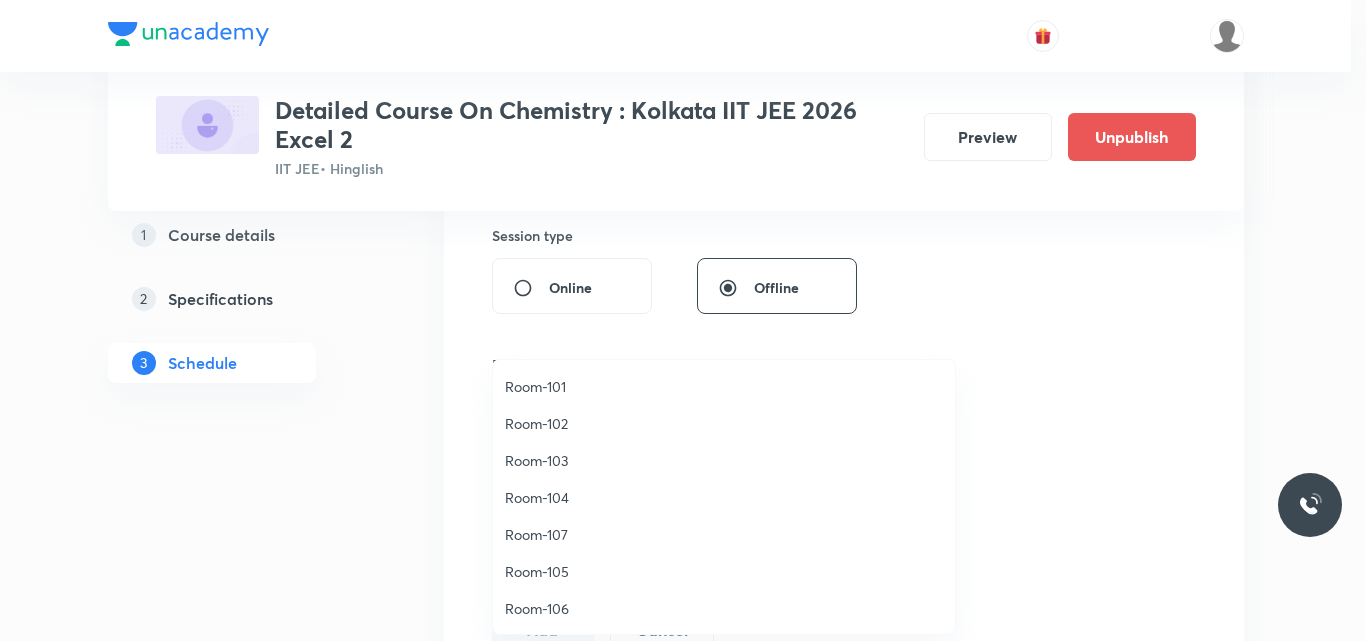 click on "Room-102" at bounding box center [724, 423] 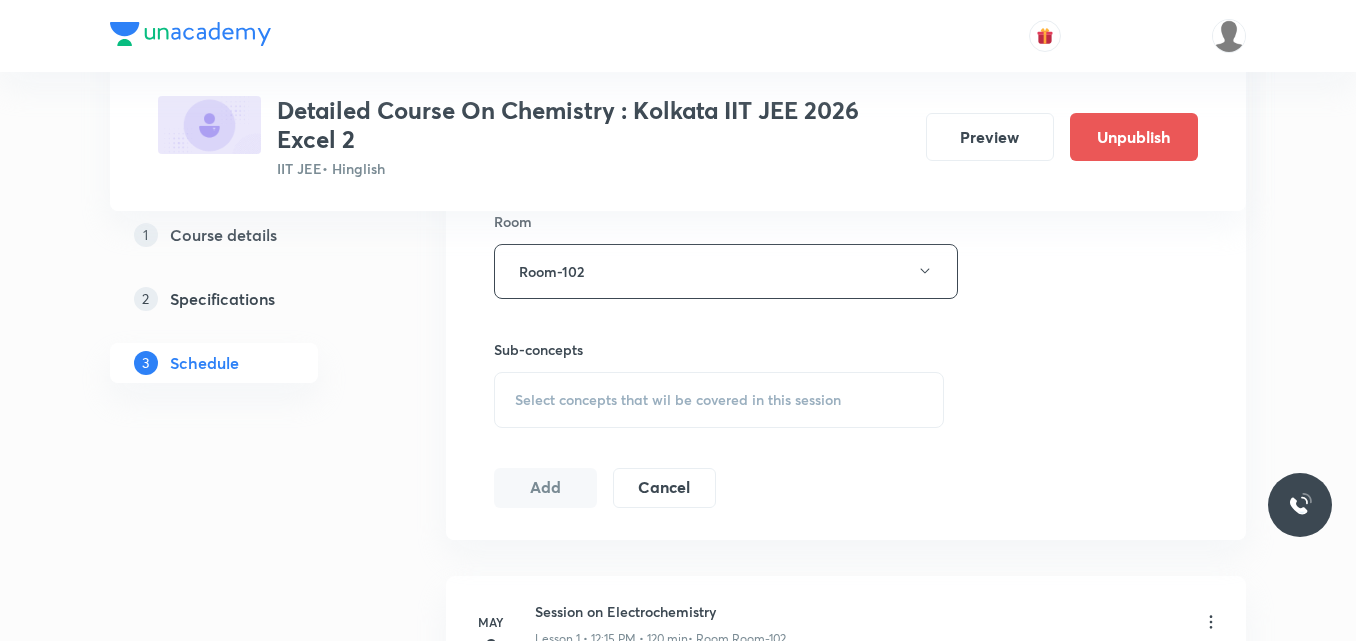 scroll, scrollTop: 890, scrollLeft: 0, axis: vertical 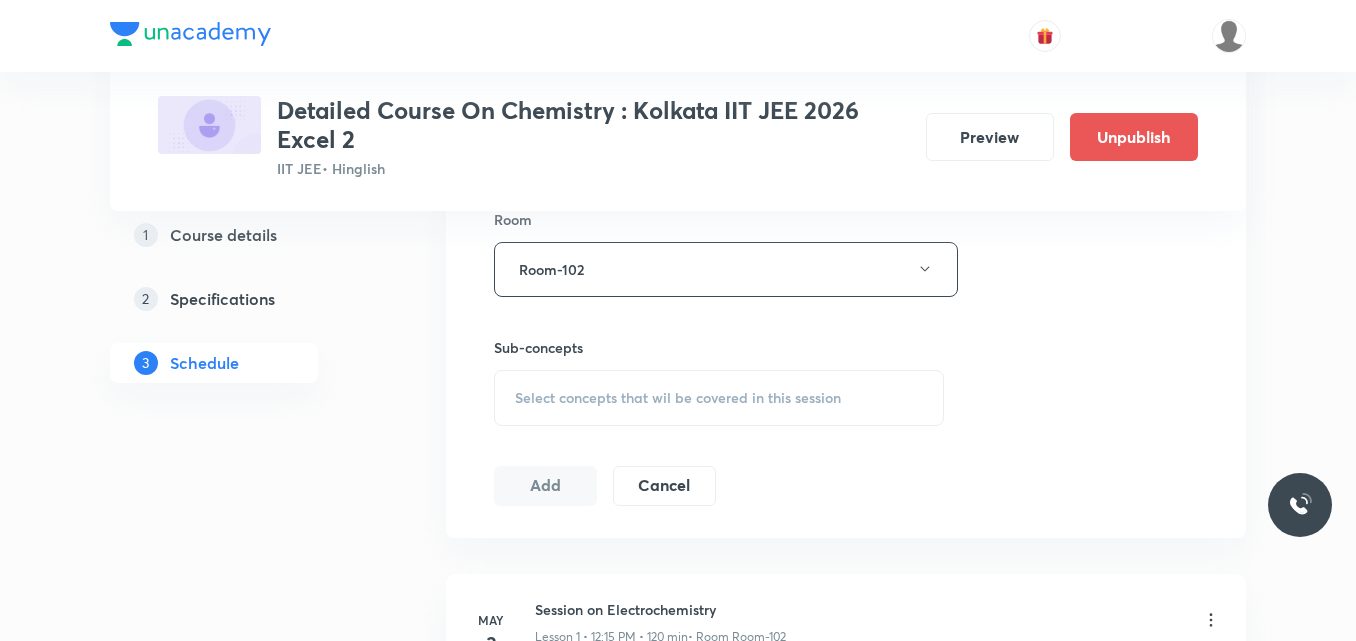 click on "Select concepts that wil be covered in this session" at bounding box center (678, 398) 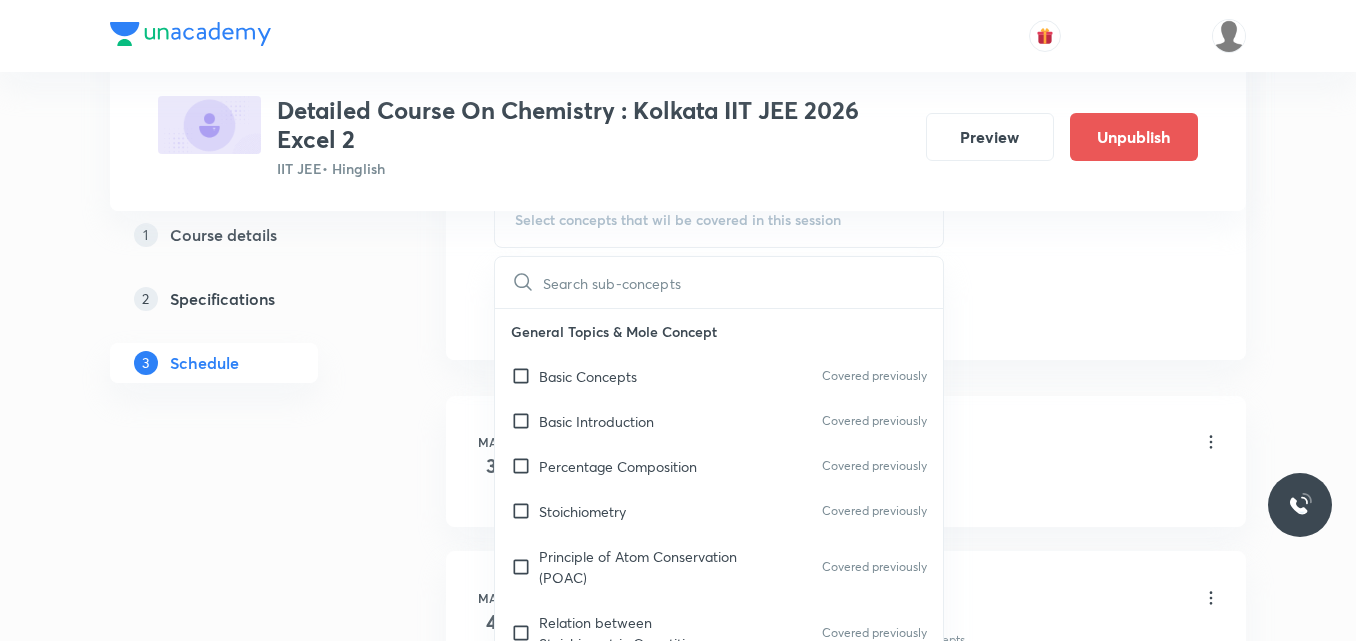 scroll, scrollTop: 1069, scrollLeft: 0, axis: vertical 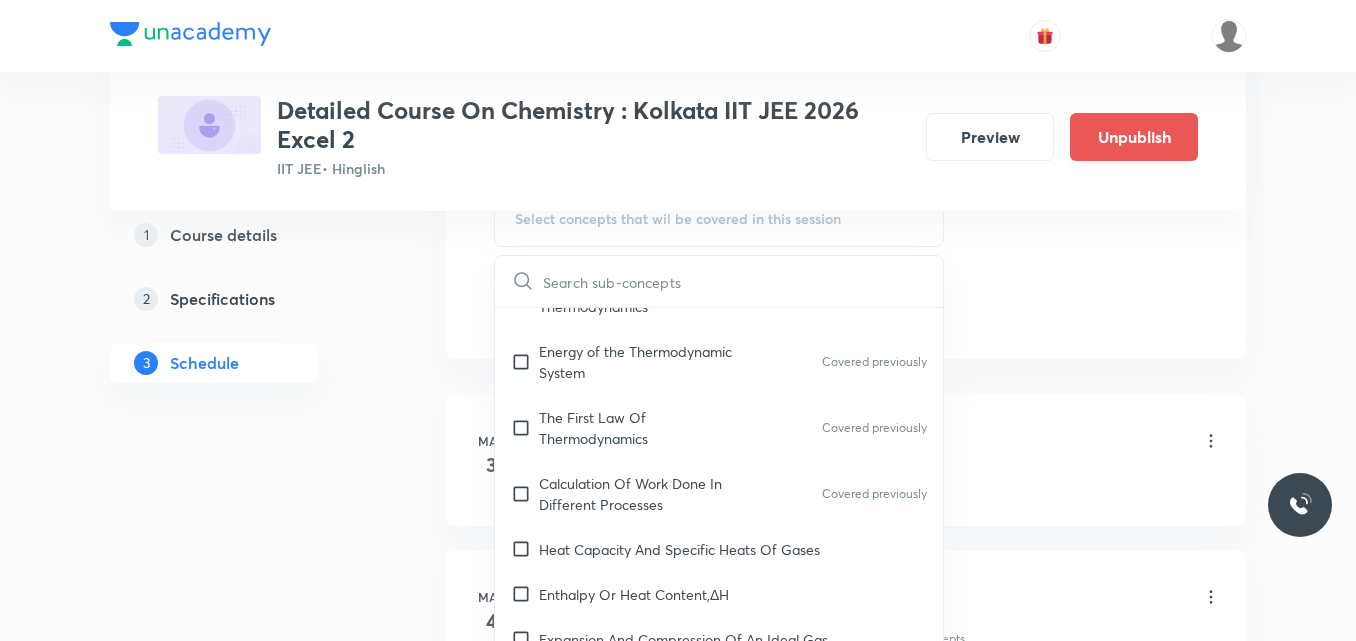 click on "Enthalpy Or Heat Content,ΔH" at bounding box center (634, 594) 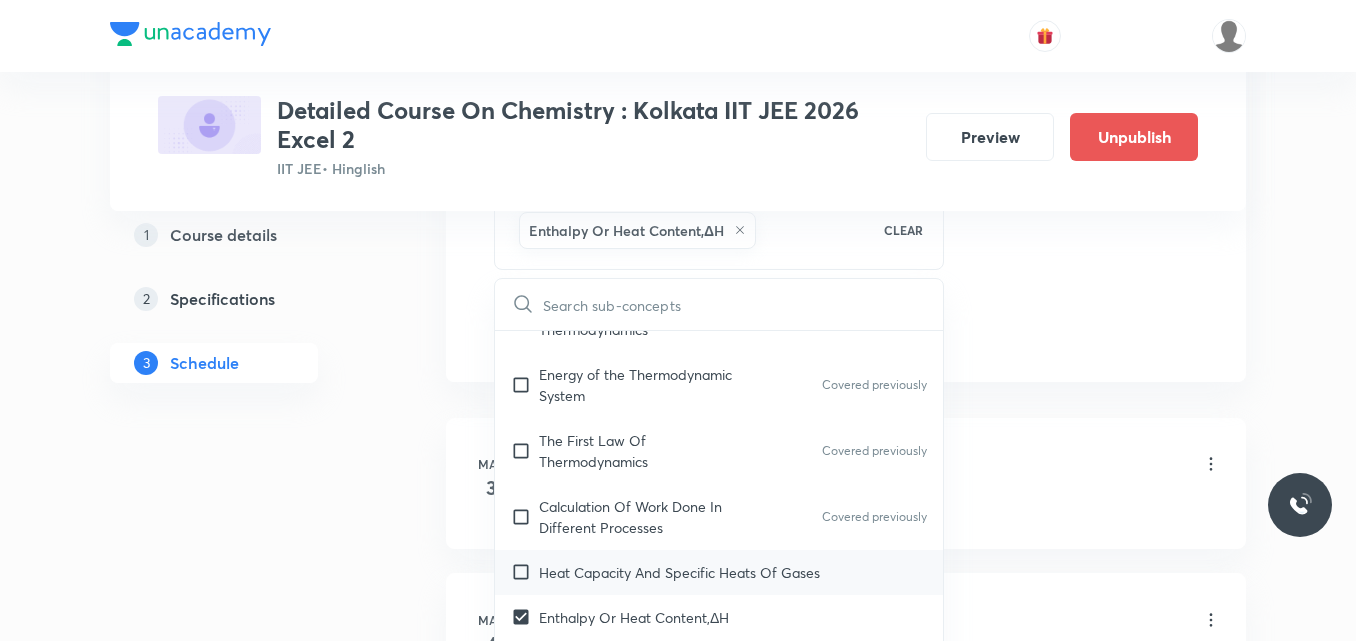 click on "Heat Capacity And Specific Heats Of Gases" at bounding box center (679, 572) 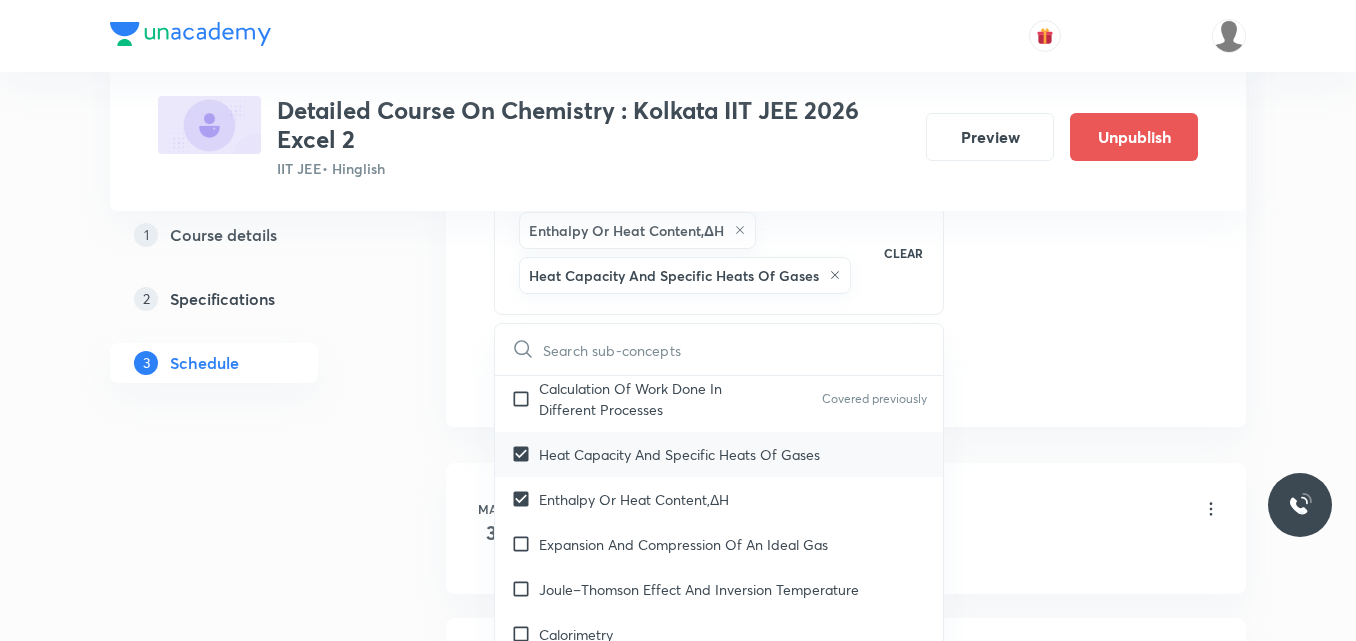 scroll, scrollTop: 4274, scrollLeft: 0, axis: vertical 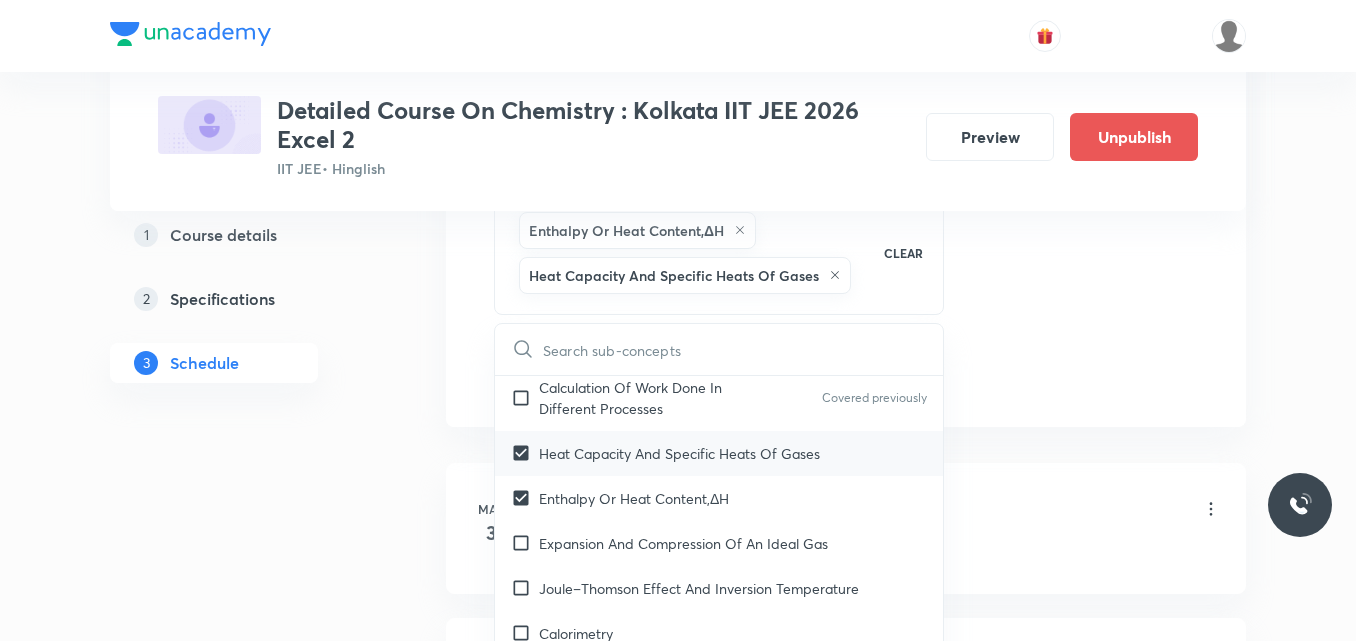 click on "Joule–Thomson Effect And Inversion Temperature" at bounding box center (719, 588) 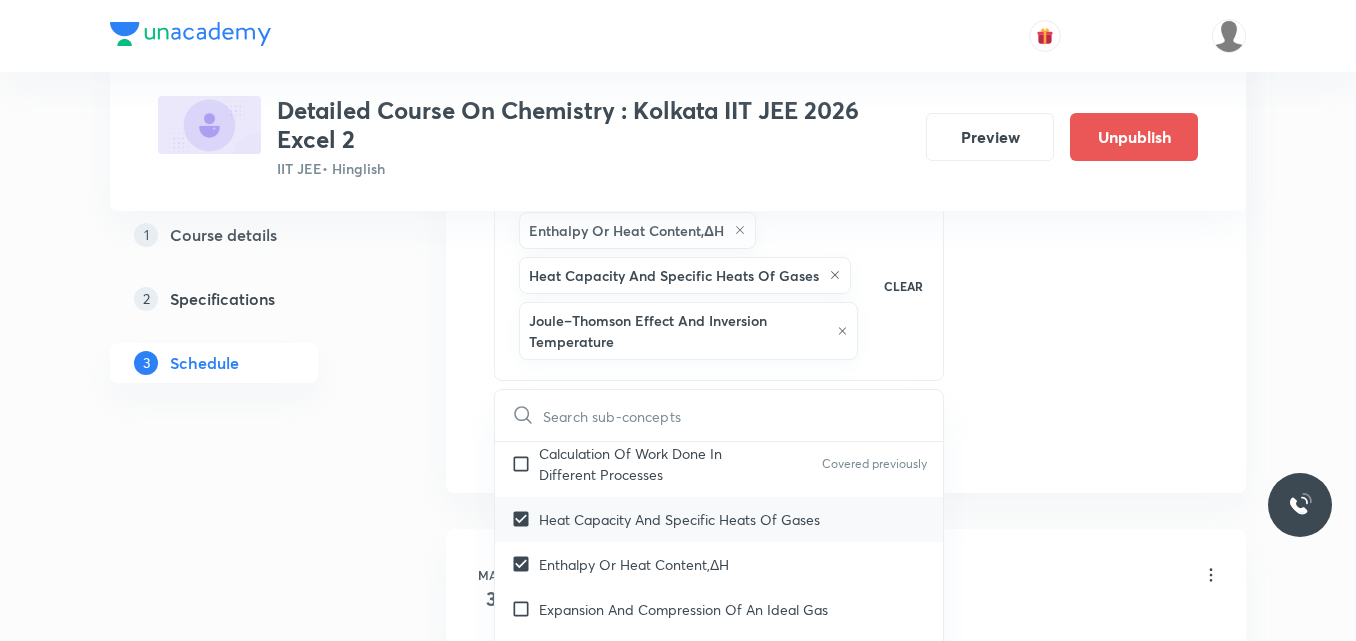 click on "Enthalpy Or Heat Content,ΔH" at bounding box center [634, 564] 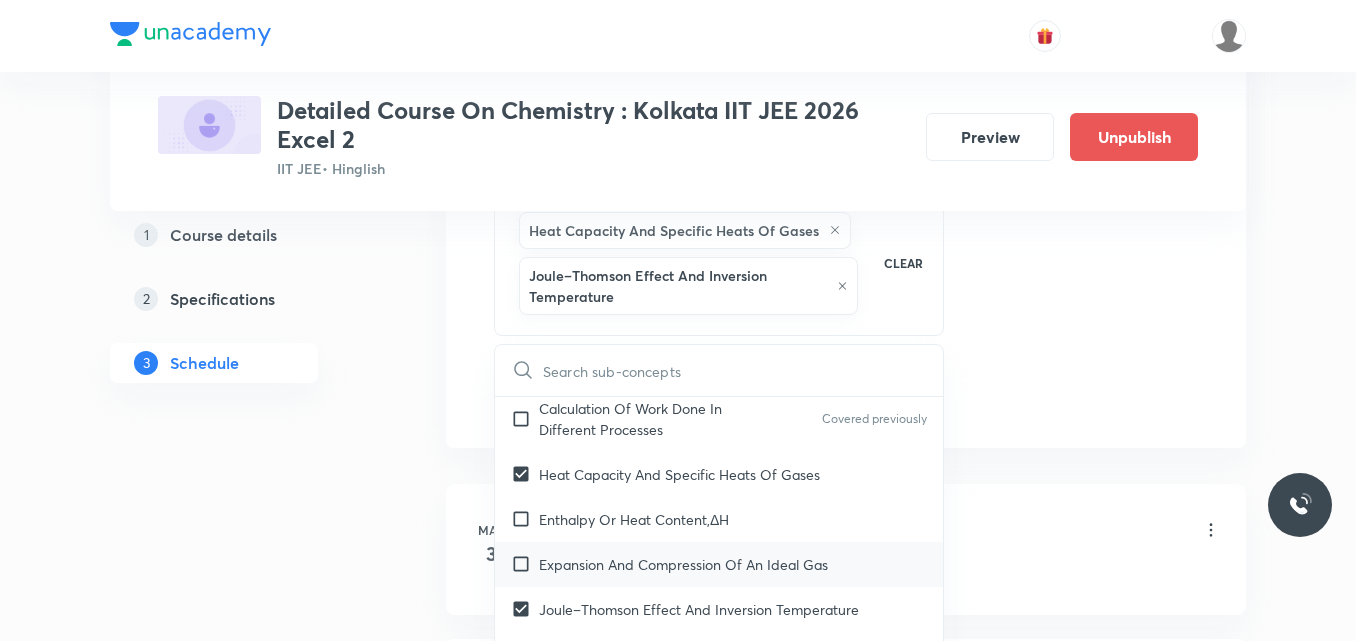 click on "Expansion And Compression Of An Ideal Gas" at bounding box center (683, 564) 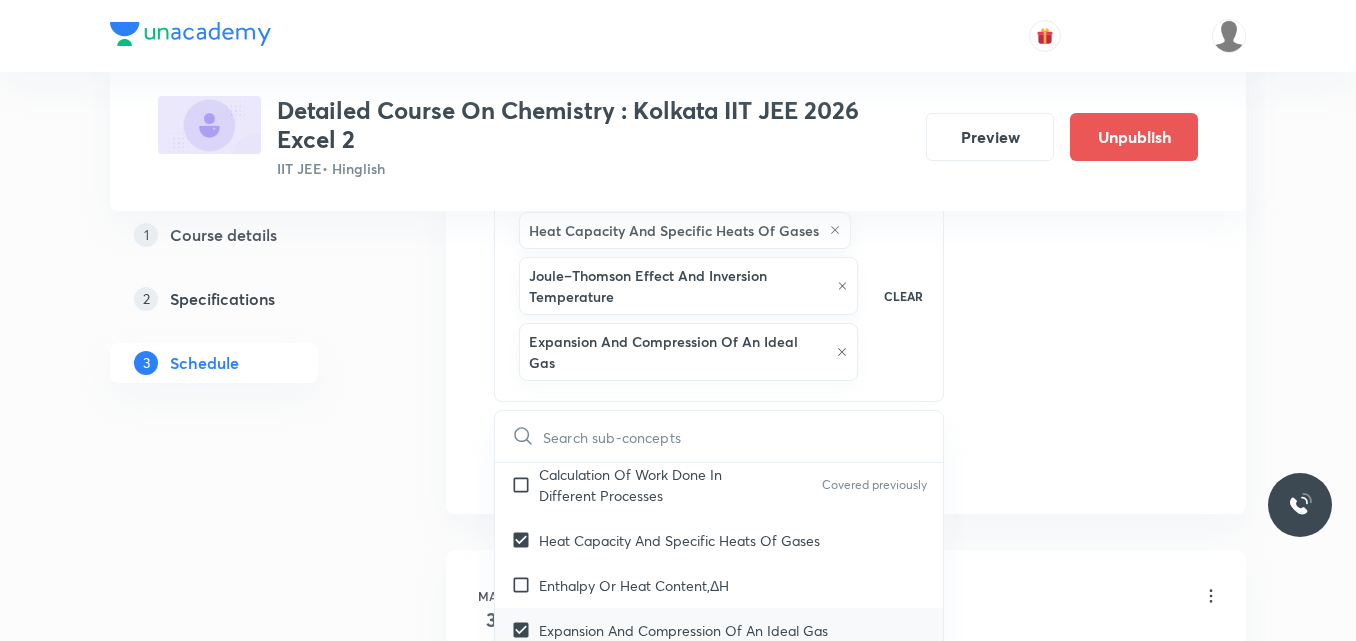 click on "Enthalpy Or Heat Content,ΔH" at bounding box center (634, 585) 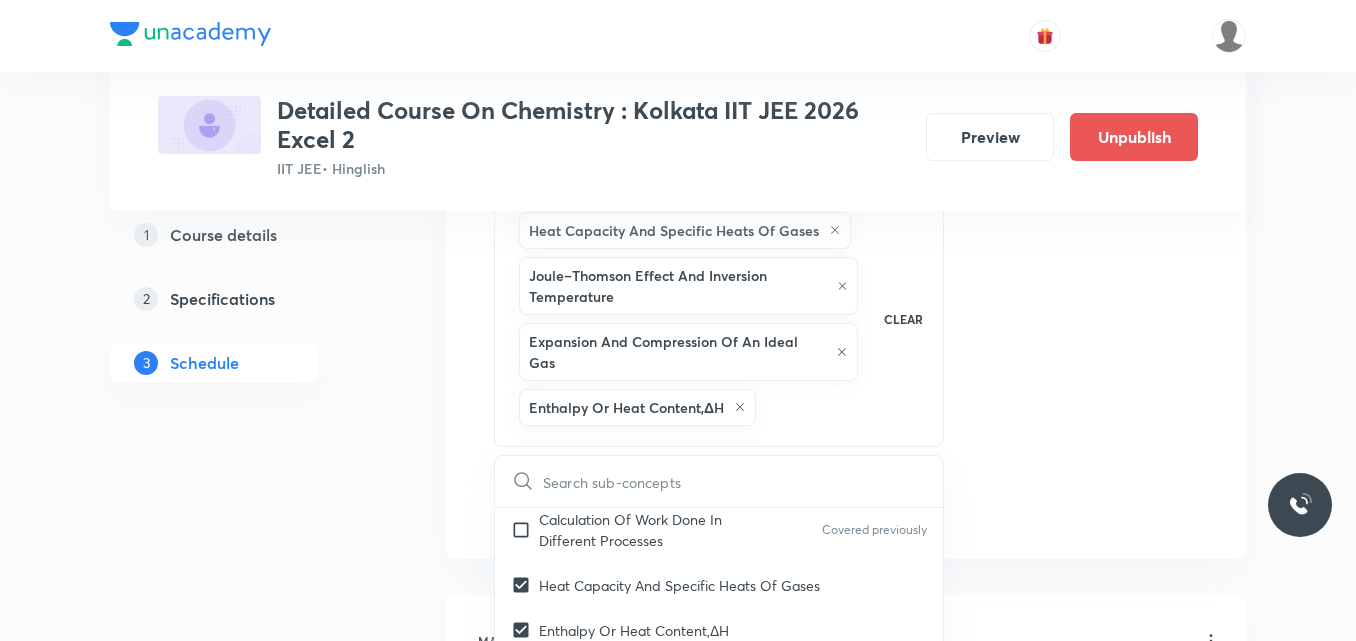 click on "Session  24 Live class Session title 32/99 Session on Coordination Compound ​ Schedule for Jul 13, 2025, 10:00 AM ​ Duration (in minutes) 120 ​   Session type Online Offline Room Room-102 Sub-concepts Heat Capacity And Specific Heats Of Gases Joule–Thomson Effect And Inversion Temperature Expansion And Compression Of An Ideal Gas Enthalpy Or Heat Content,ΔH CLEAR ​ General Topics & Mole Concept Basic Concepts Covered previously Basic Introduction Covered previously Percentage Composition Covered previously Stoichiometry Covered previously Principle of Atom Conservation (POAC) Covered previously Relation between Stoichiometric Quantities Covered previously Application of Mole Concept: Gravimetric Analysis Covered previously Different Laws Covered previously Formula and Composition Covered previously Concentration Terms Covered previously Some basic concepts of Chemistry Atomic Structure Discovery Of Electron Covered previously Some Prerequisites of Physics Covered previously Covered previously Voids" at bounding box center [846, -43] 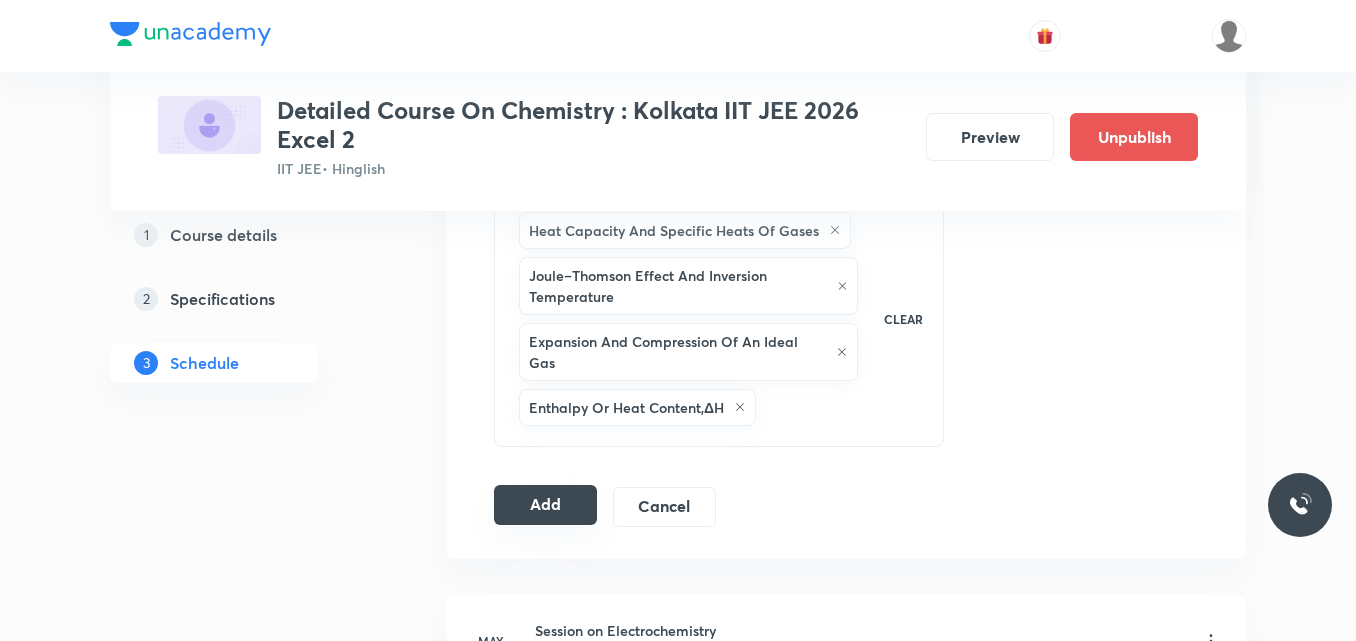 click on "Add" at bounding box center (545, 505) 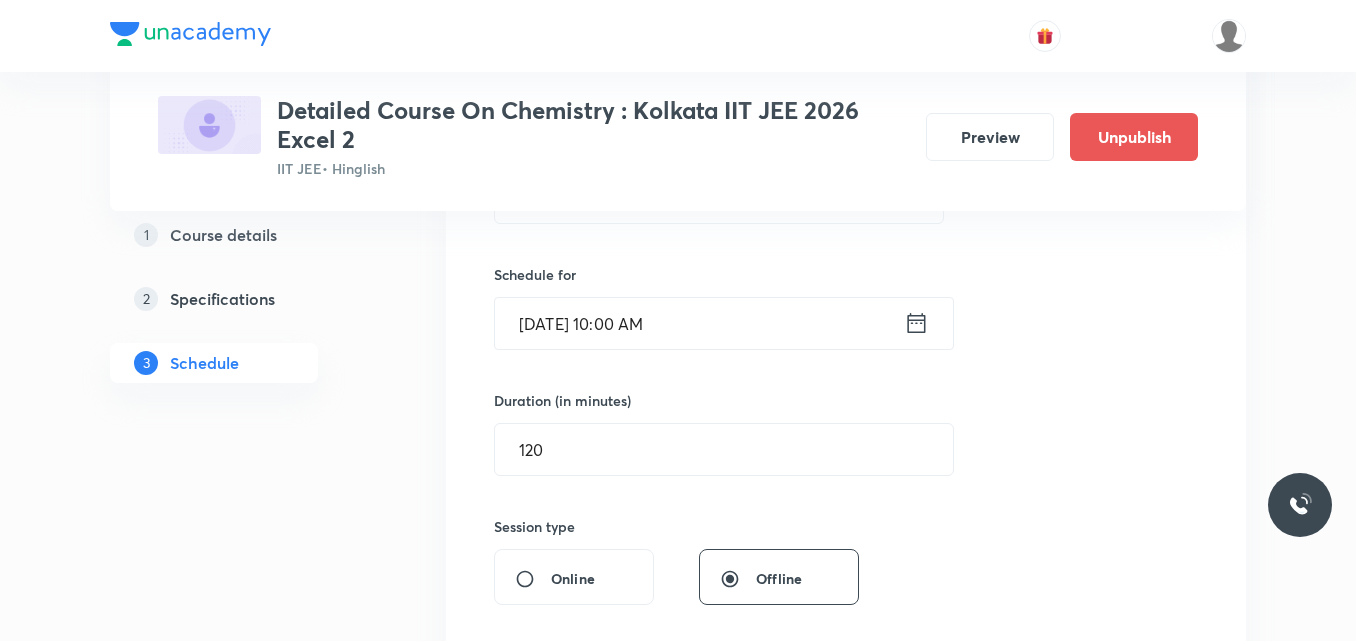 scroll, scrollTop: 453, scrollLeft: 0, axis: vertical 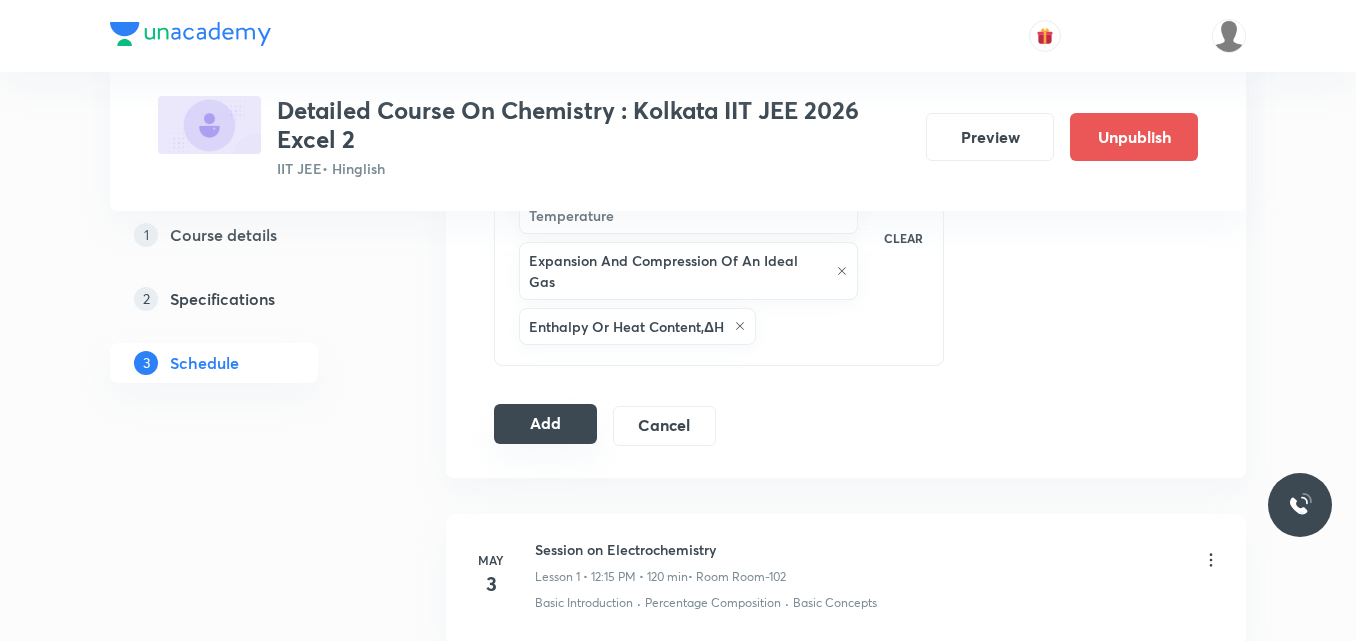 click on "Add" at bounding box center (545, 424) 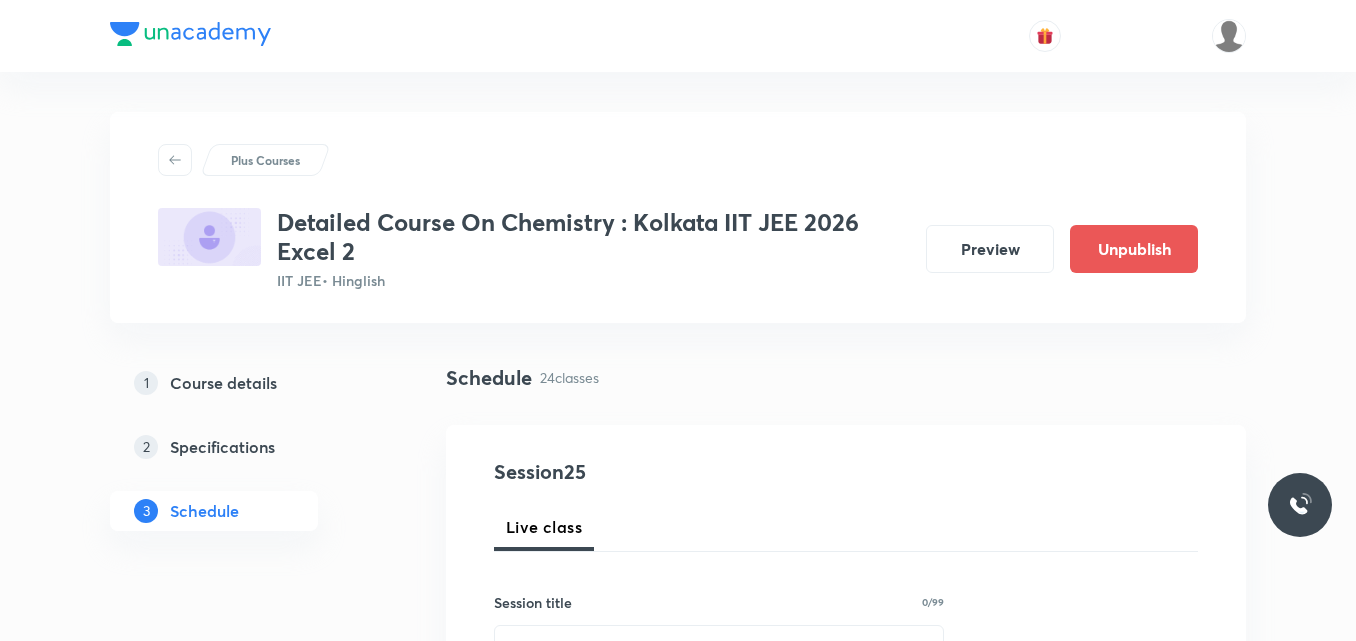 scroll, scrollTop: 1150, scrollLeft: 0, axis: vertical 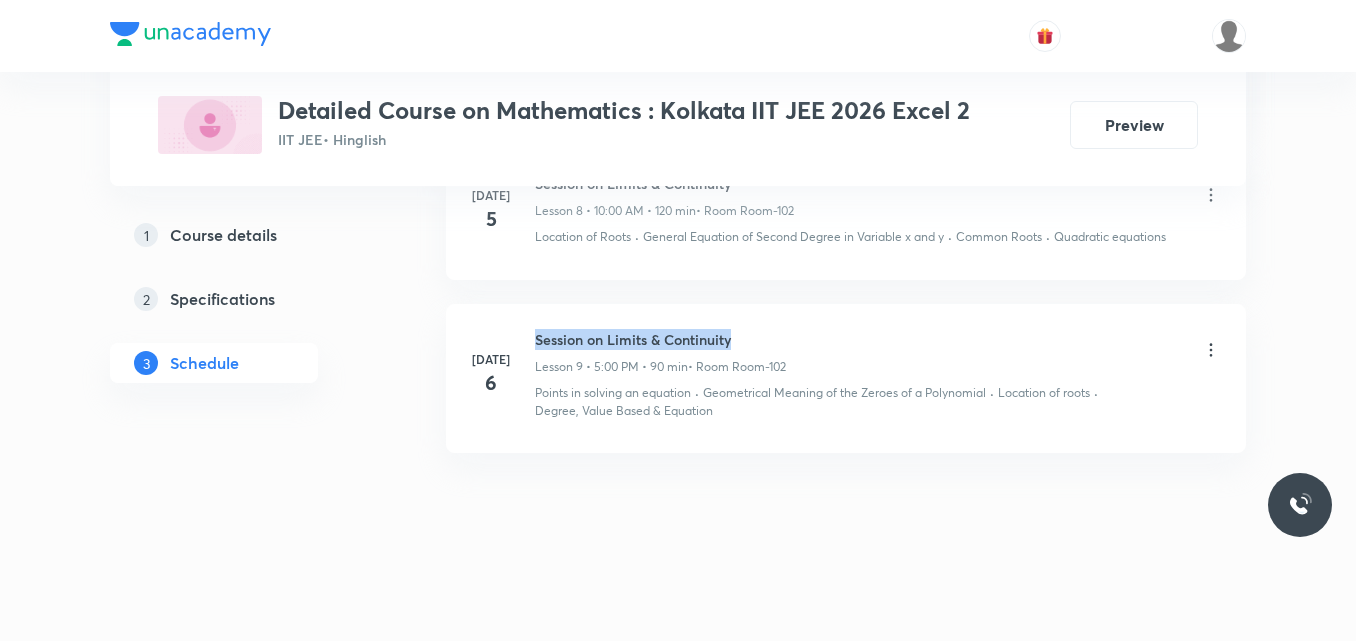 drag, startPoint x: 535, startPoint y: 336, endPoint x: 768, endPoint y: 332, distance: 233.03433 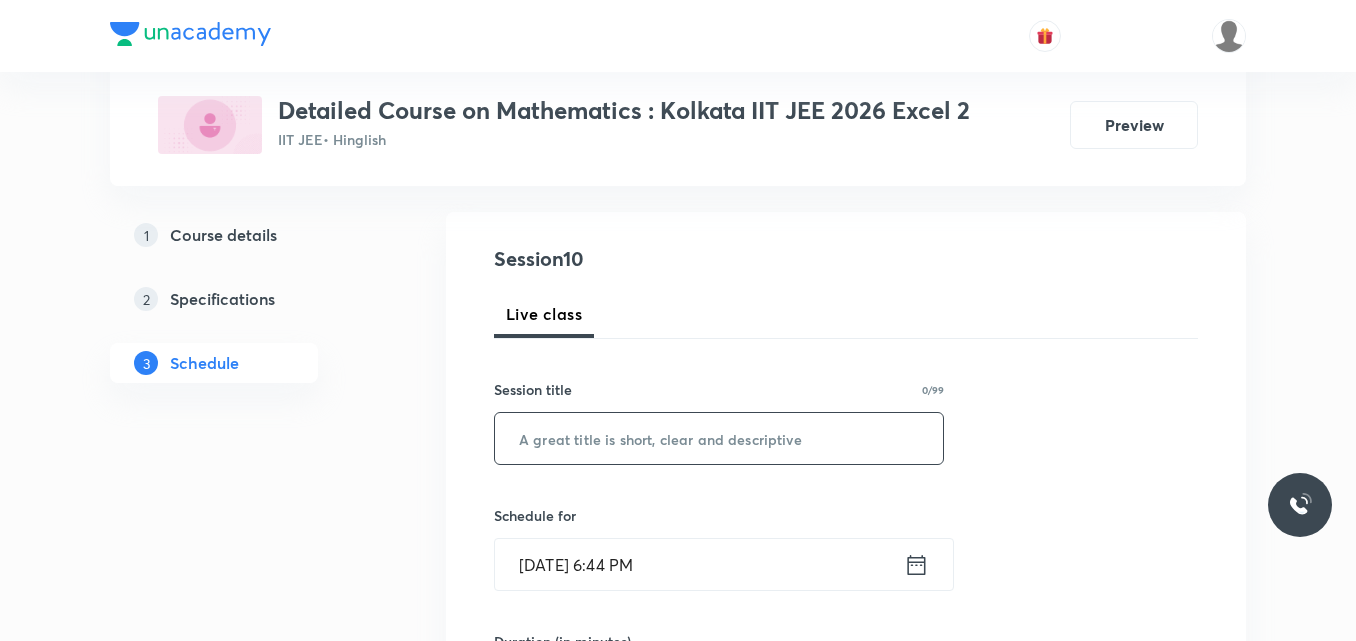 scroll, scrollTop: 187, scrollLeft: 0, axis: vertical 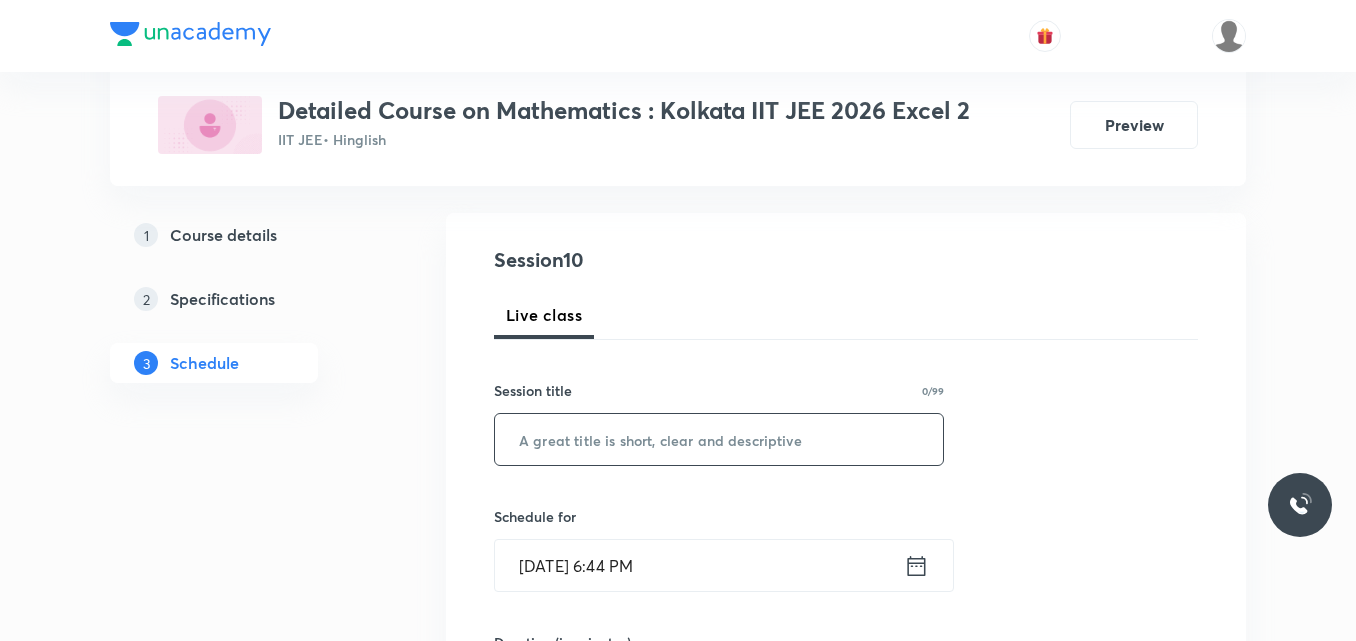 click at bounding box center [719, 439] 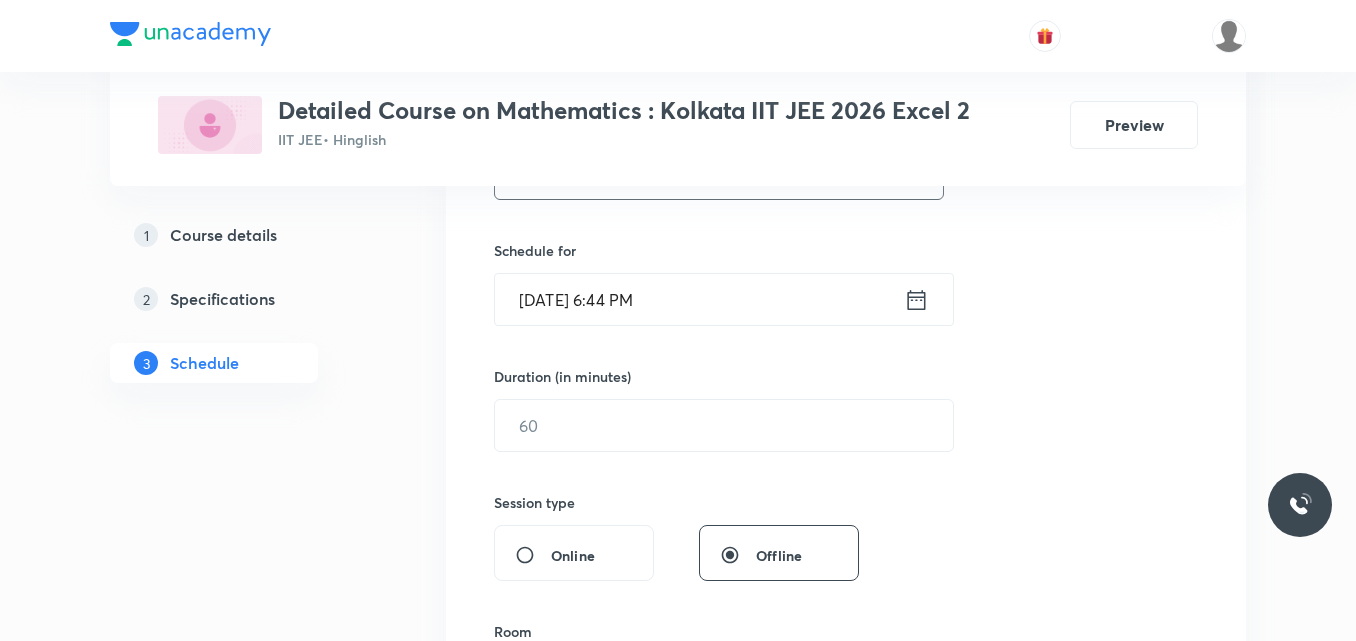scroll, scrollTop: 454, scrollLeft: 0, axis: vertical 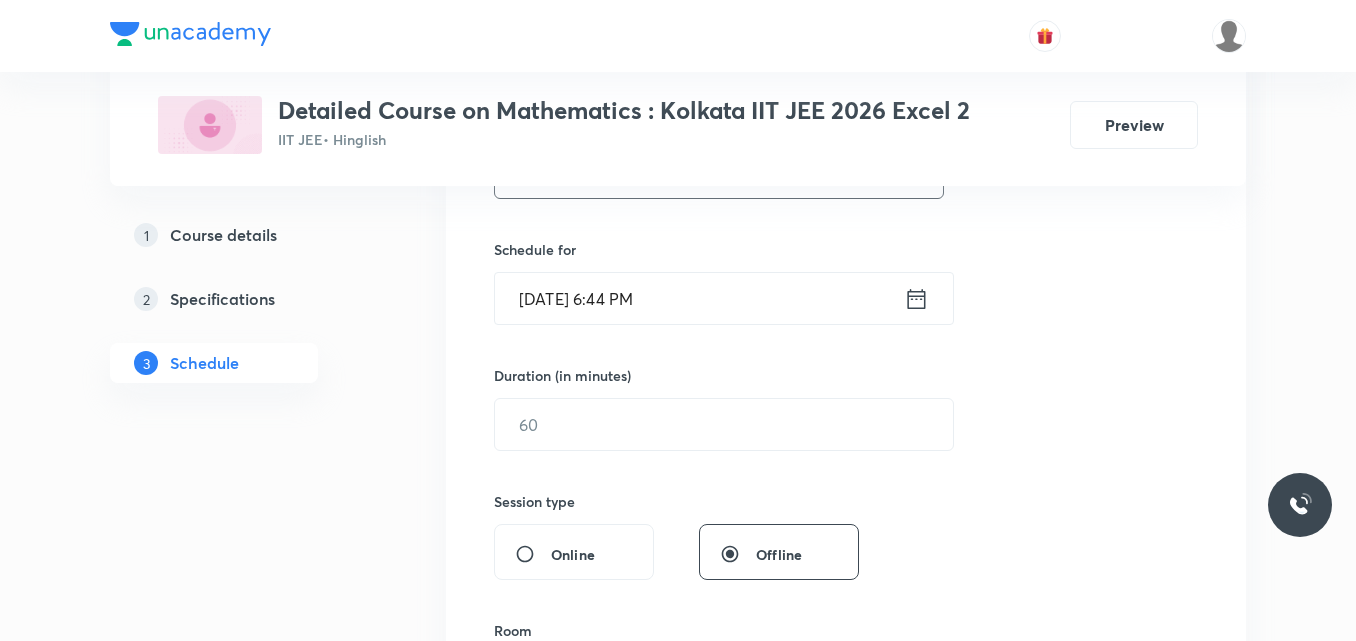type on "Session on Limits & Continuity" 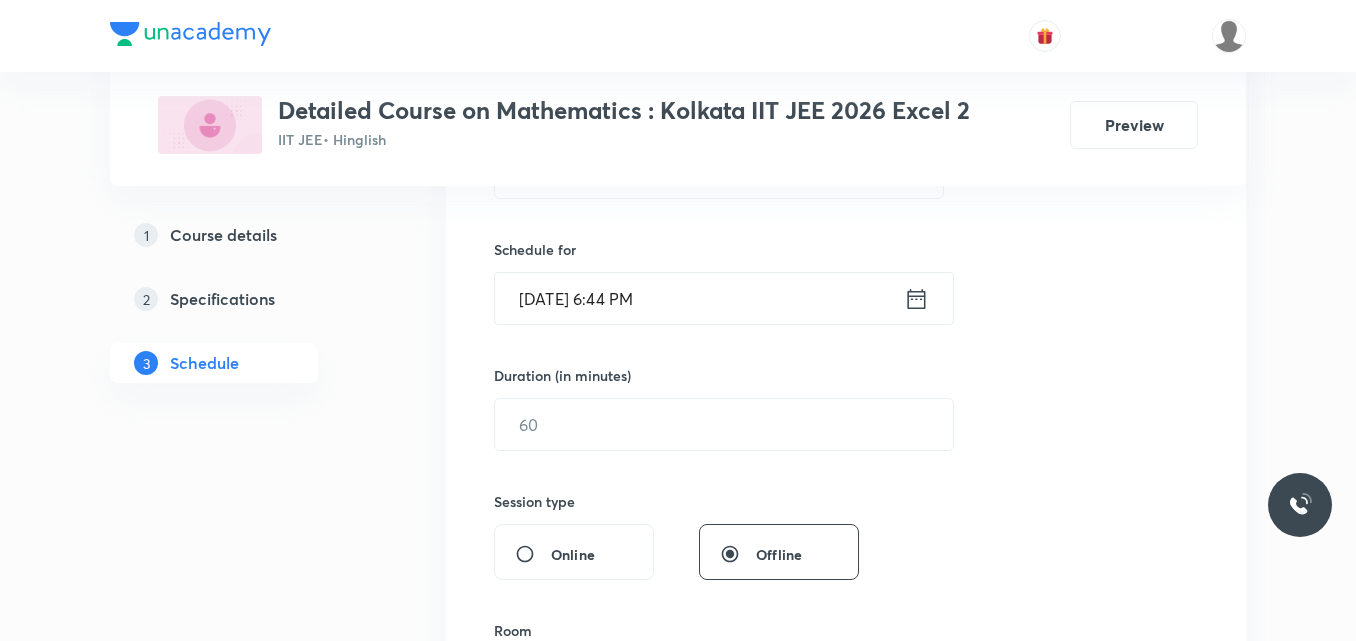 click 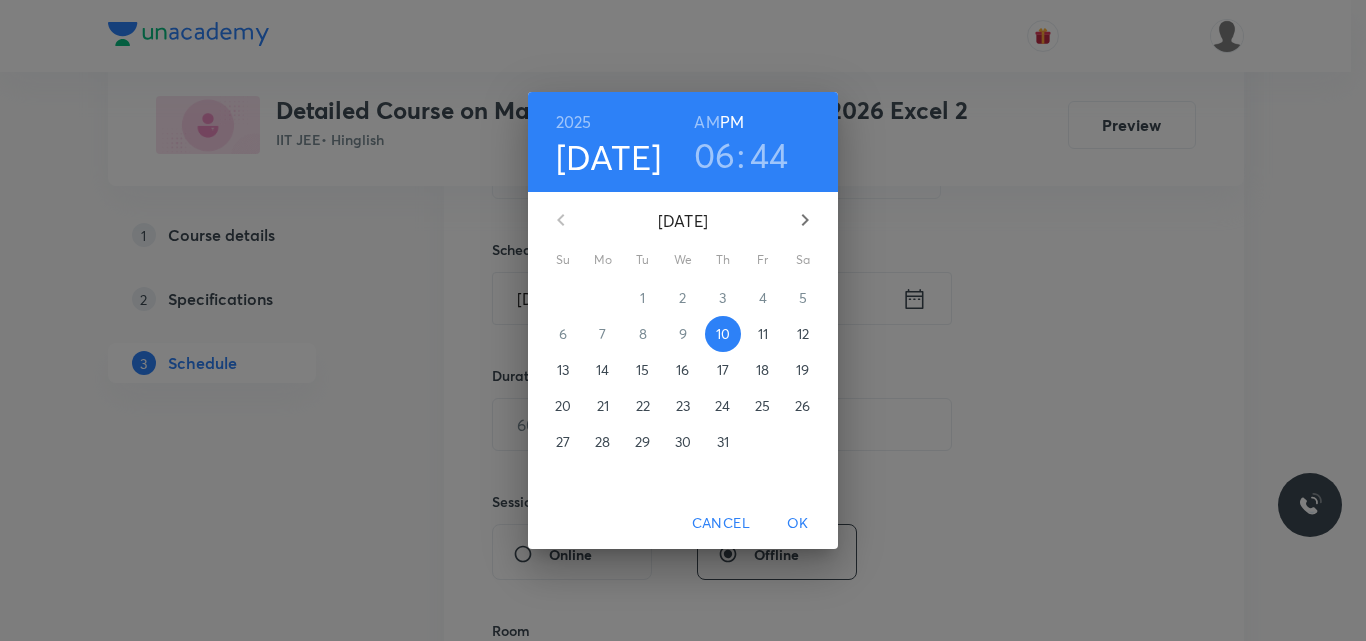 click on "12" at bounding box center (803, 334) 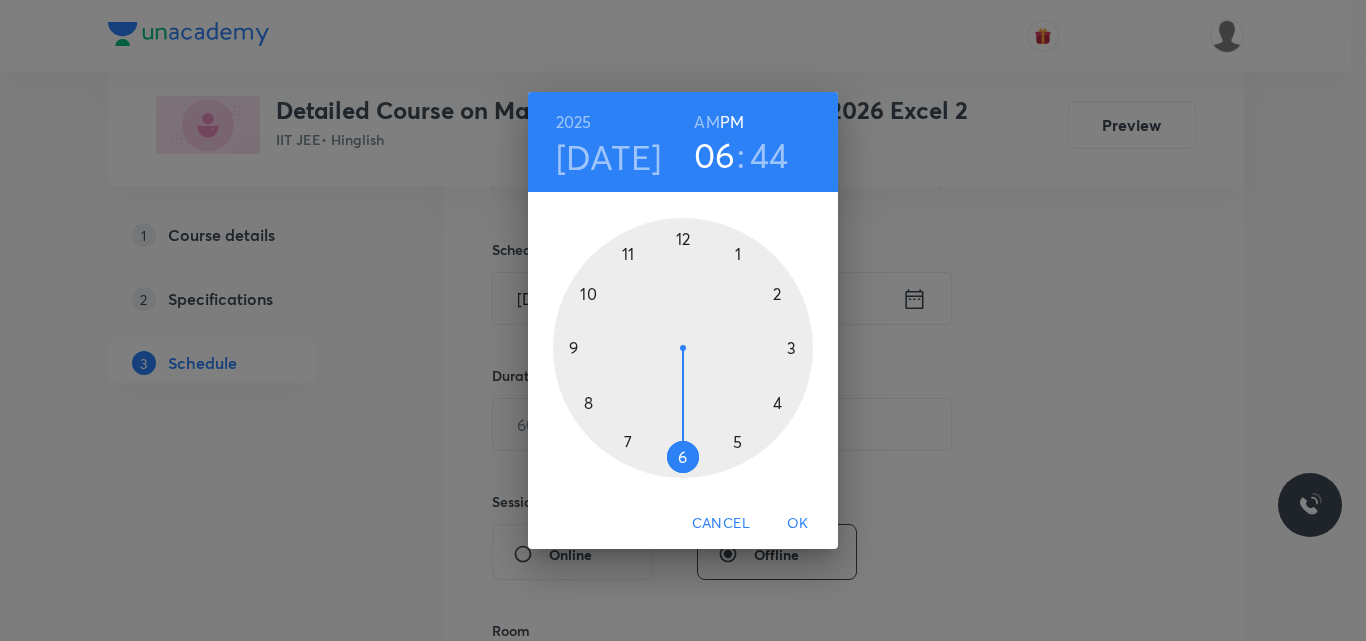 click on "AM" at bounding box center [706, 122] 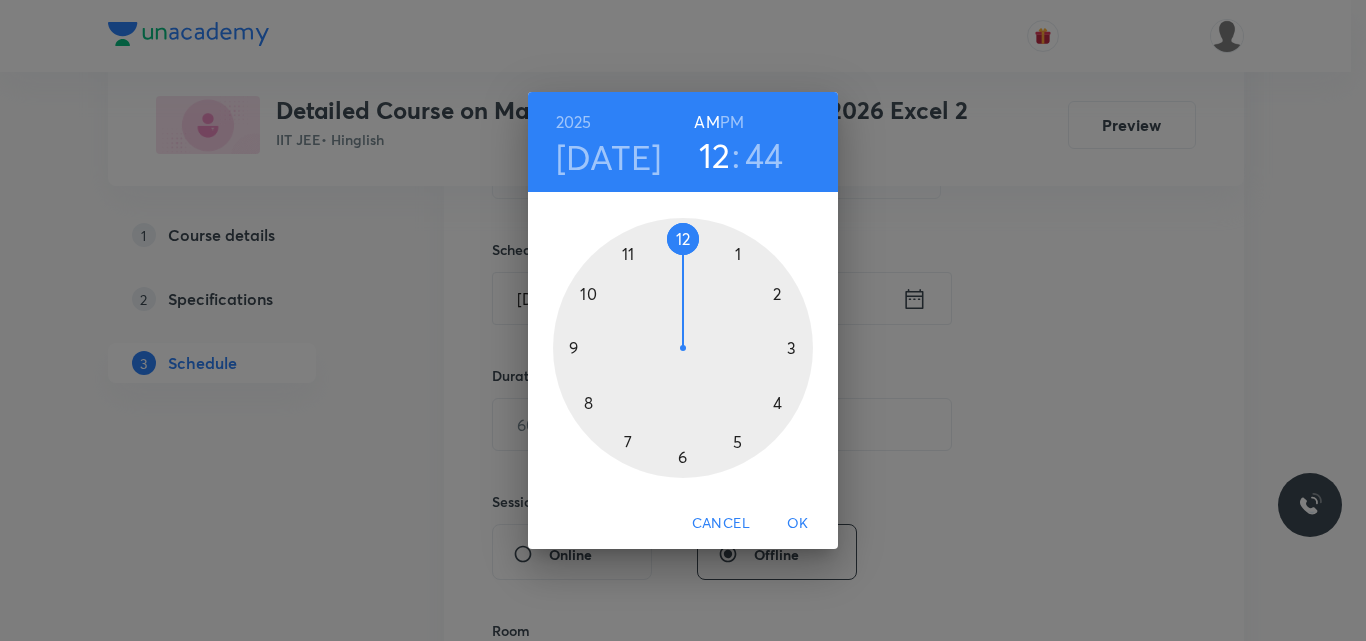 drag, startPoint x: 591, startPoint y: 294, endPoint x: 673, endPoint y: 239, distance: 98.73702 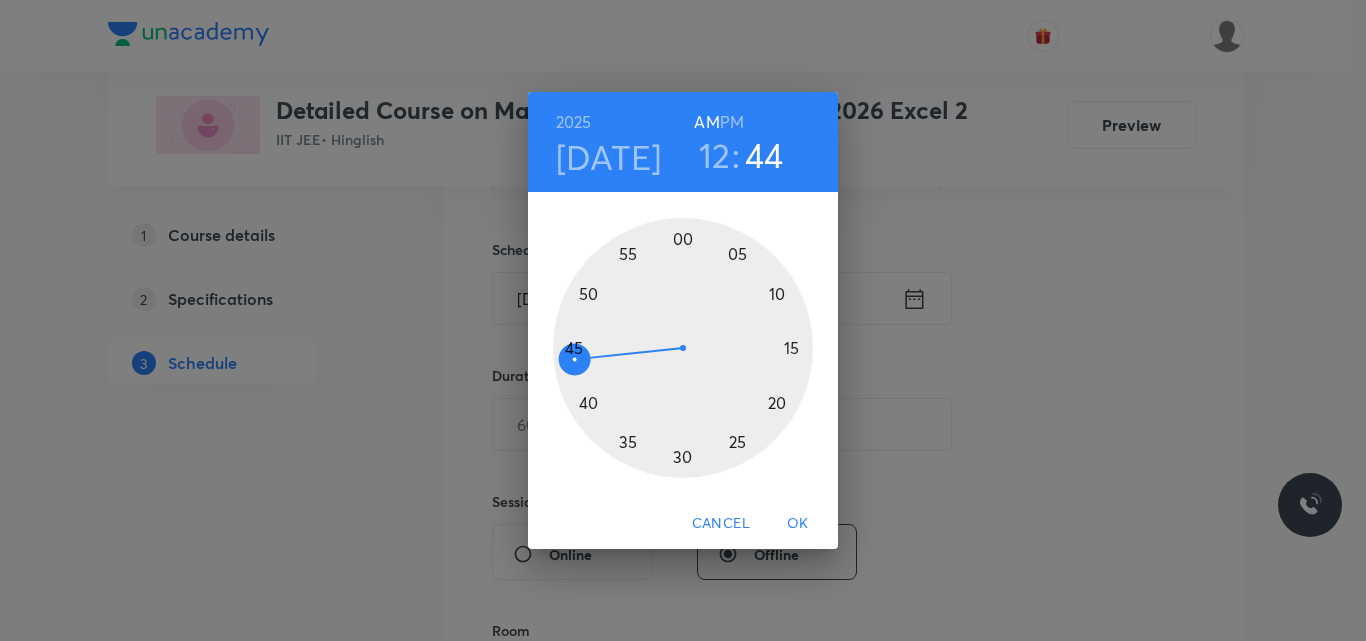 click on "12" at bounding box center [715, 155] 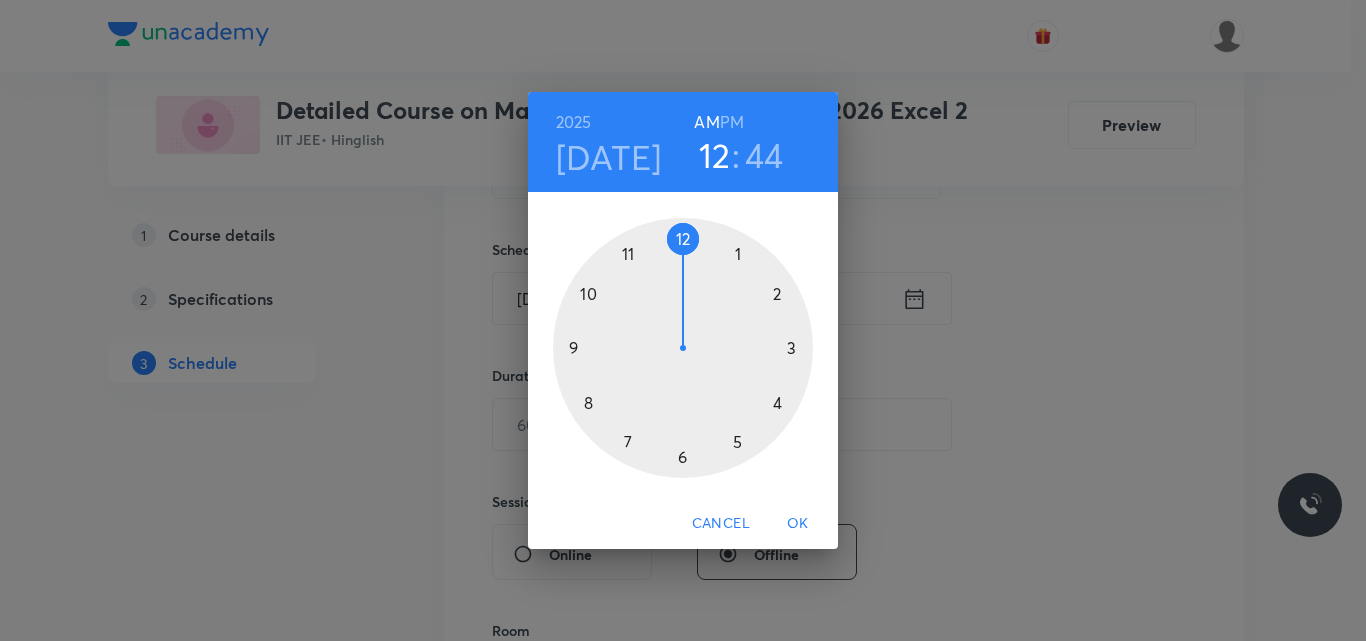 click at bounding box center [683, 348] 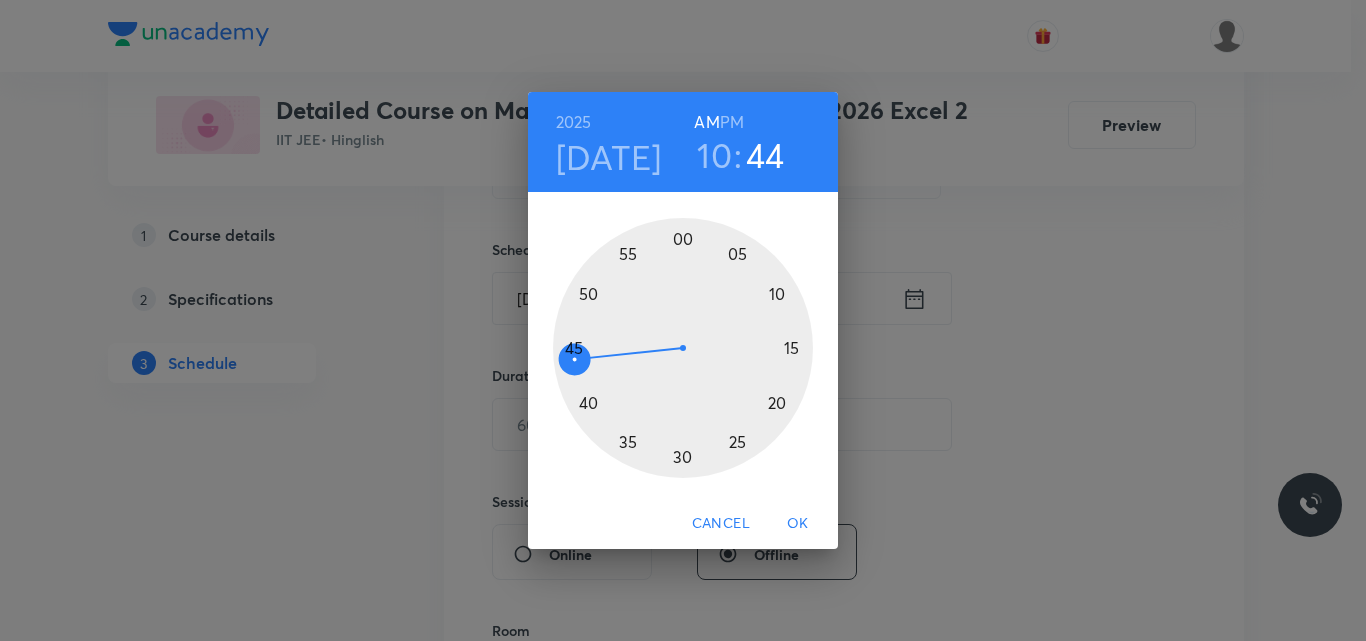 click at bounding box center (683, 348) 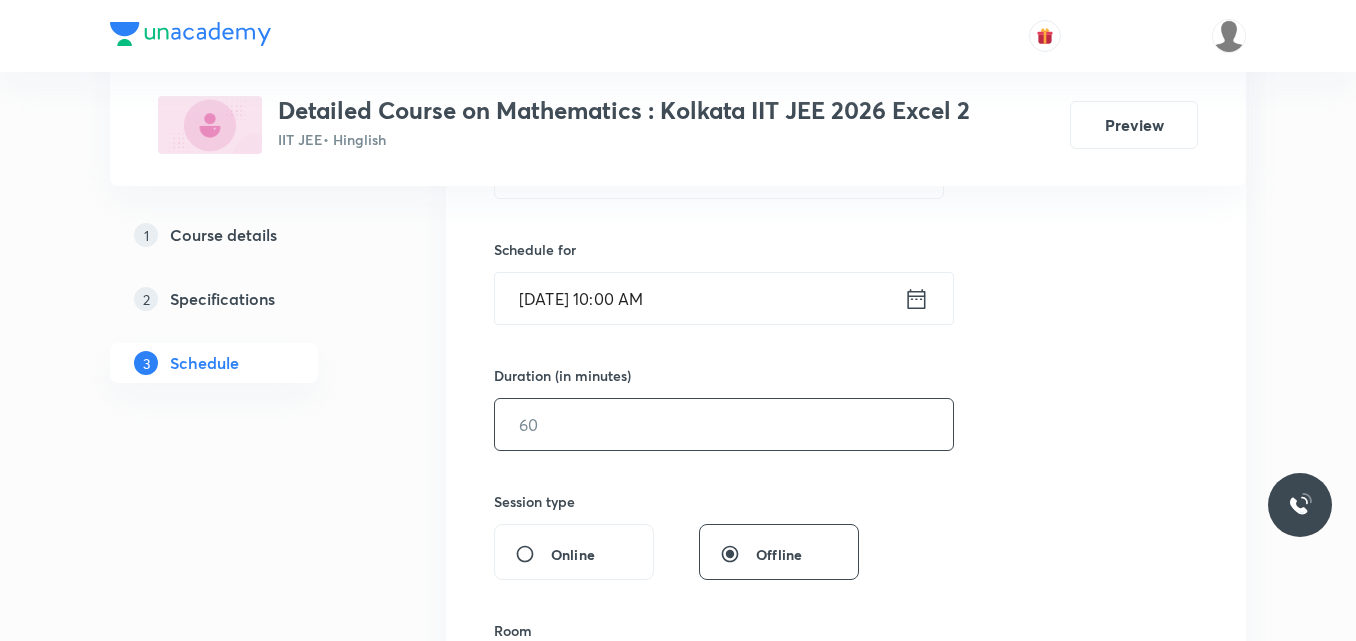 click at bounding box center (724, 424) 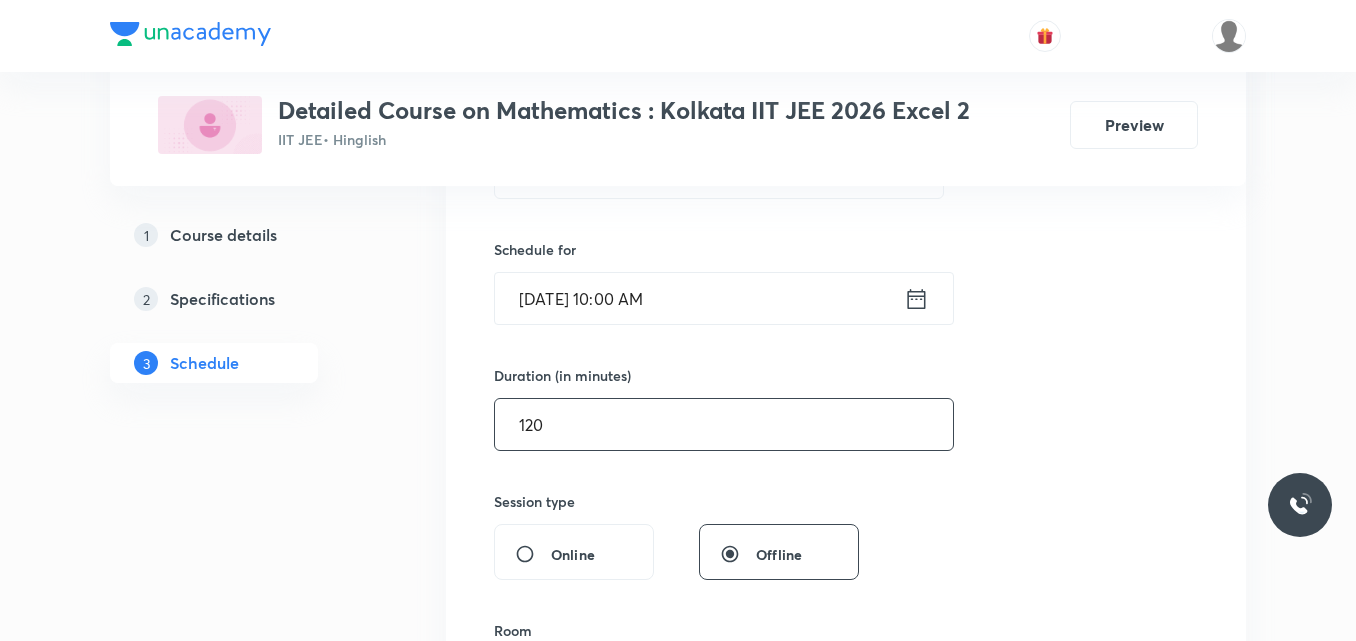 type on "120" 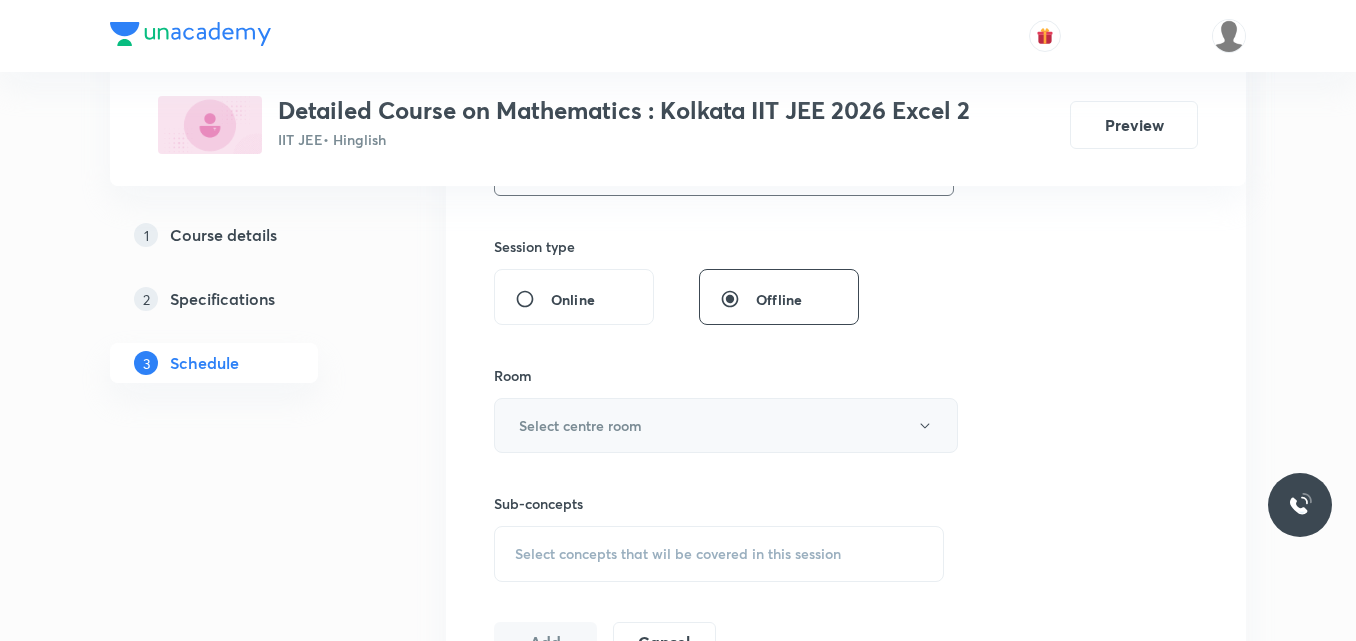 scroll, scrollTop: 710, scrollLeft: 0, axis: vertical 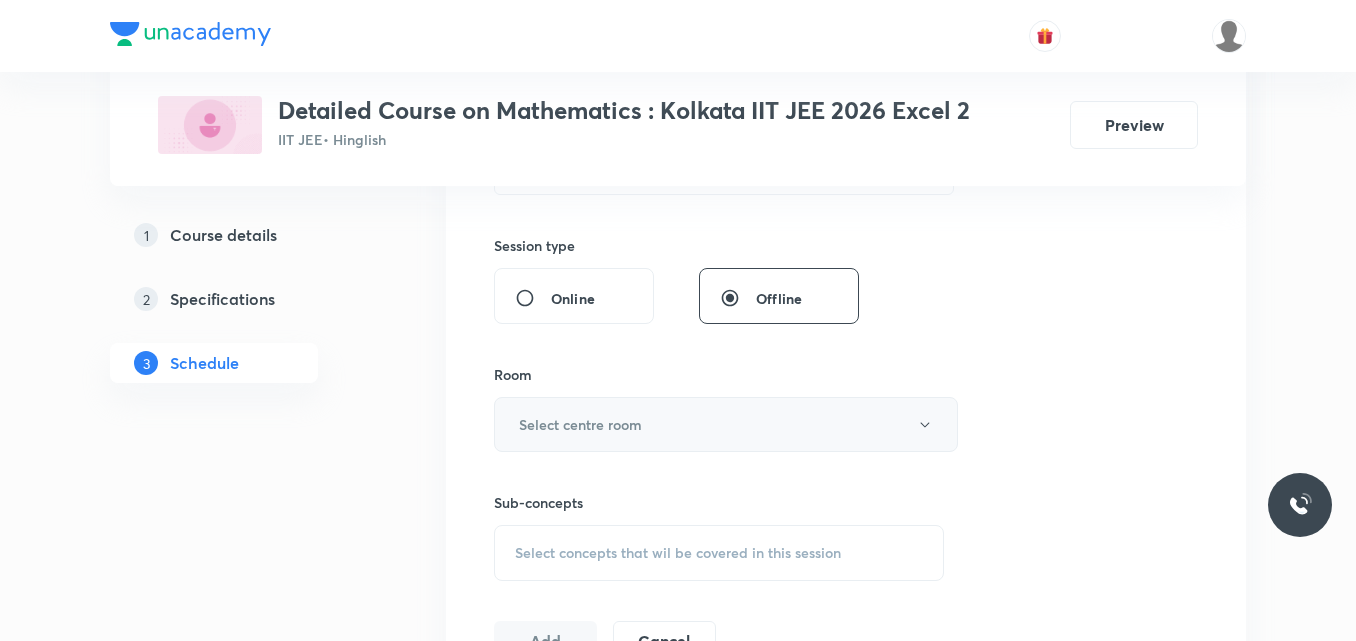 click on "Select centre room" at bounding box center [580, 424] 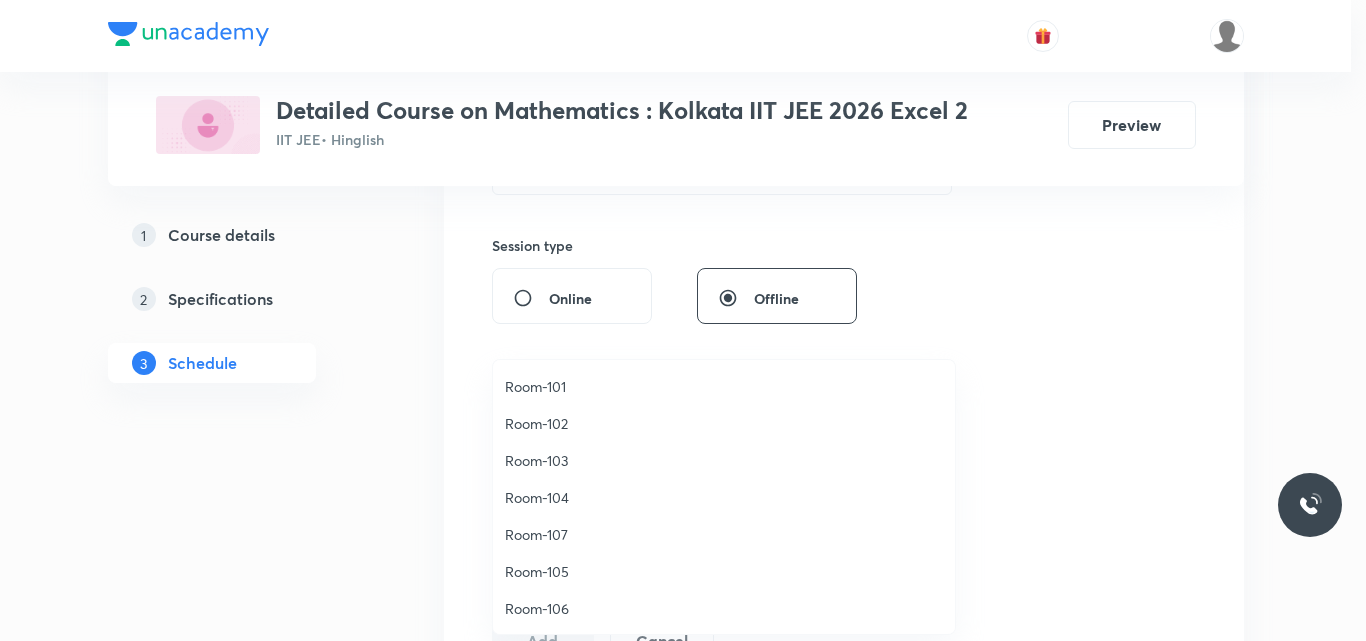 click on "Room-102" at bounding box center [724, 423] 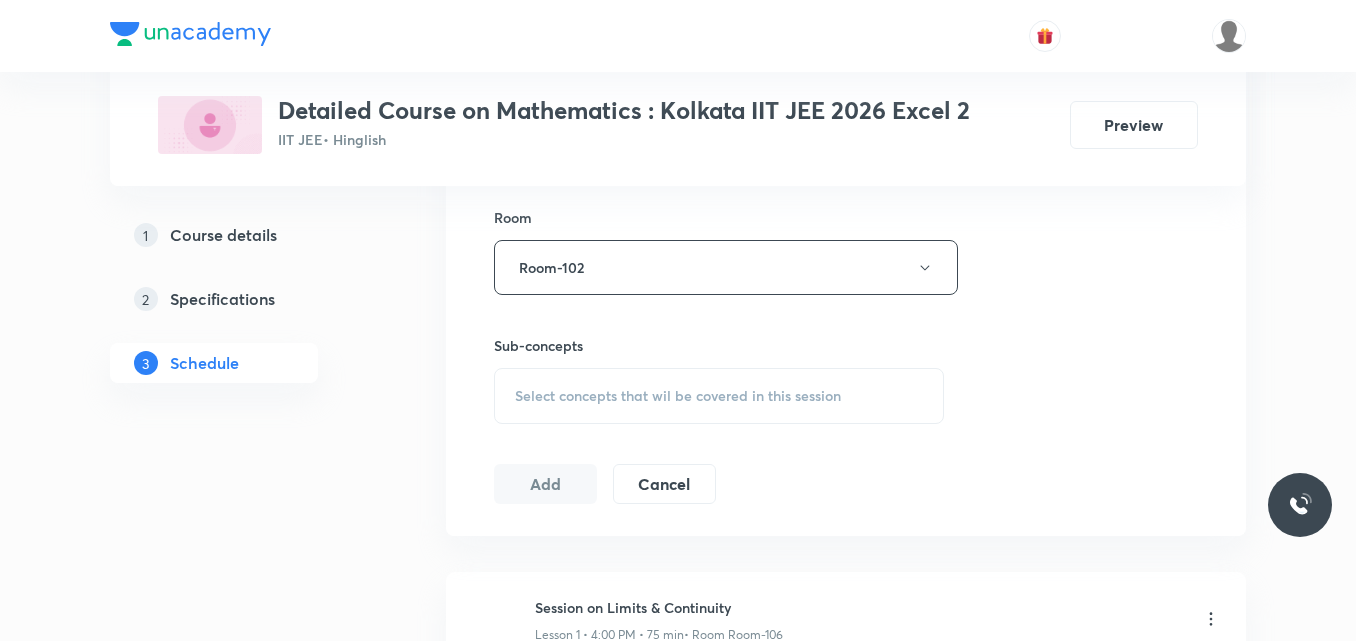 scroll, scrollTop: 868, scrollLeft: 0, axis: vertical 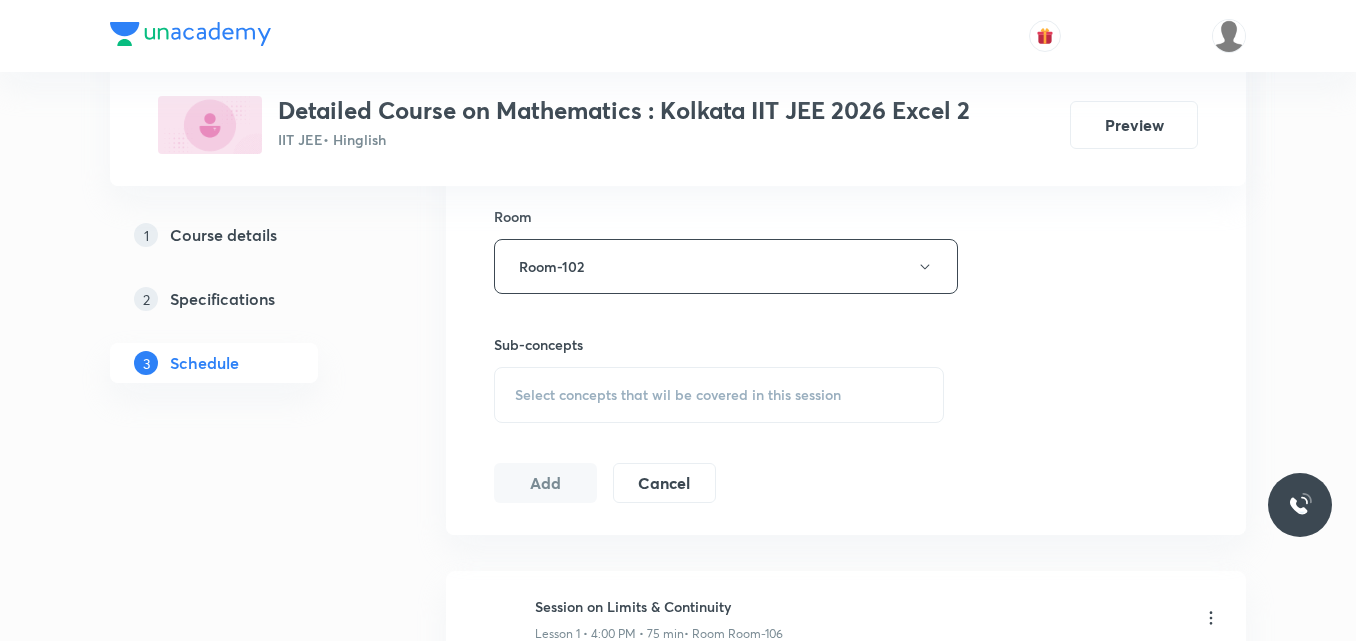 click on "Select concepts that wil be covered in this session" at bounding box center (678, 395) 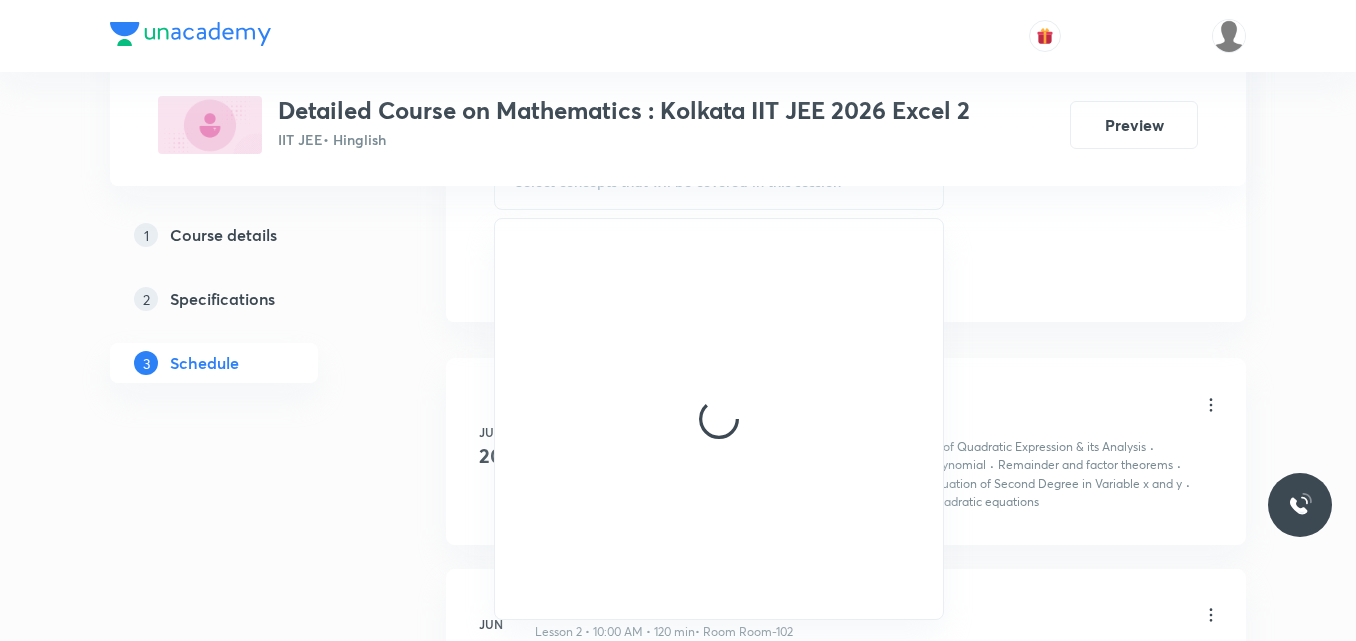 scroll, scrollTop: 1082, scrollLeft: 0, axis: vertical 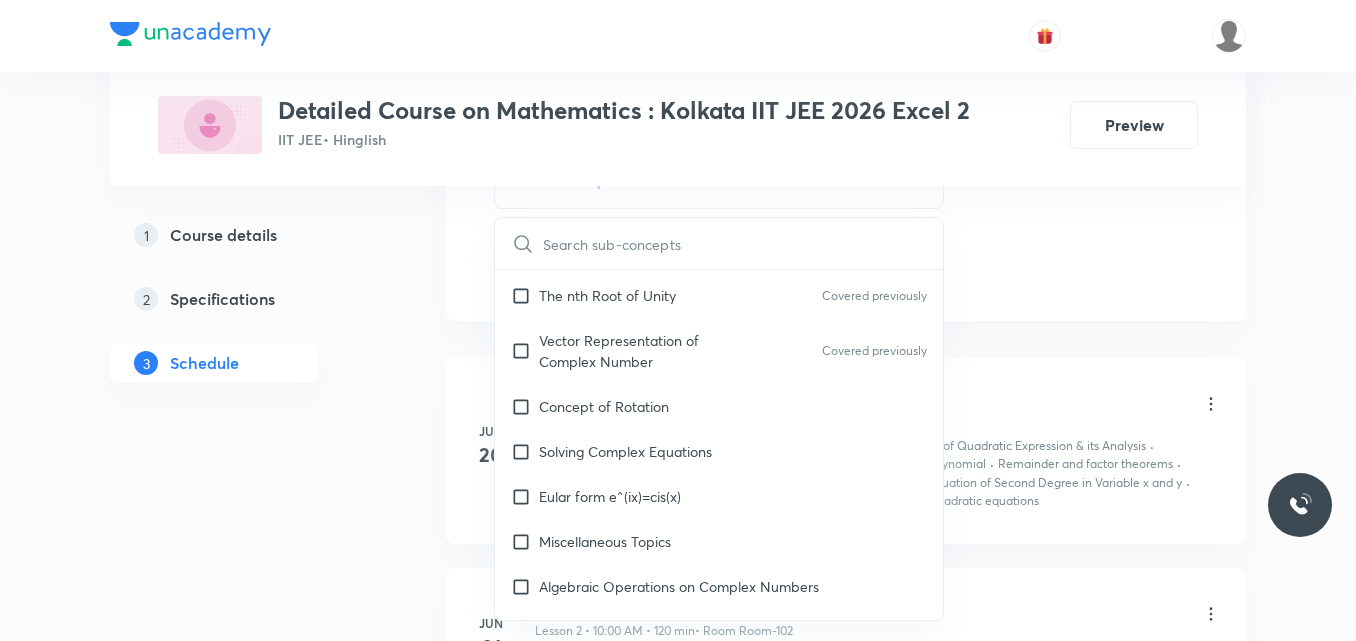 click on "Solving Complex Equations" at bounding box center [625, 451] 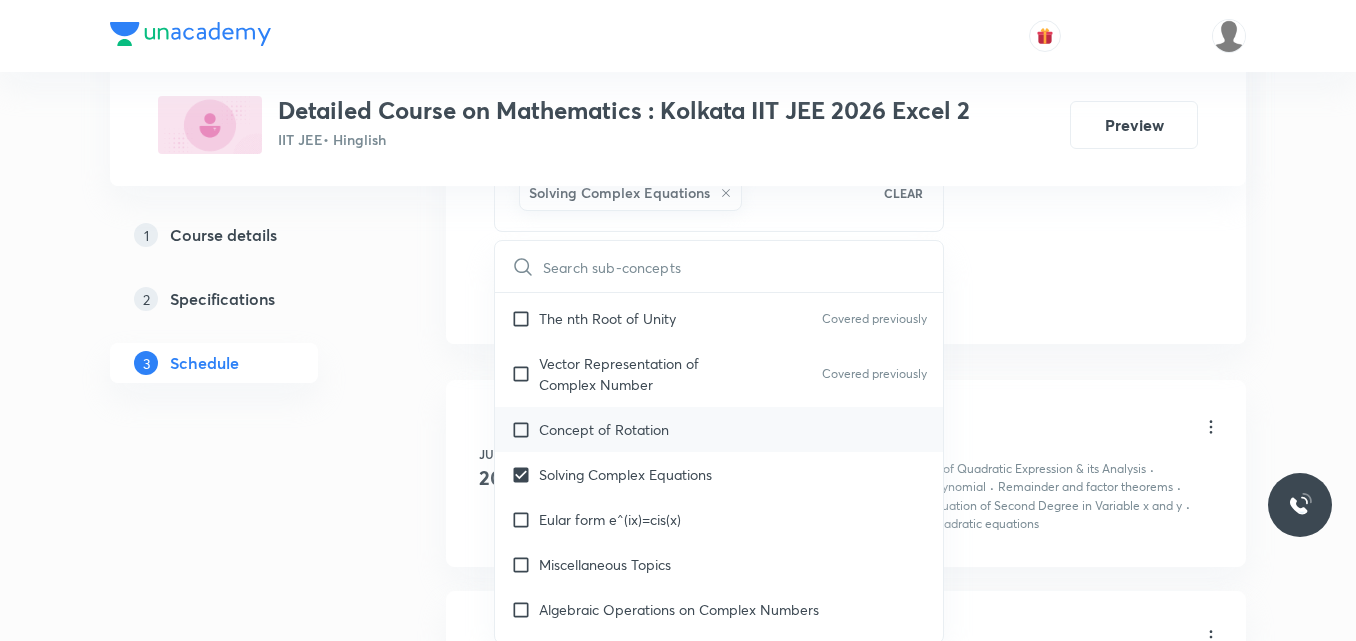 click on "Concept of Rotation" at bounding box center (604, 429) 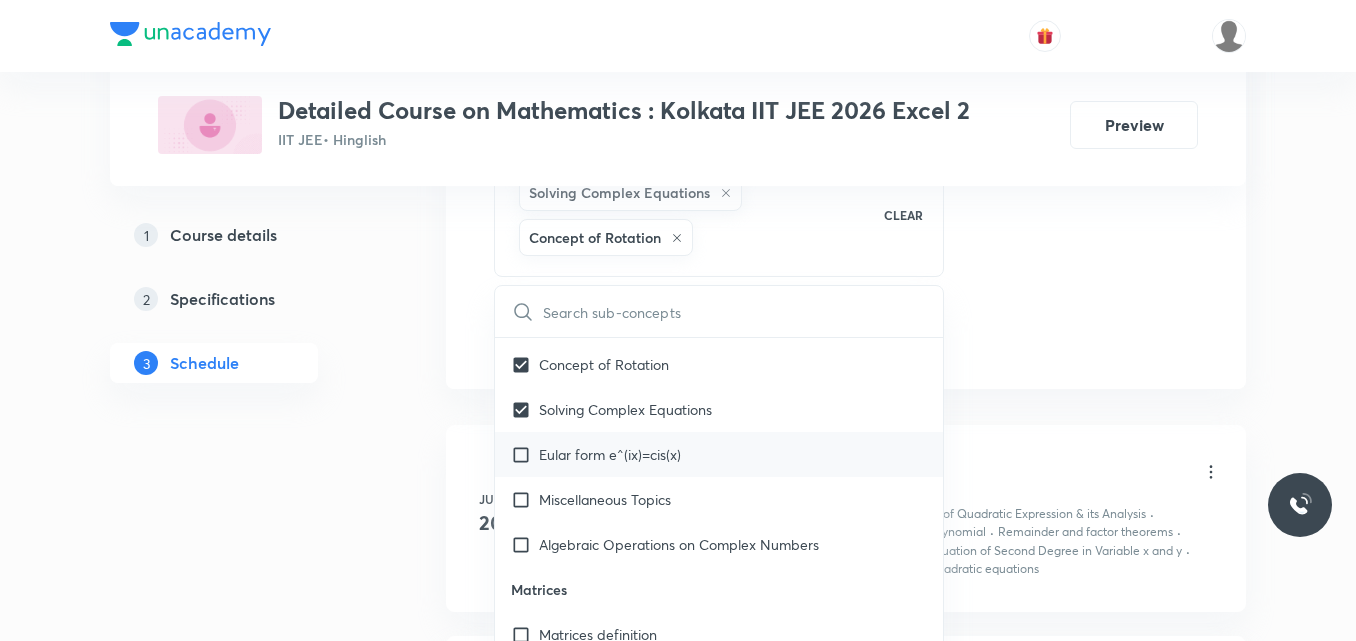 scroll, scrollTop: 2040, scrollLeft: 0, axis: vertical 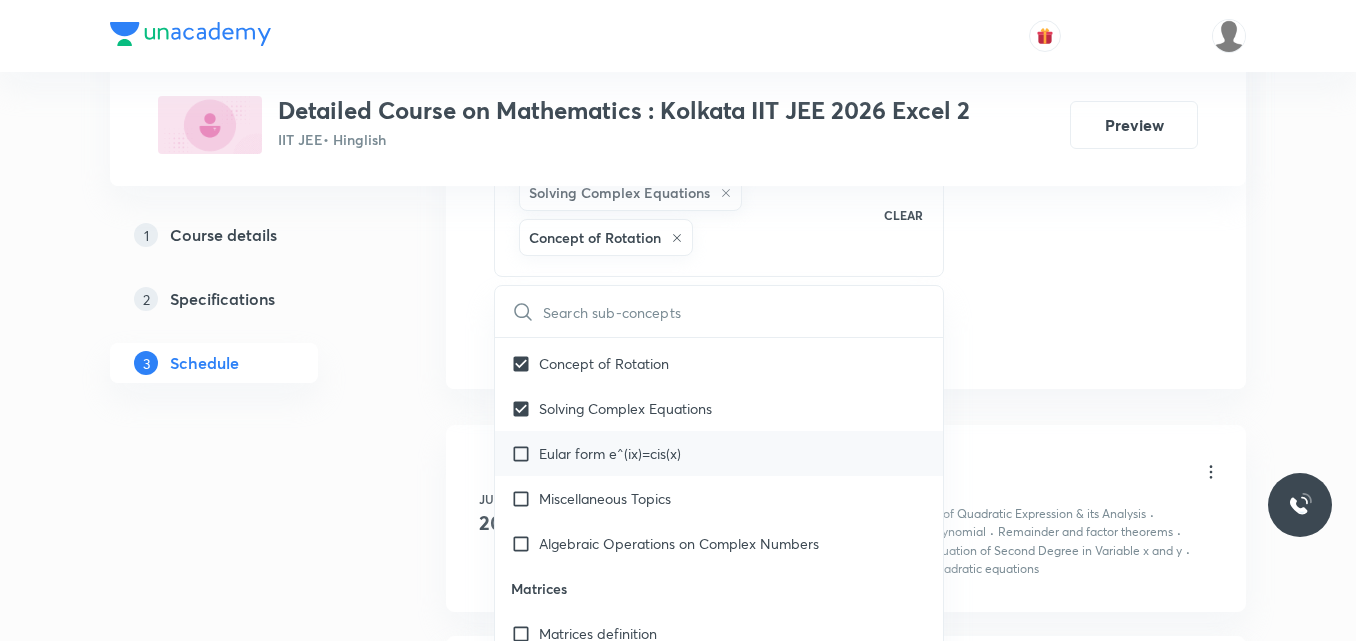 click on "Eular form e^(ix)=cis(x)" at bounding box center (719, 453) 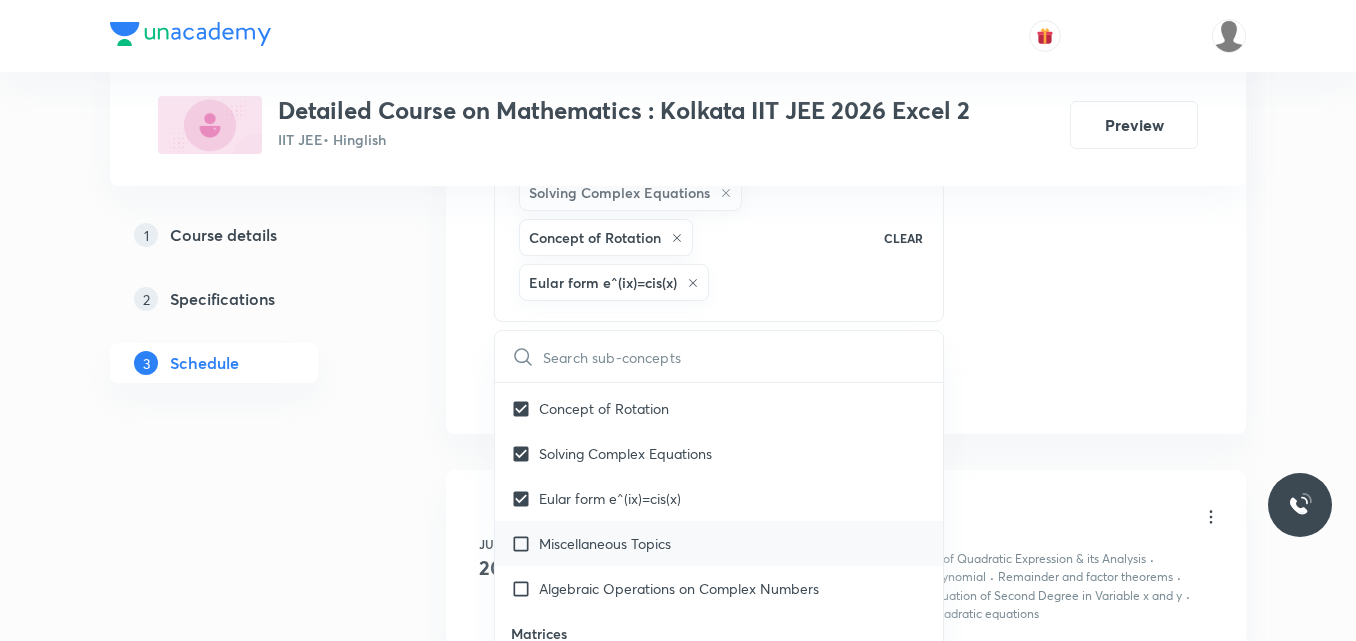 click on "Miscellaneous Topics" at bounding box center (719, 543) 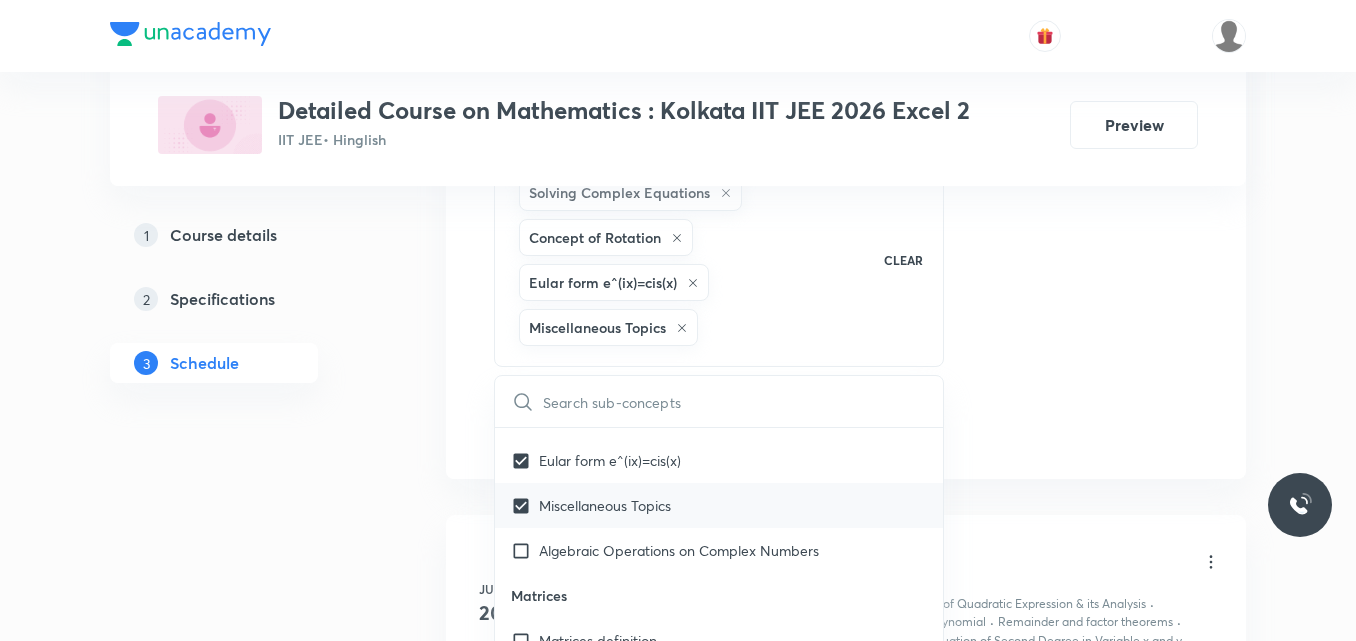 click on "Algebraic Operations on Complex Numbers" at bounding box center [679, 550] 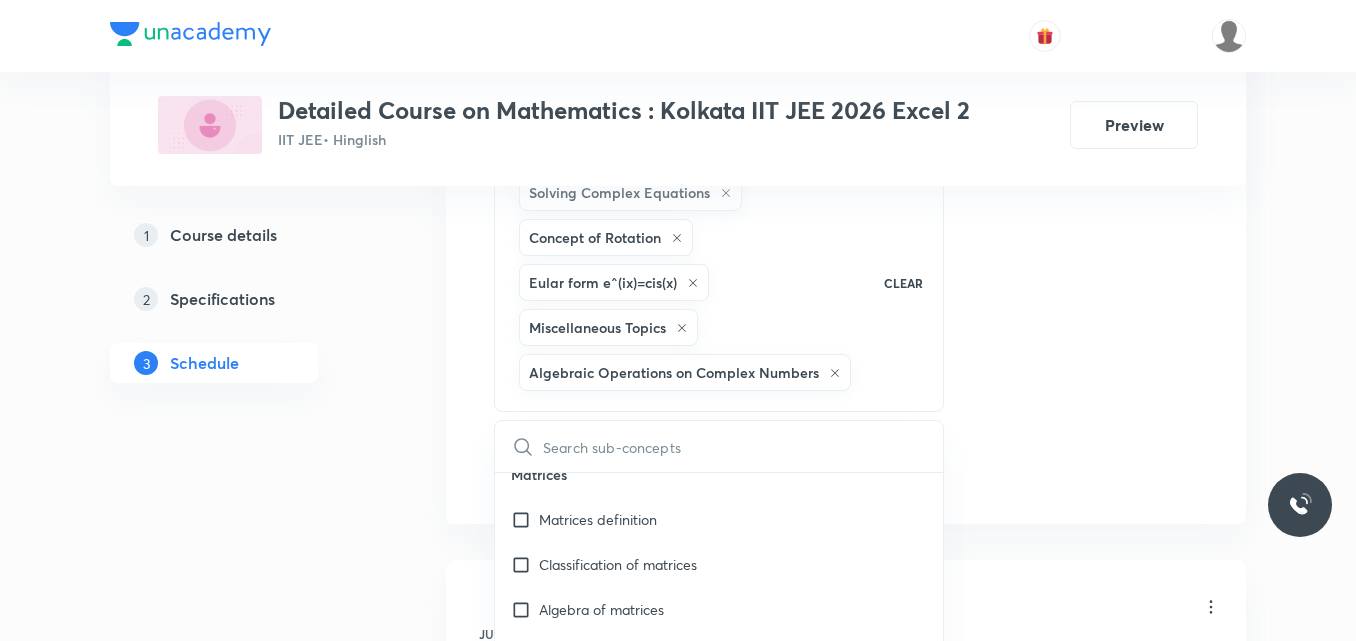 scroll, scrollTop: 2287, scrollLeft: 0, axis: vertical 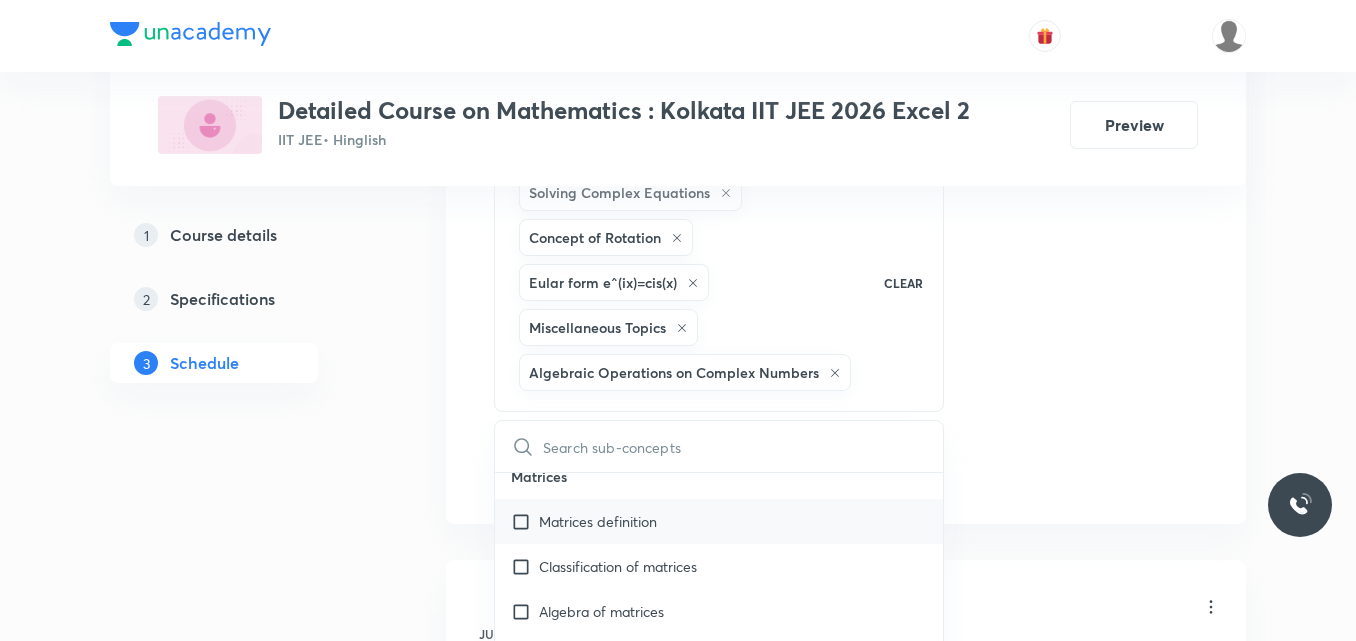 click on "Matrices definition" at bounding box center (598, 521) 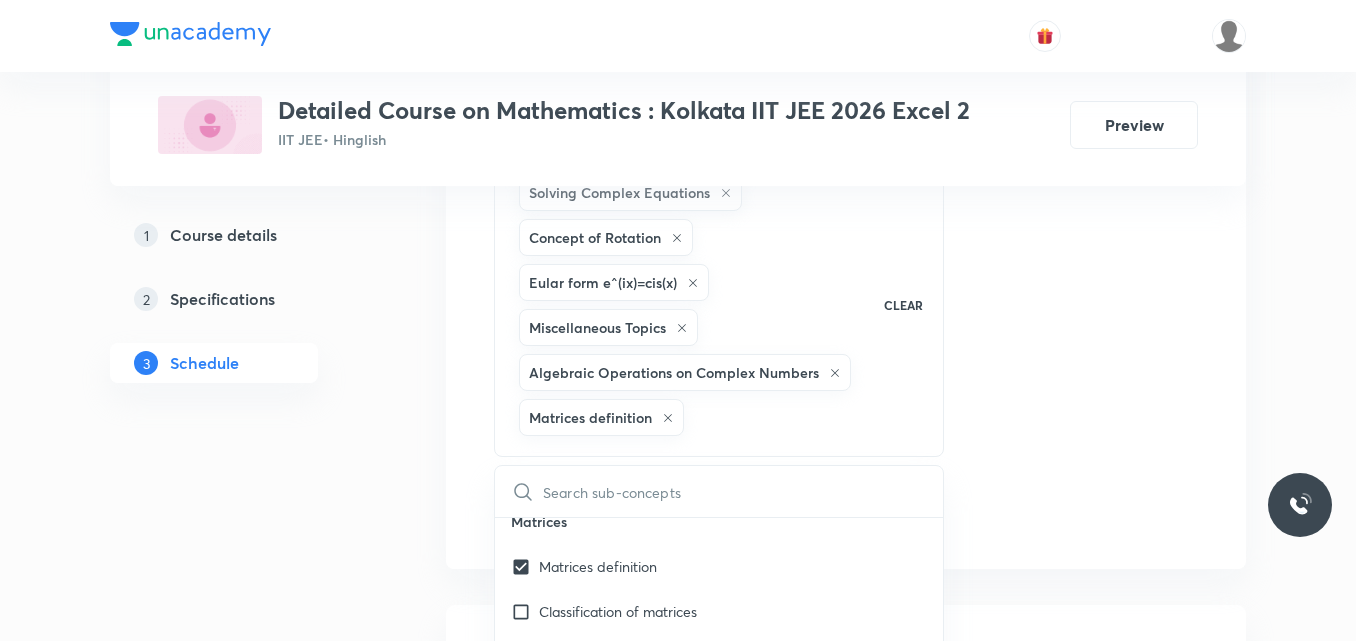 click on "Session  10 Live class Session title 30/99 Session on Limits & Continuity ​ Schedule for Jul 12, 2025, 10:00 AM ​ Duration (in minutes) 120 ​   Session type Online Offline Room Room-102 Sub-concepts Solving Complex Equations Concept of Rotation Eular form e^(ix)=cis(x) Miscellaneous Topics Algebraic Operations on Complex Numbers Matrices definition CLEAR ​ Theory of equations Degree, Value Based & Equation Covered previously Geometrical Meaning of the Zeroes of a Polynomial Covered previously Location of roots Covered previously Geometrical meaning of Roots of an equation Covered previously Points in solving an equation Covered previously Graph of Quadratic Expression & its Analysis Covered previously Range of Quadratic Equation Covered previously Remainder and factor theorems Covered previously Identity Covered previously Quadratic equations Covered previously Common Roots Covered previously Location of Roots Covered previously General Equation of Second Degree in Variable x and y Covered previously" at bounding box center (846, -57) 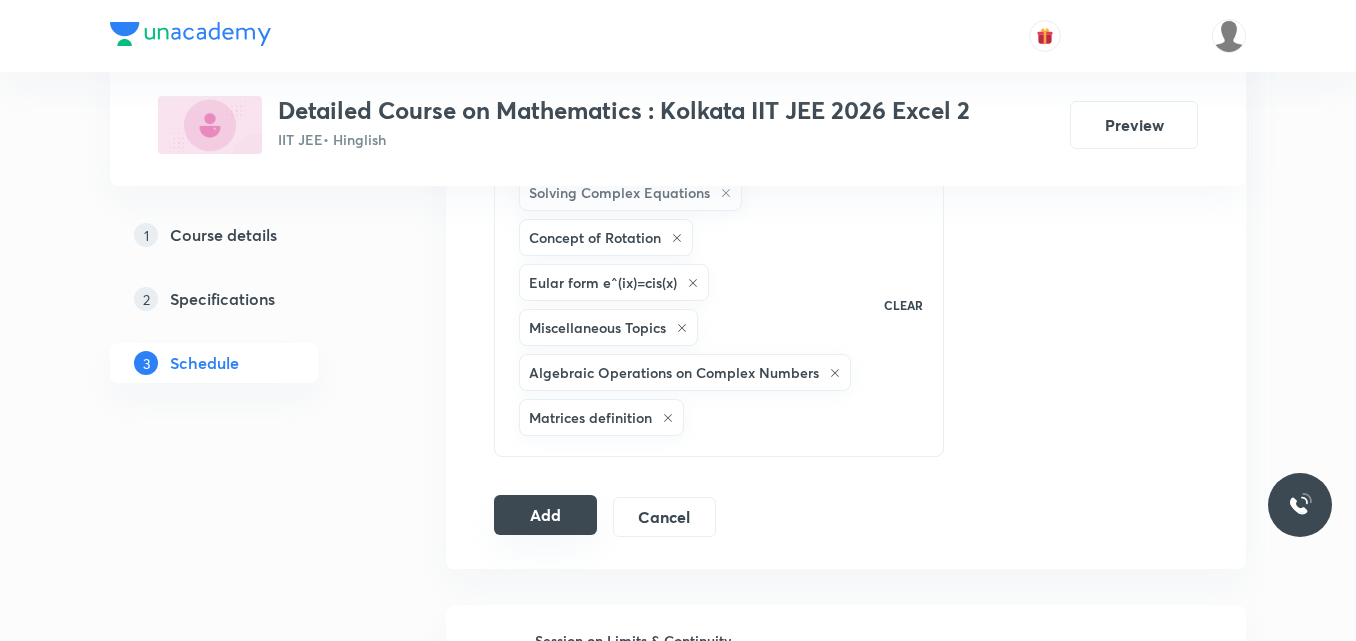 click on "Add" at bounding box center (545, 515) 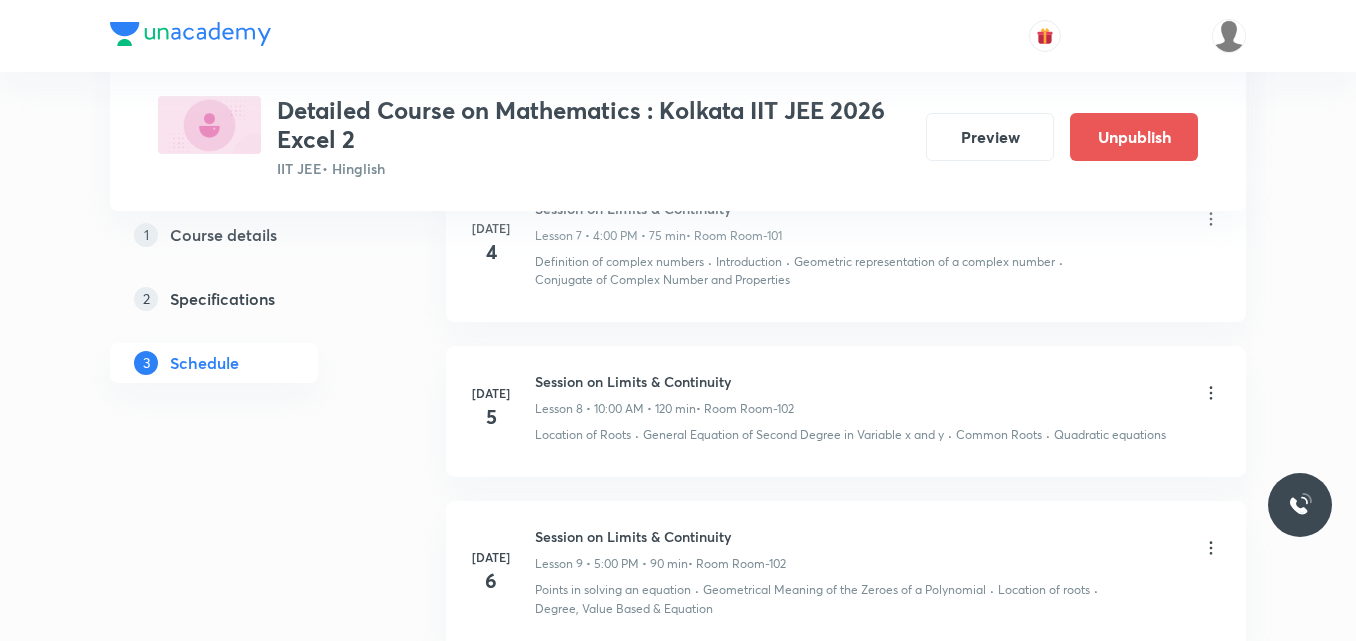 scroll, scrollTop: 1785, scrollLeft: 0, axis: vertical 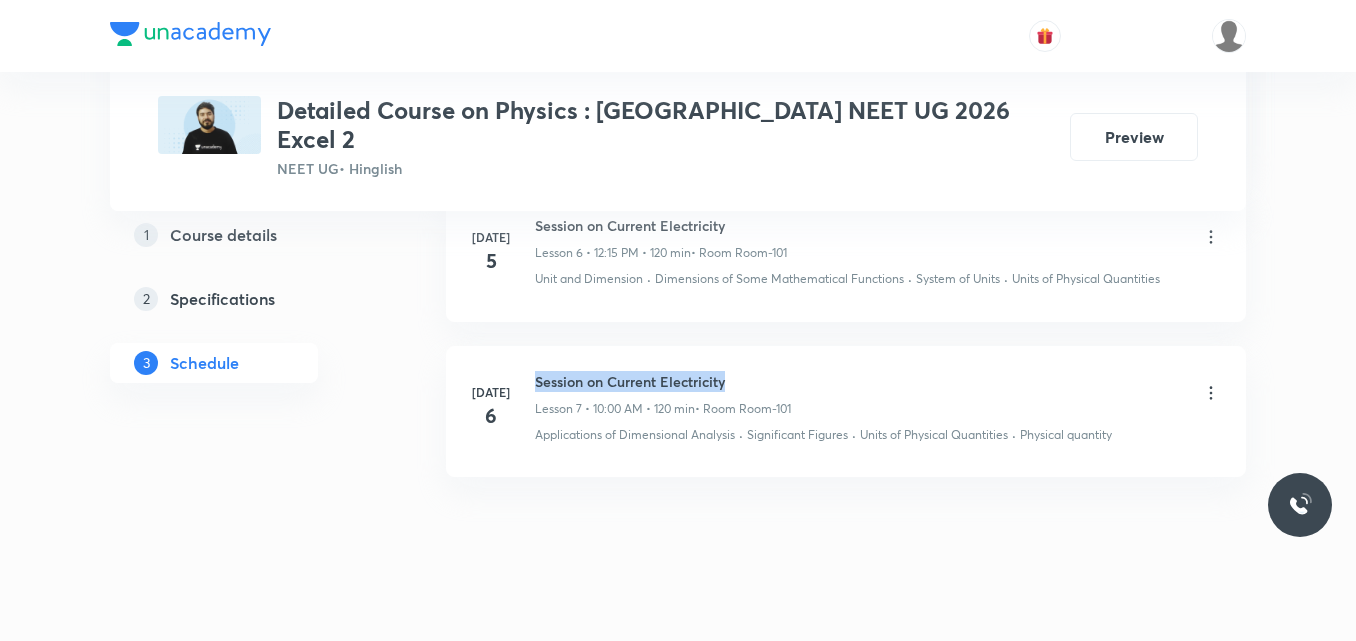 drag, startPoint x: 533, startPoint y: 355, endPoint x: 752, endPoint y: 323, distance: 221.32555 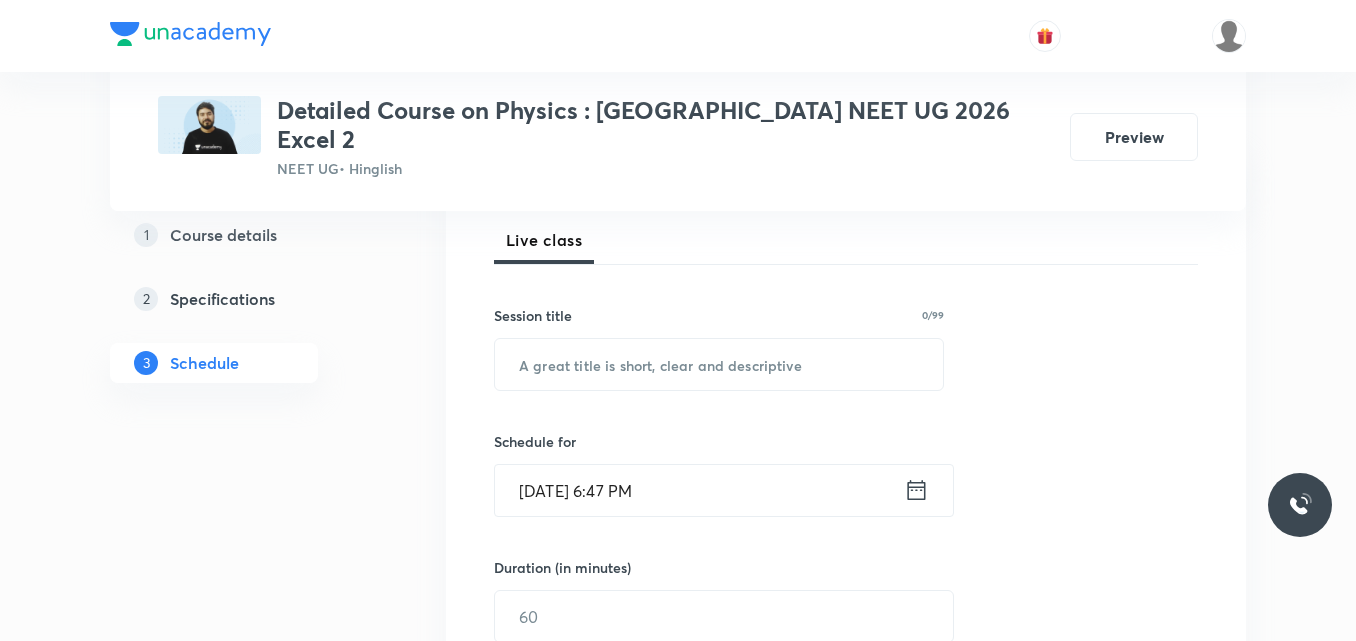 scroll, scrollTop: 286, scrollLeft: 0, axis: vertical 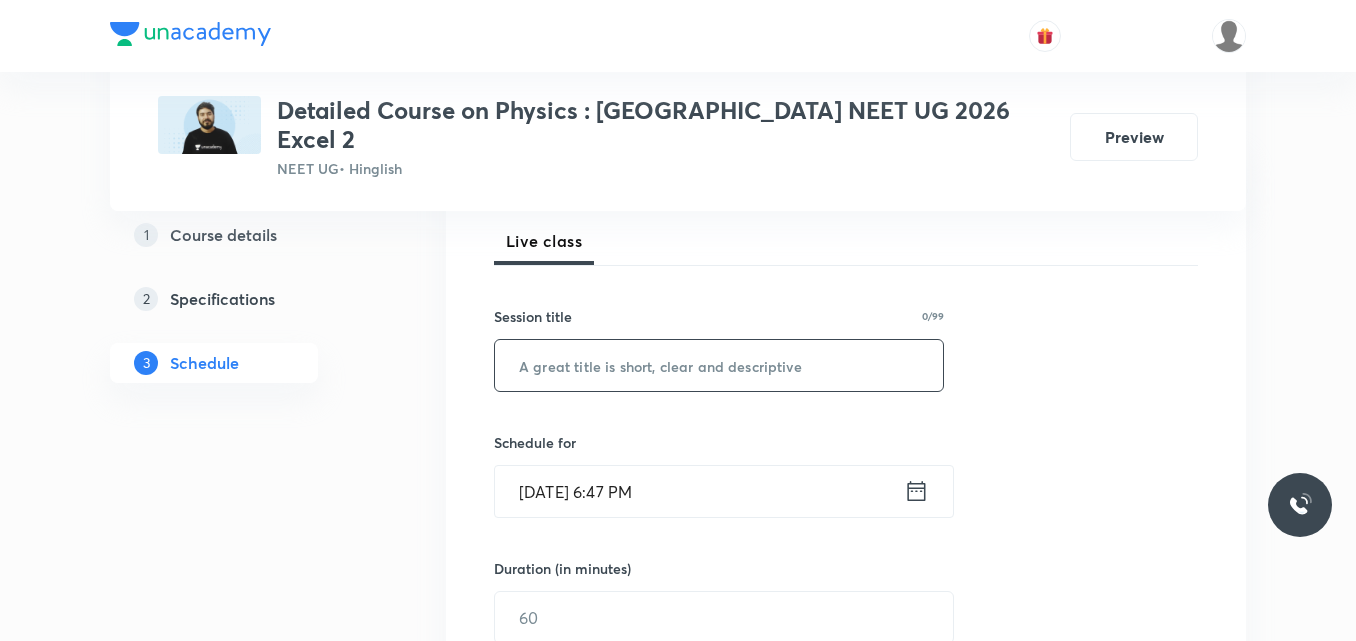 click at bounding box center (719, 365) 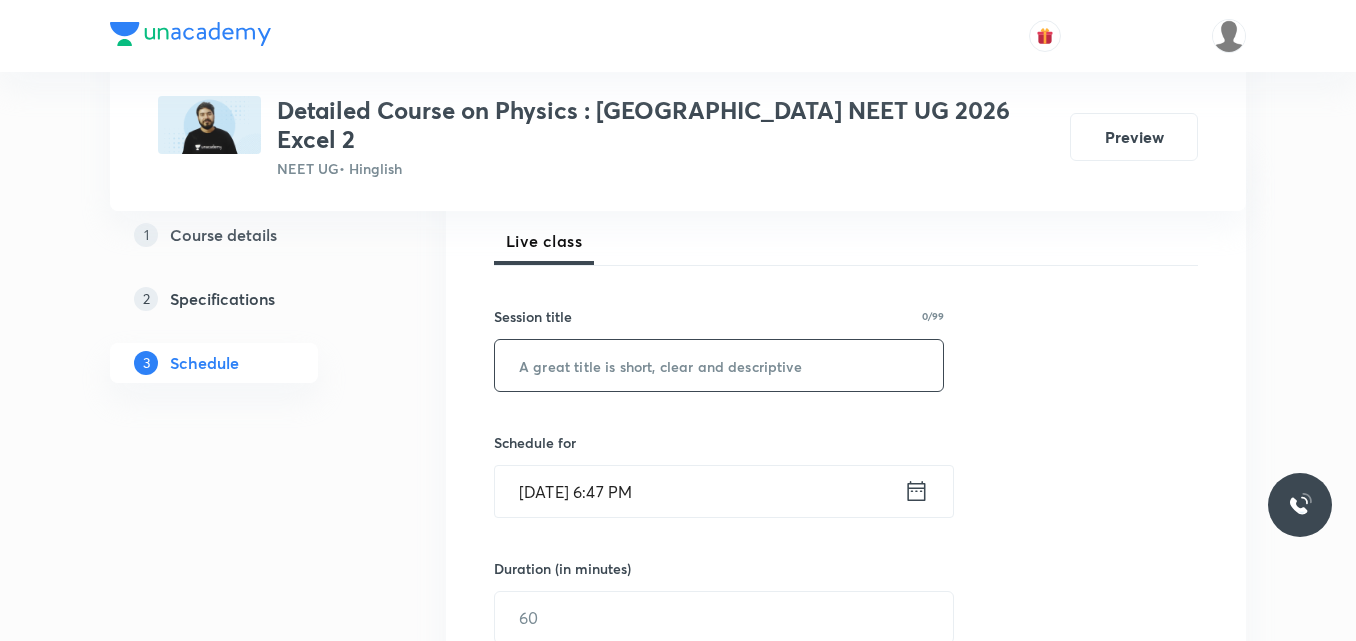 paste on "Session on Current Electricity" 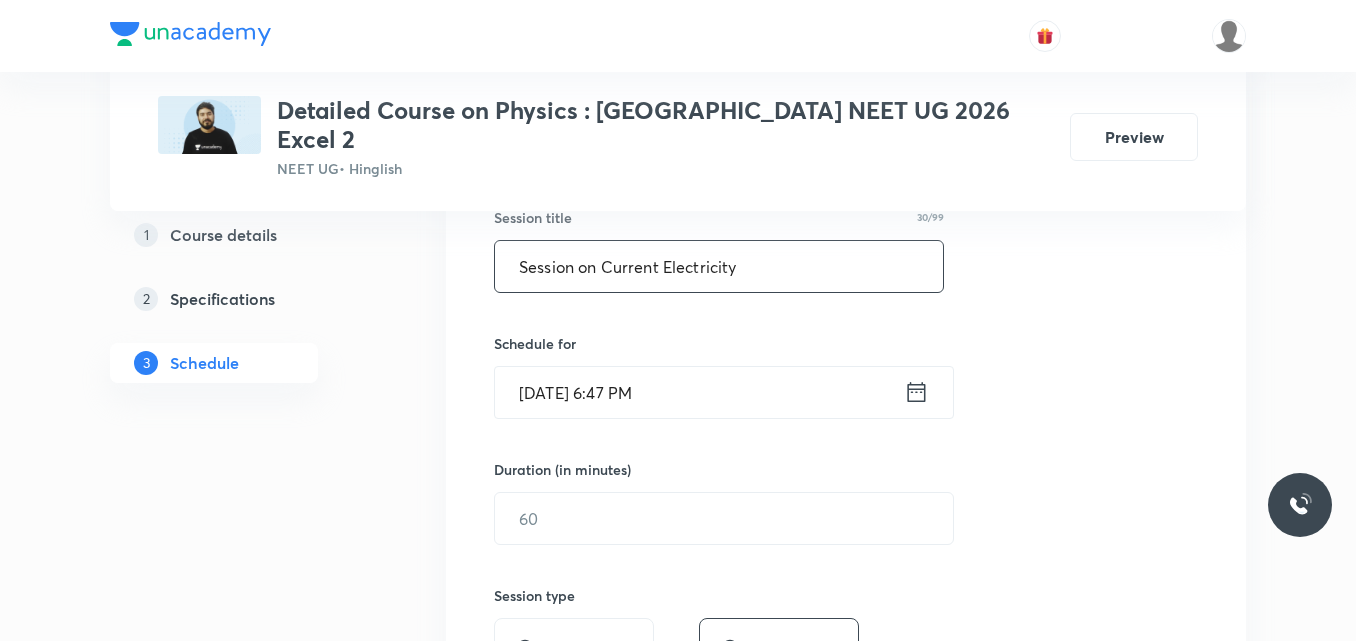 scroll, scrollTop: 386, scrollLeft: 0, axis: vertical 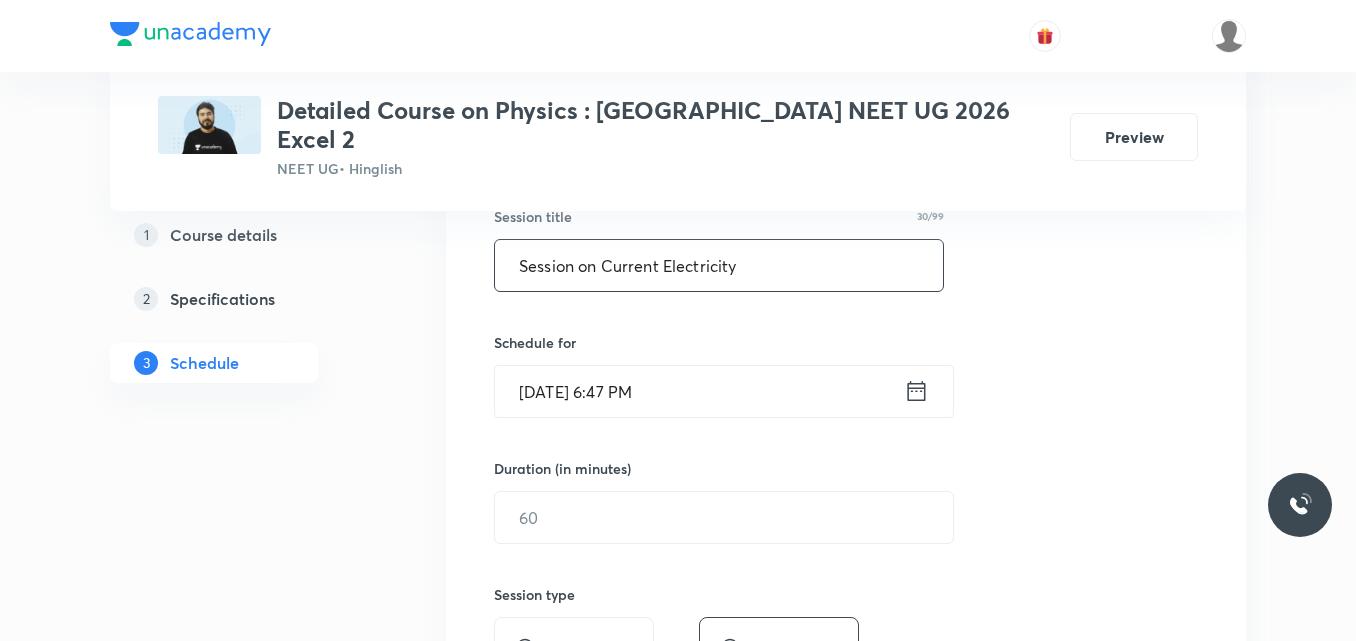 type on "Session on Current Electricity" 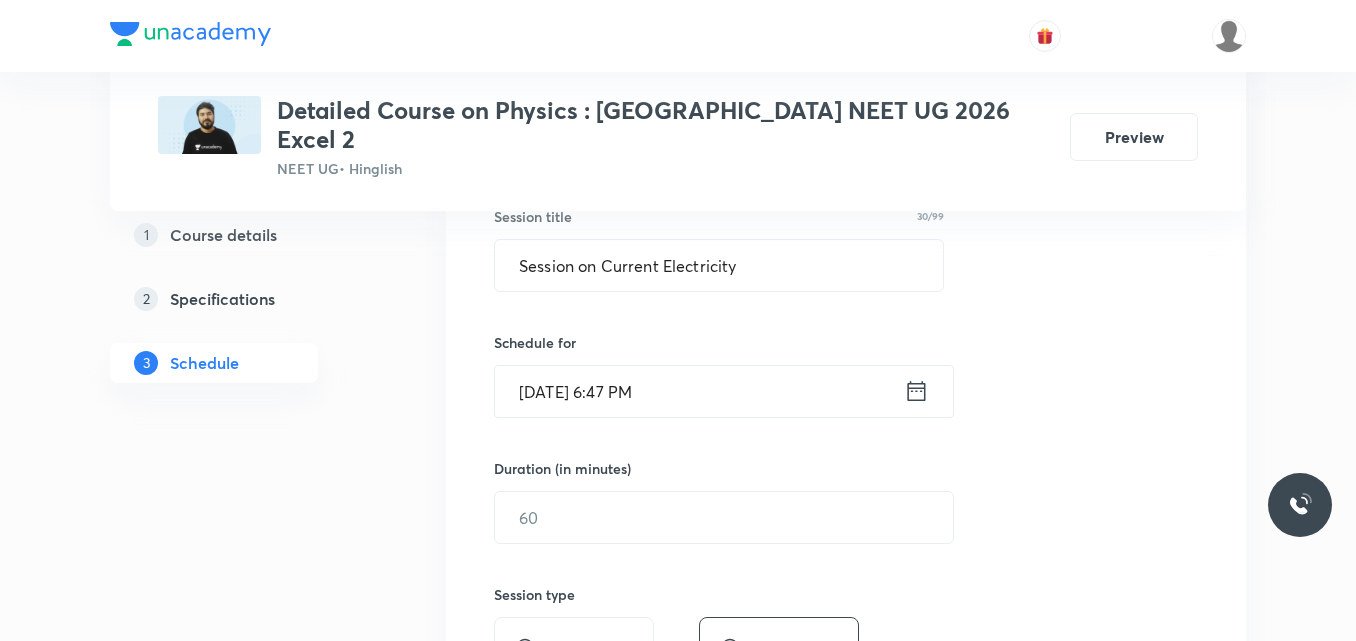 click 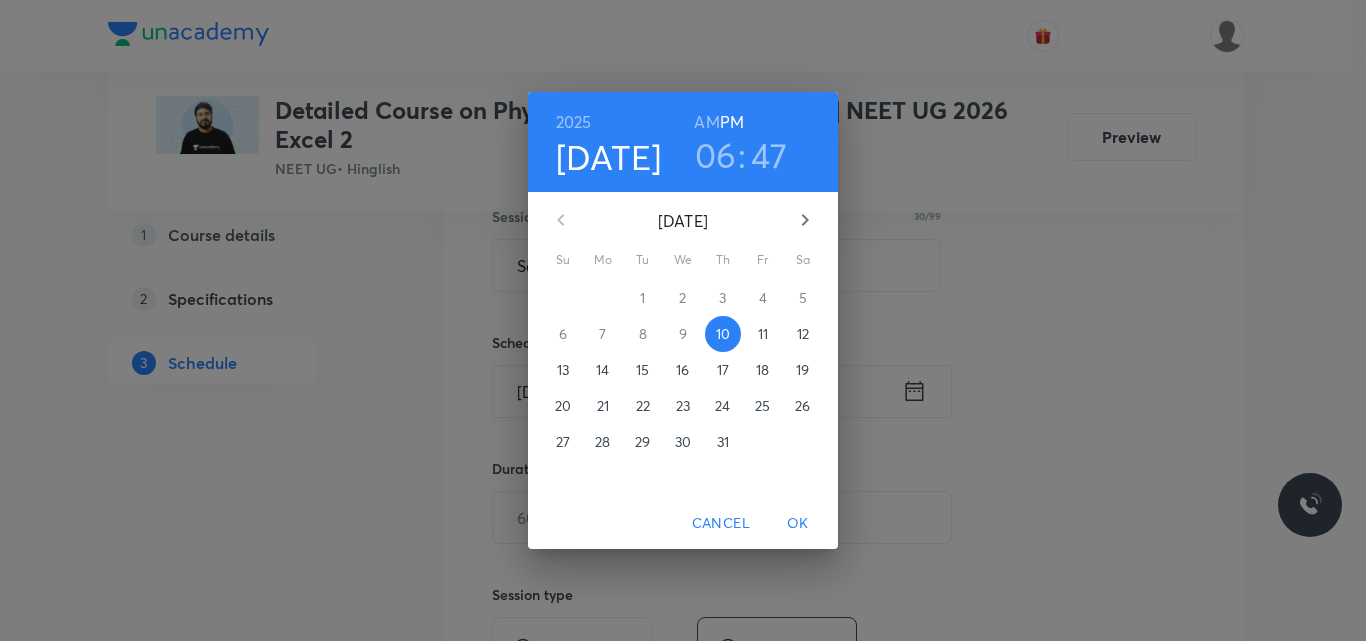 click on "12" at bounding box center [803, 334] 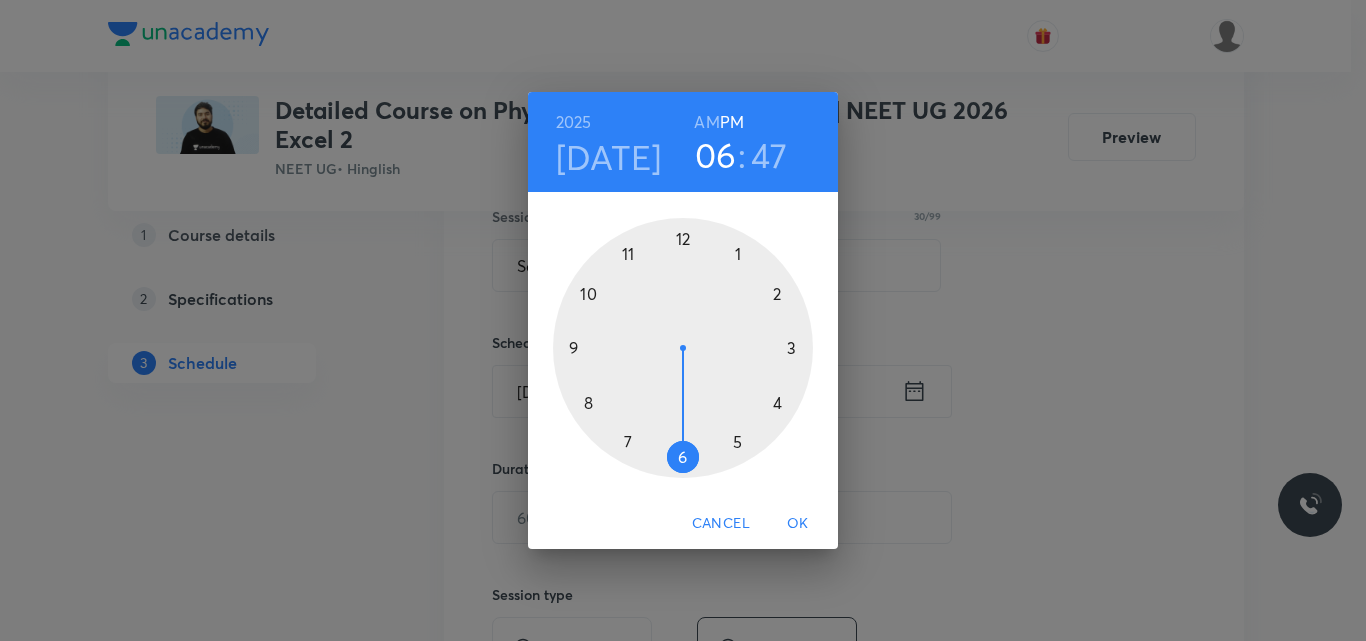 click at bounding box center (683, 348) 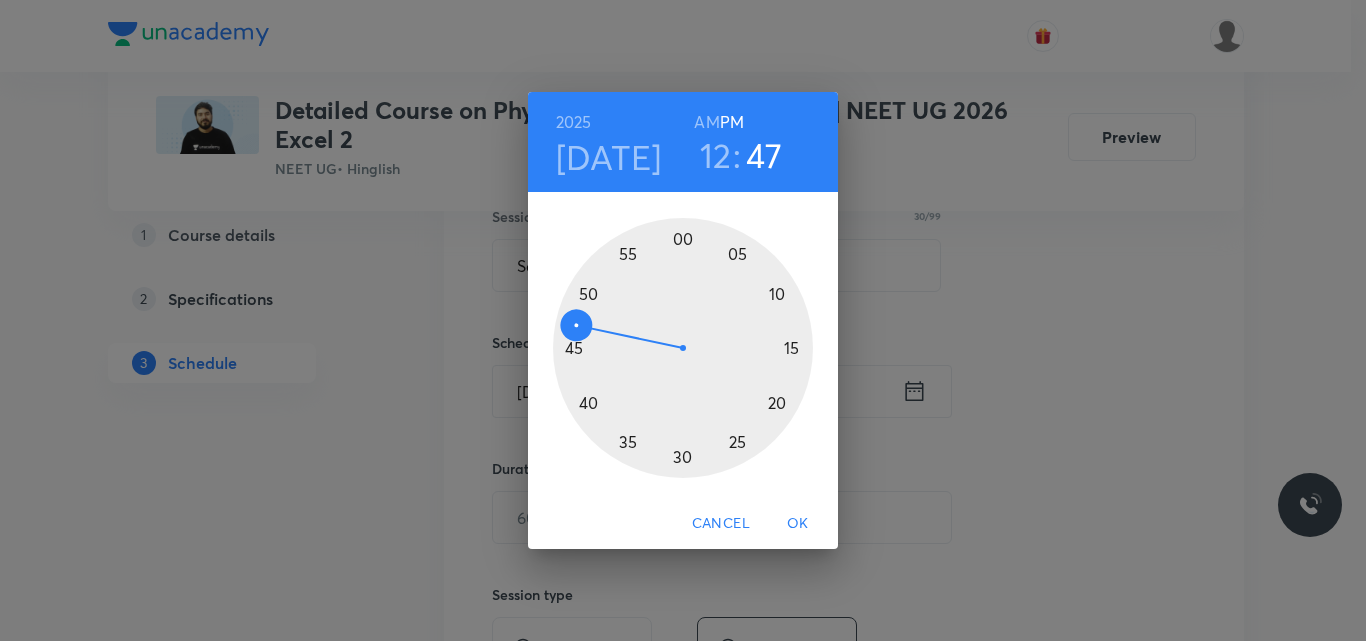 click at bounding box center [683, 348] 